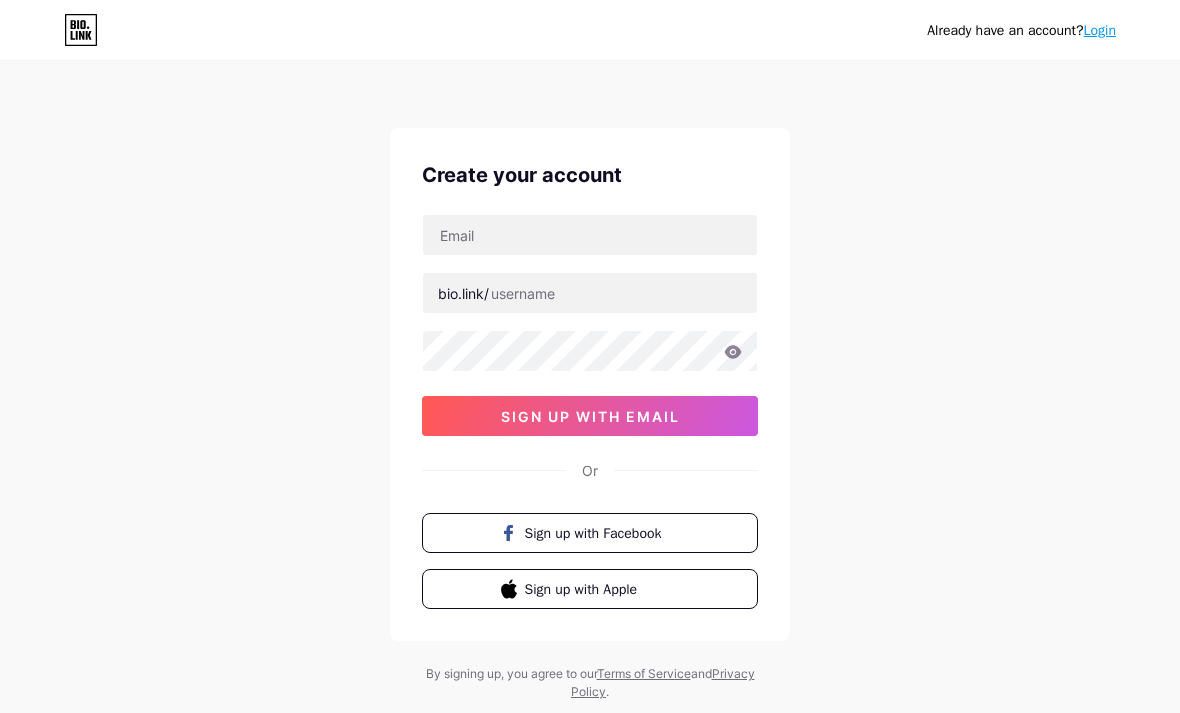 scroll, scrollTop: 64, scrollLeft: 0, axis: vertical 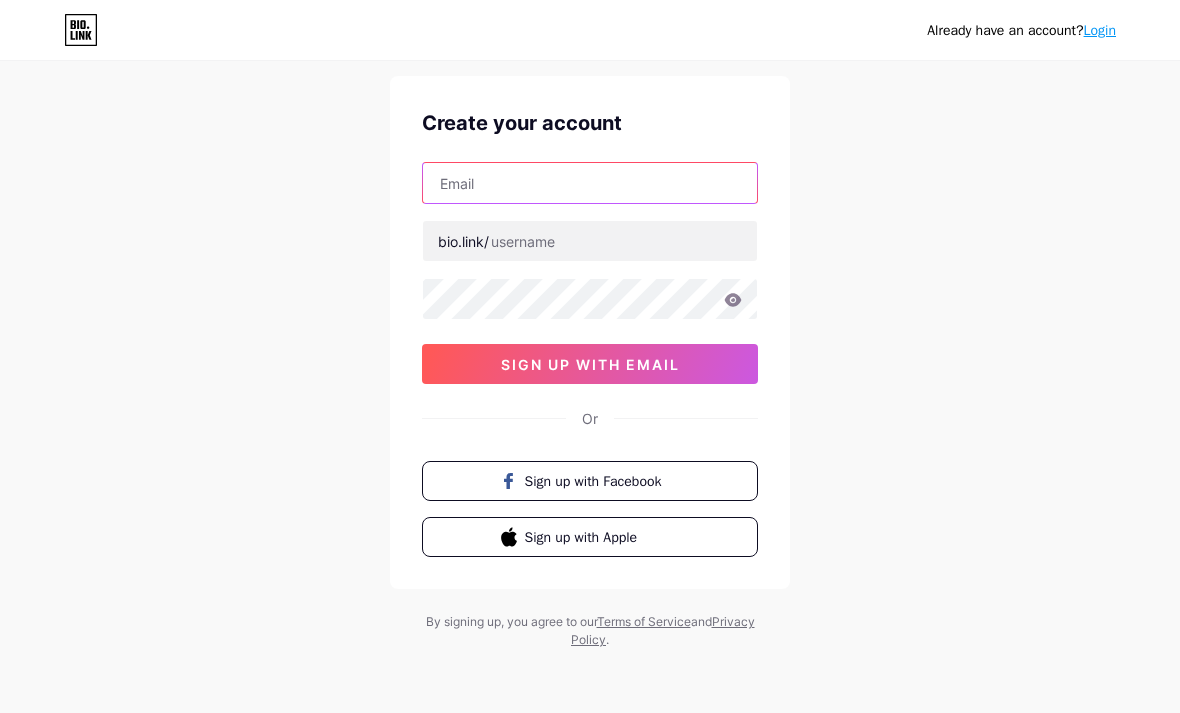 click at bounding box center (590, 183) 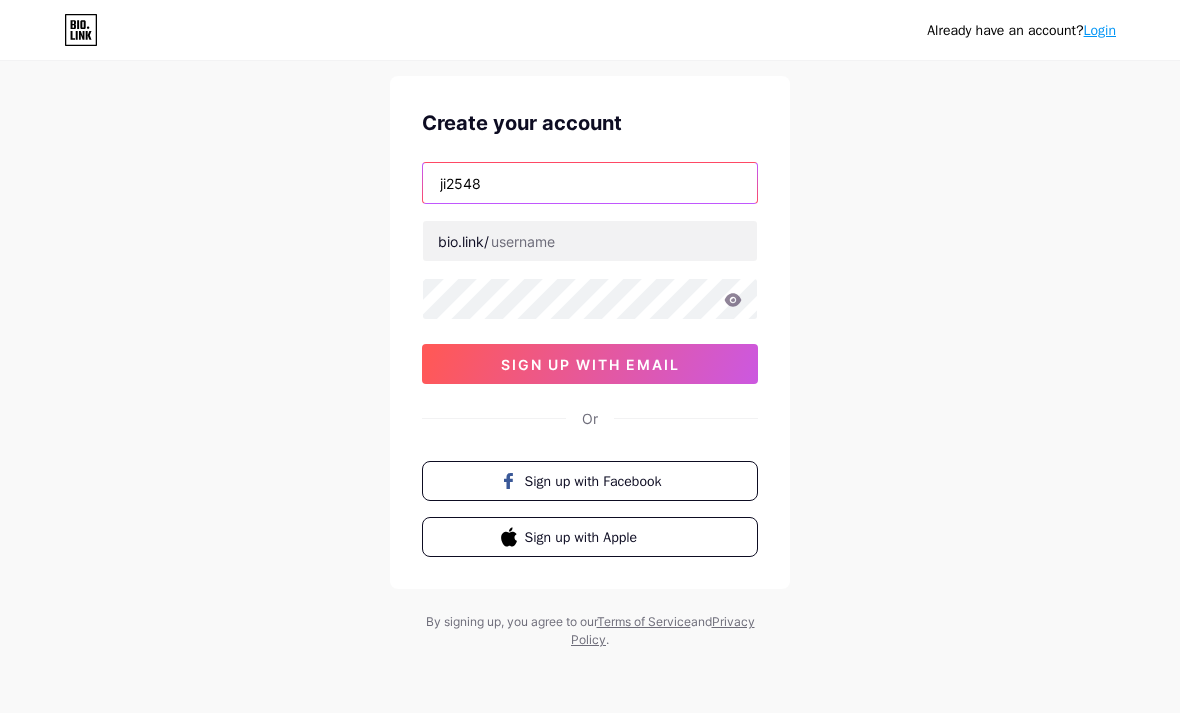 click on "ji2548" at bounding box center [590, 183] 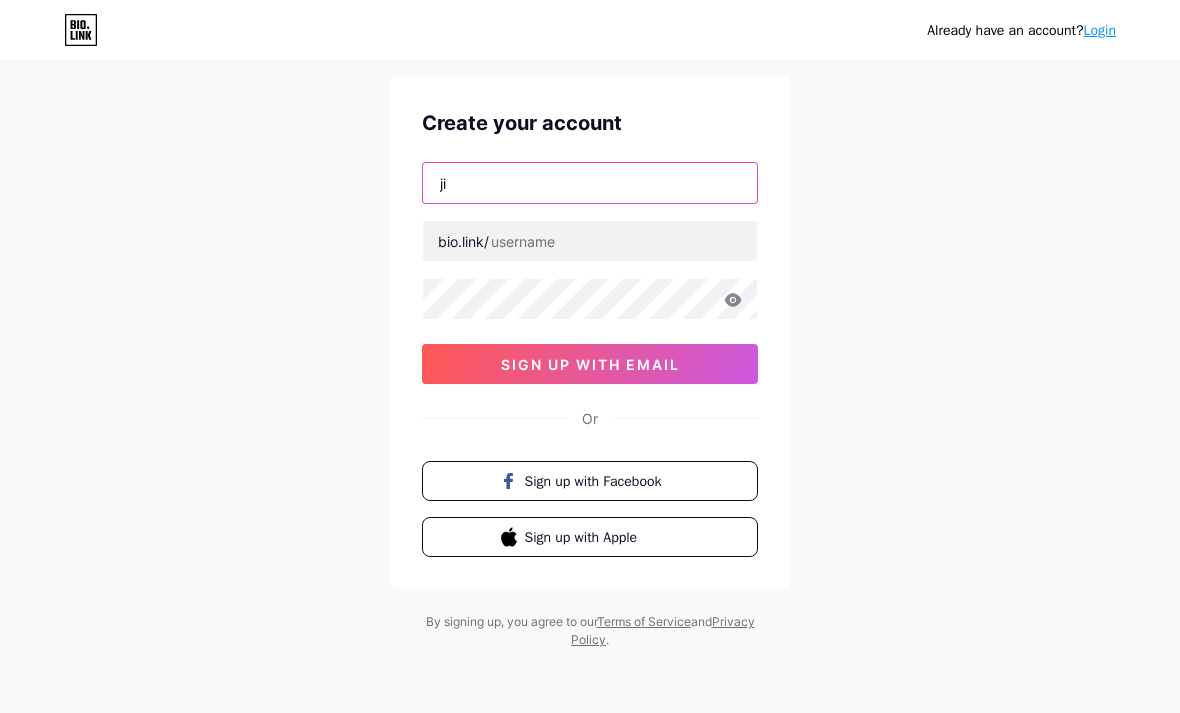 type on "j" 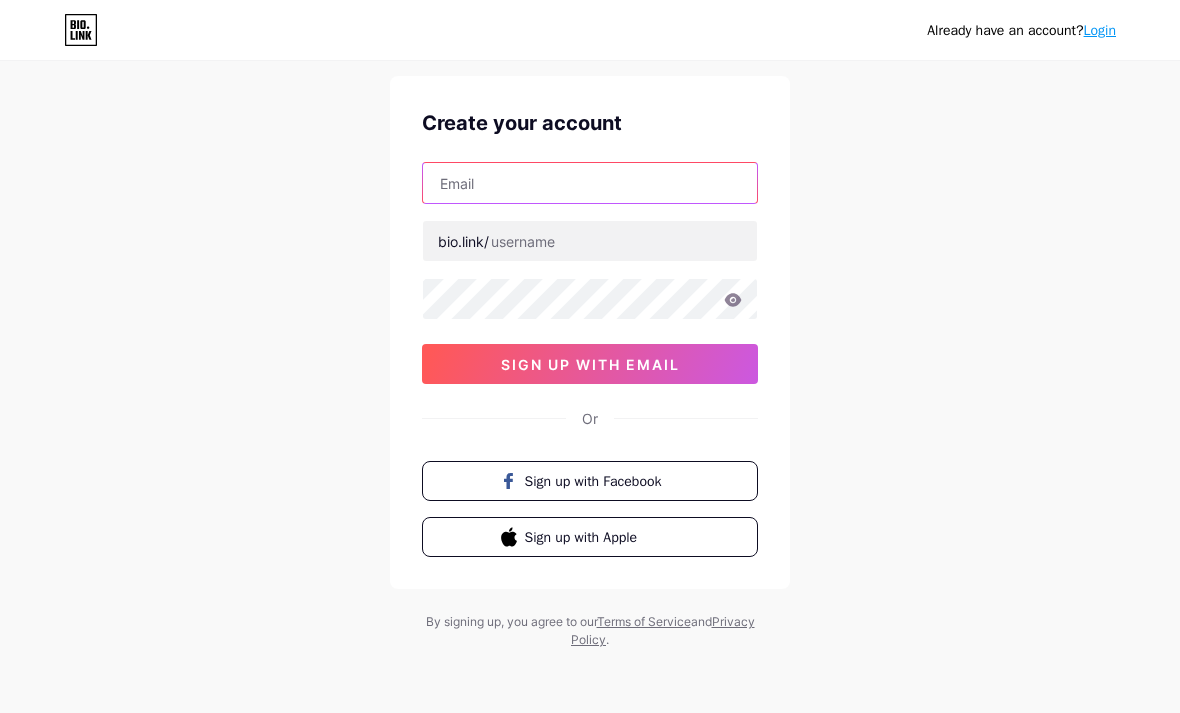 type on "[USERNAME]@[DOMAIN]" 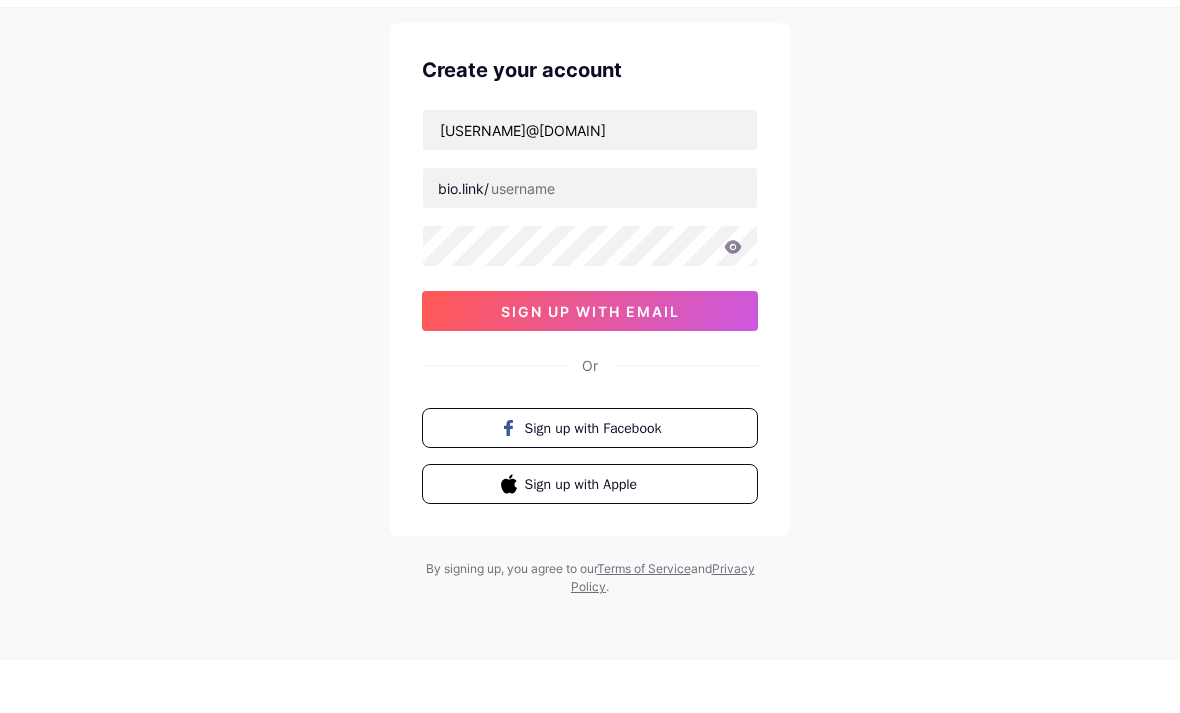 click on "Already have an account?  Login   Create your account     [USERNAME]@[DOMAIN]     bio.link/                       sign up with email         Or       Sign up with Facebook
Sign up with Apple
By signing up, you agree to our  Terms of Service  and  Privacy Policy ." at bounding box center (590, 330) 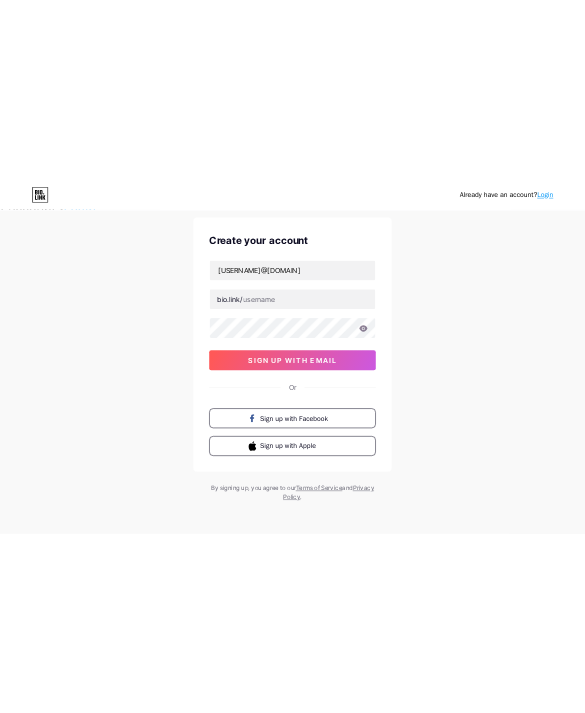scroll, scrollTop: 0, scrollLeft: 0, axis: both 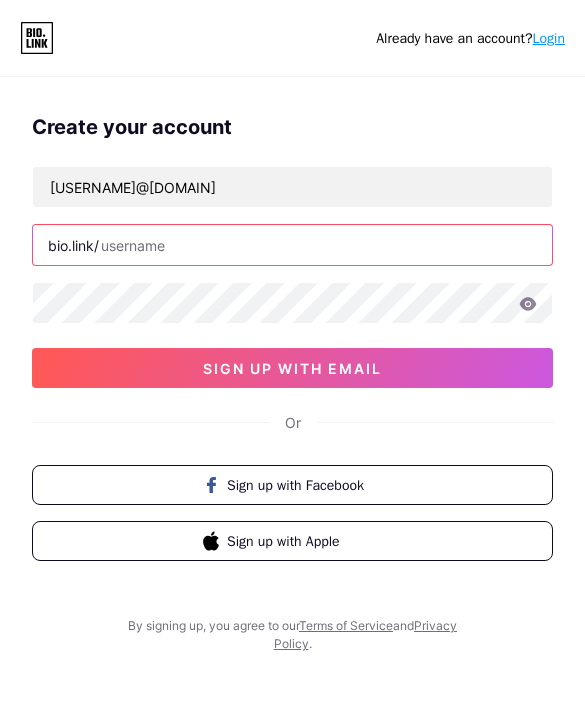 click at bounding box center (292, 245) 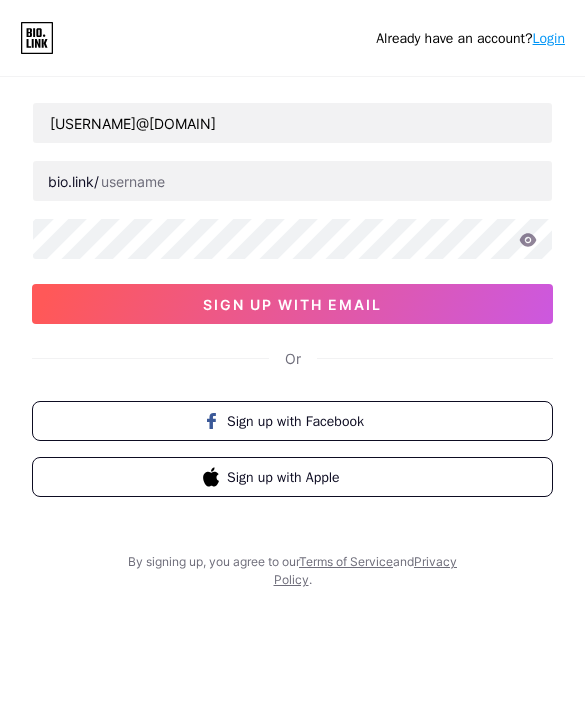 scroll, scrollTop: 99, scrollLeft: 0, axis: vertical 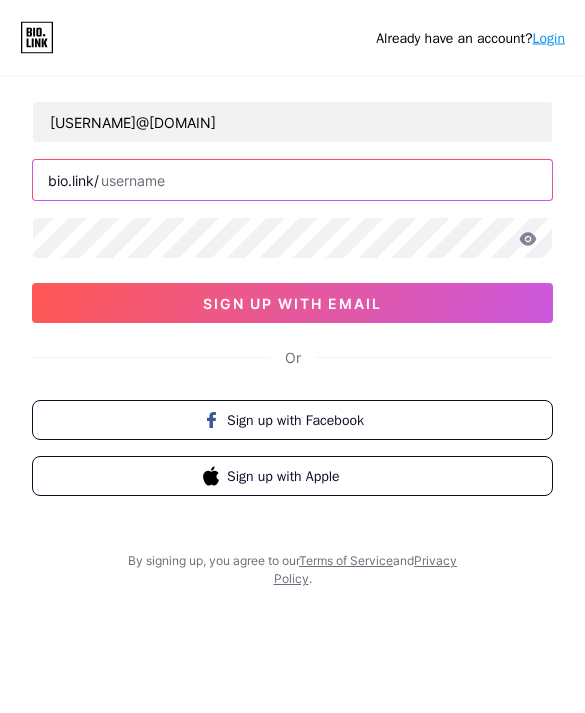click at bounding box center [292, 181] 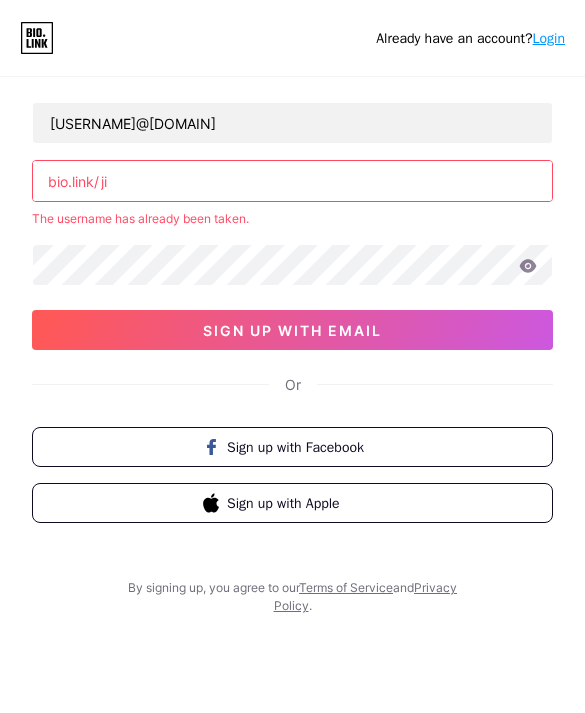type on "j" 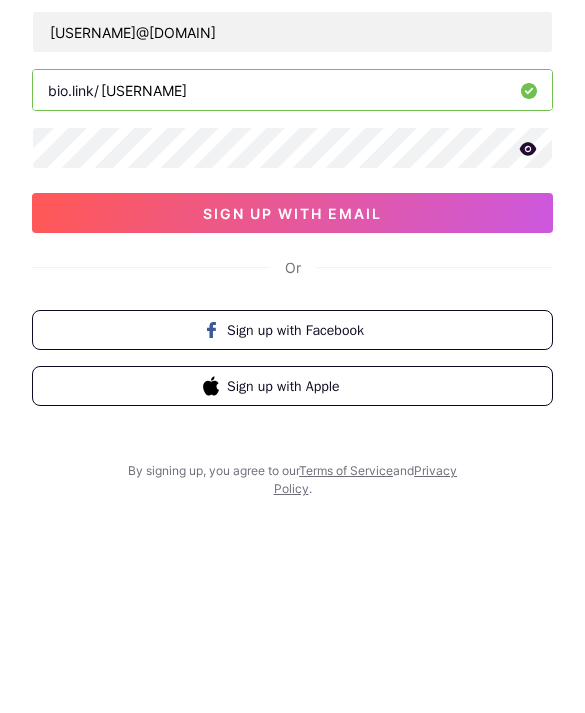 click on "sign up with email" at bounding box center (292, 304) 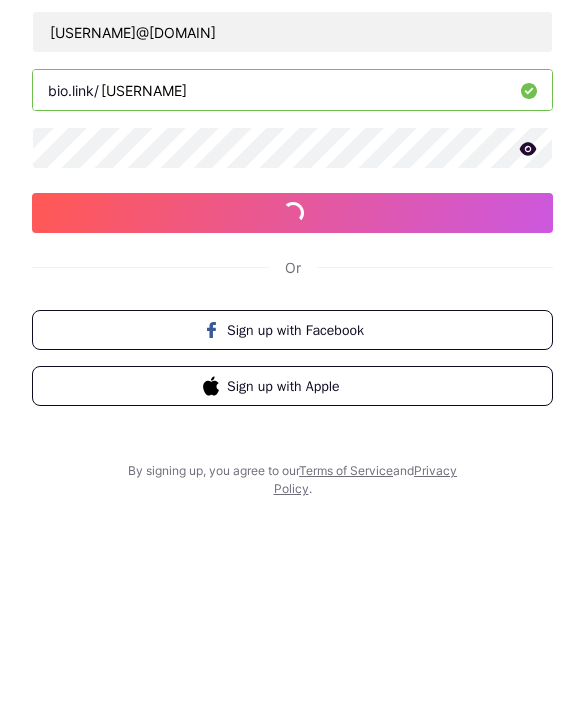 scroll, scrollTop: 128, scrollLeft: 0, axis: vertical 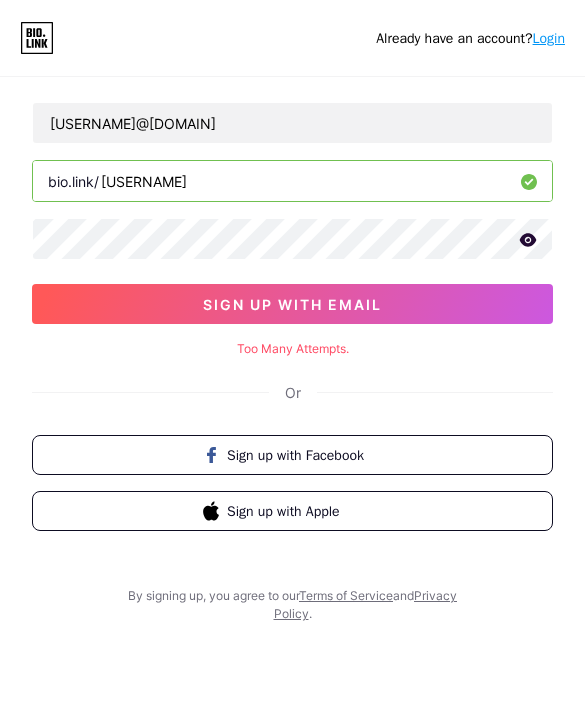 click on "sign up with email" at bounding box center (292, 304) 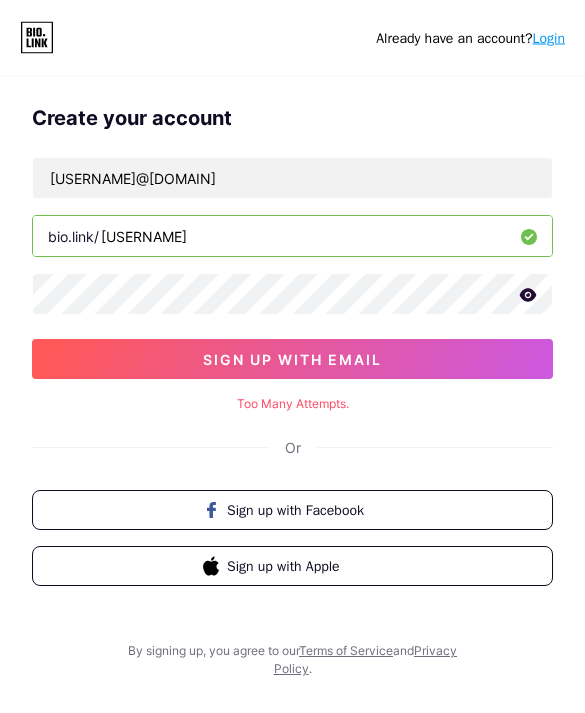 scroll, scrollTop: 0, scrollLeft: 0, axis: both 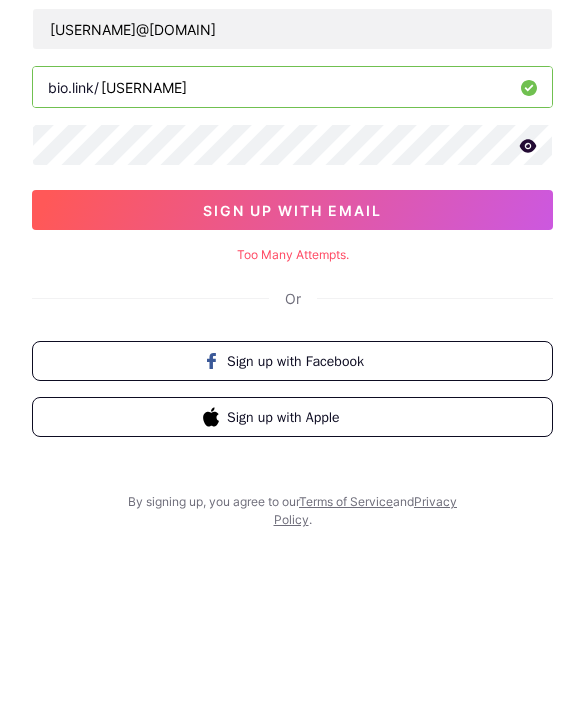 click 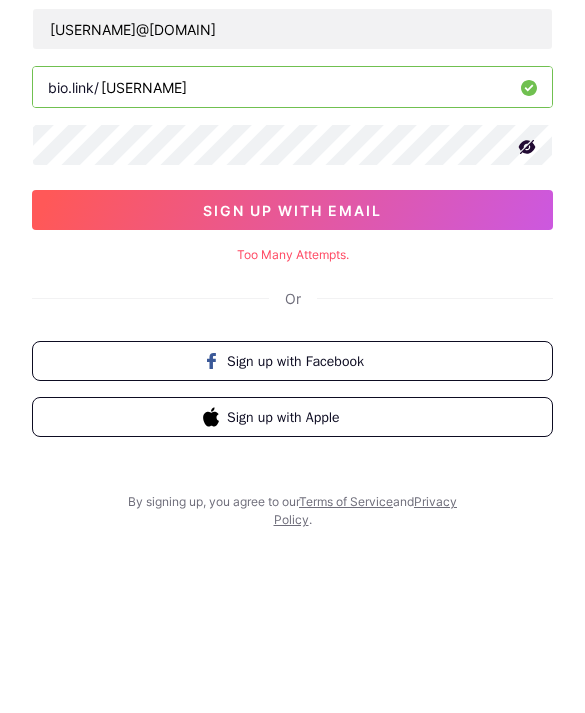 scroll, scrollTop: 128, scrollLeft: 0, axis: vertical 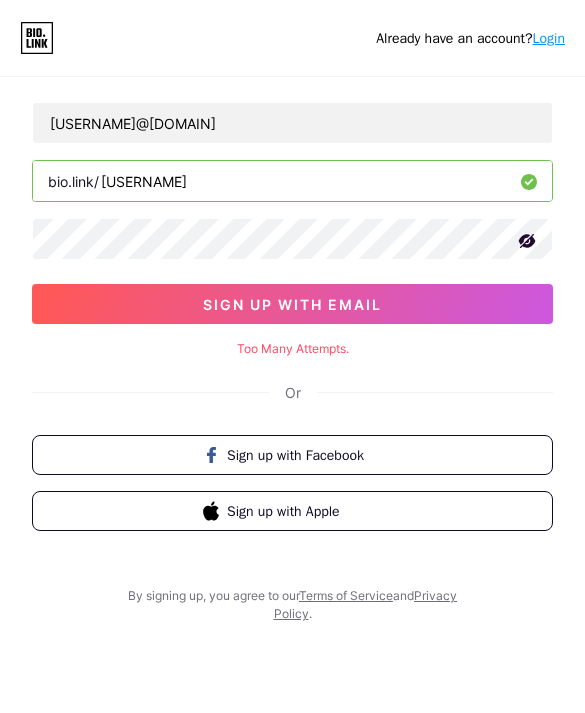 click on "sign up with email" at bounding box center [292, 304] 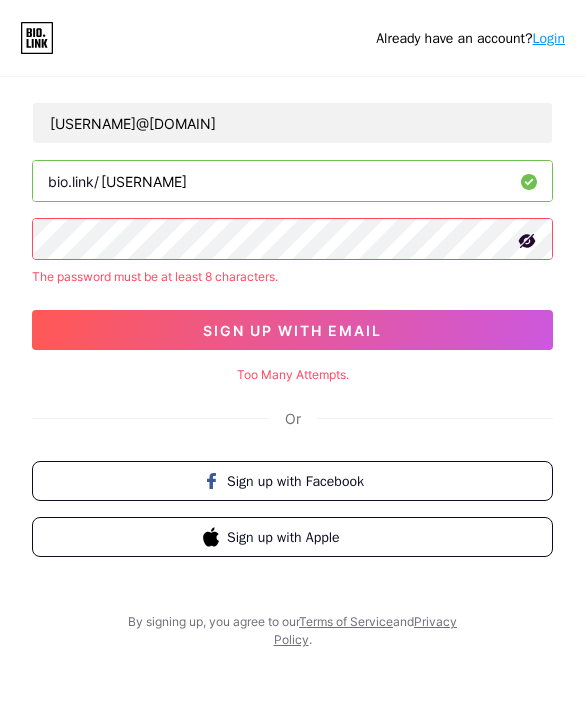 click 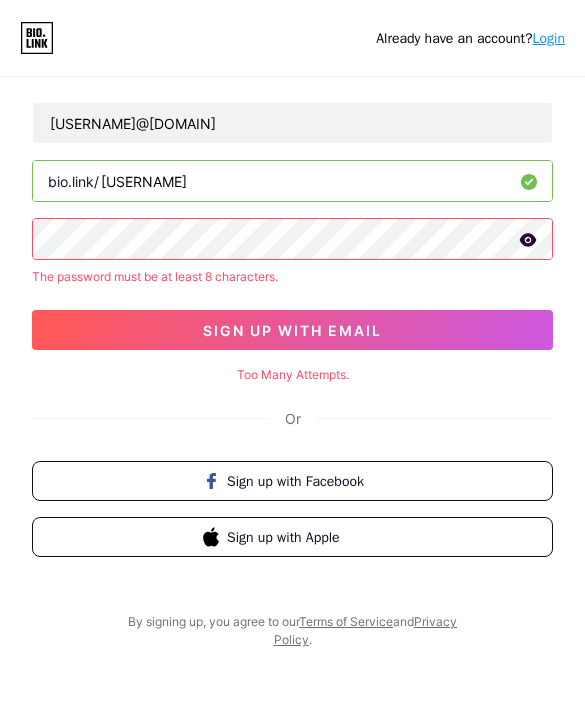 click on "sign up with email" at bounding box center [292, 330] 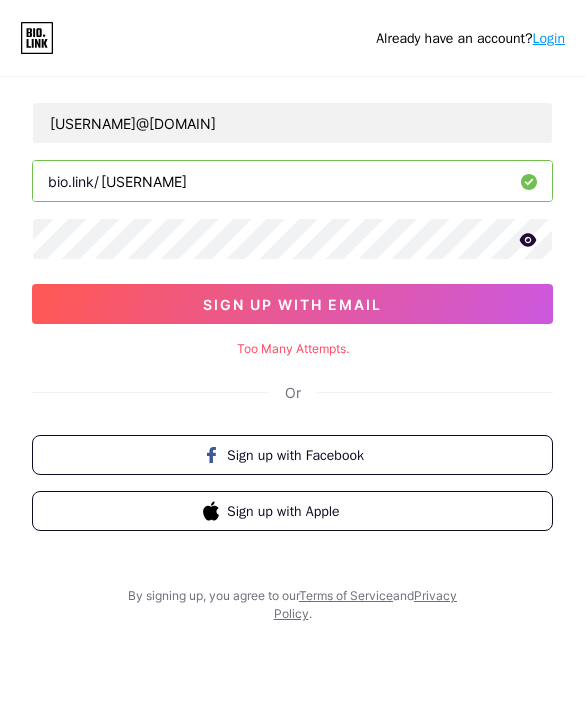 click on "sign up with email" at bounding box center (292, 304) 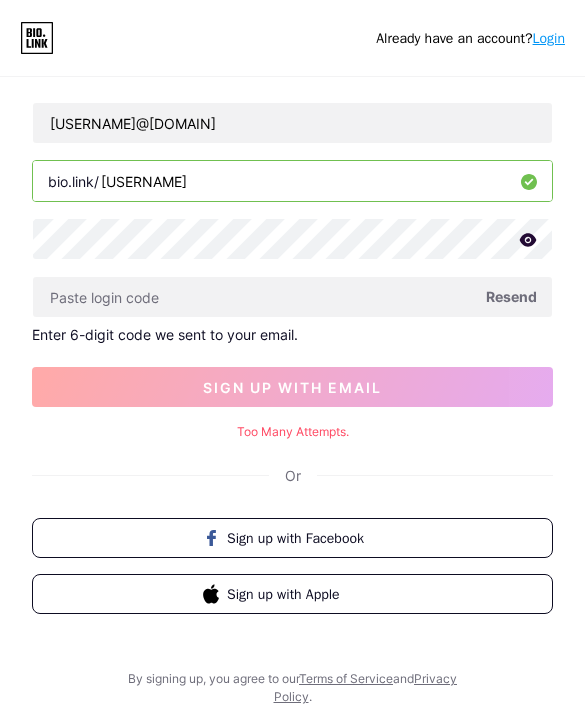 click at bounding box center (292, 297) 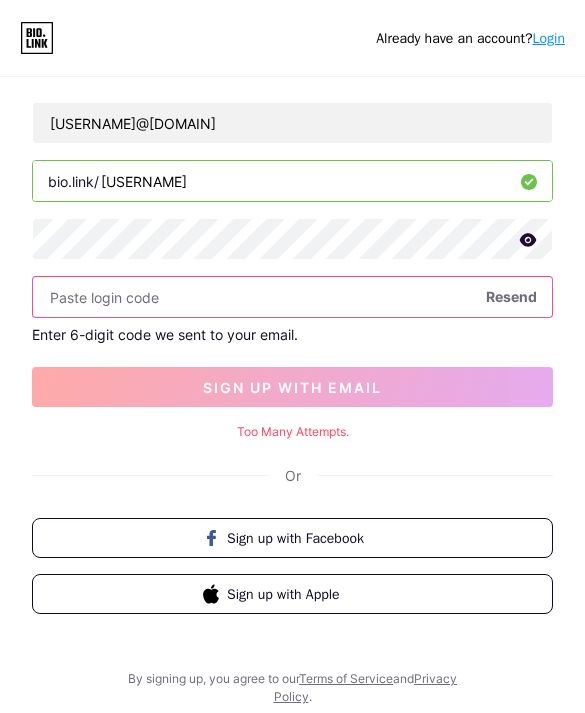 click at bounding box center [292, 297] 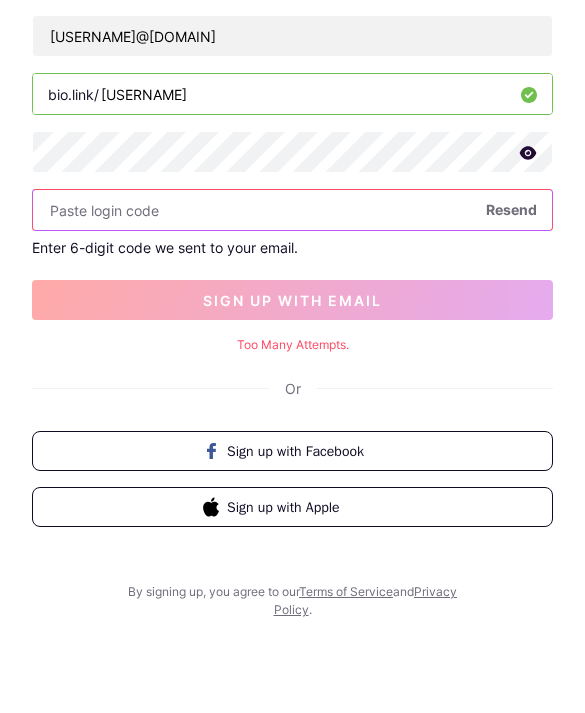 click at bounding box center [292, 297] 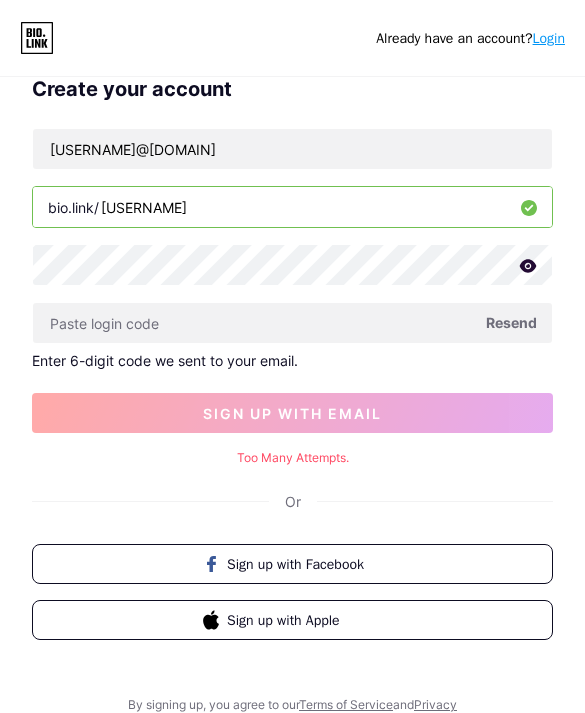 scroll, scrollTop: 39, scrollLeft: 0, axis: vertical 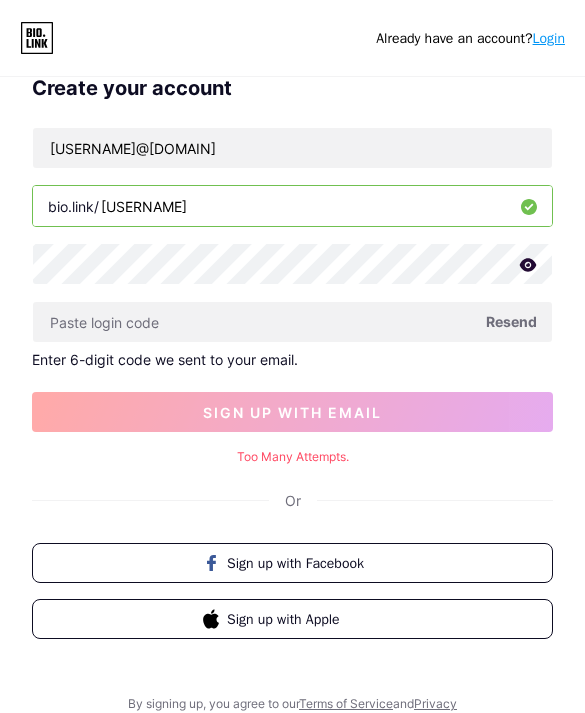 click on "[USERNAME]" at bounding box center [292, 206] 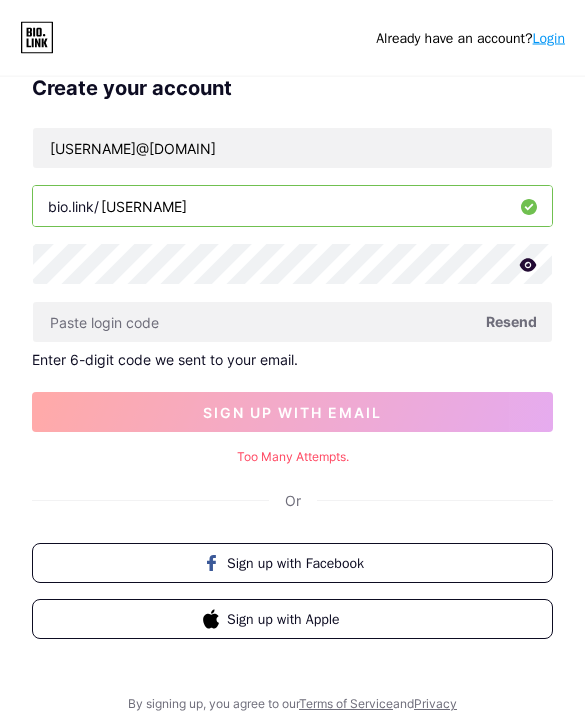 click on "[USERNAME]" at bounding box center (292, 207) 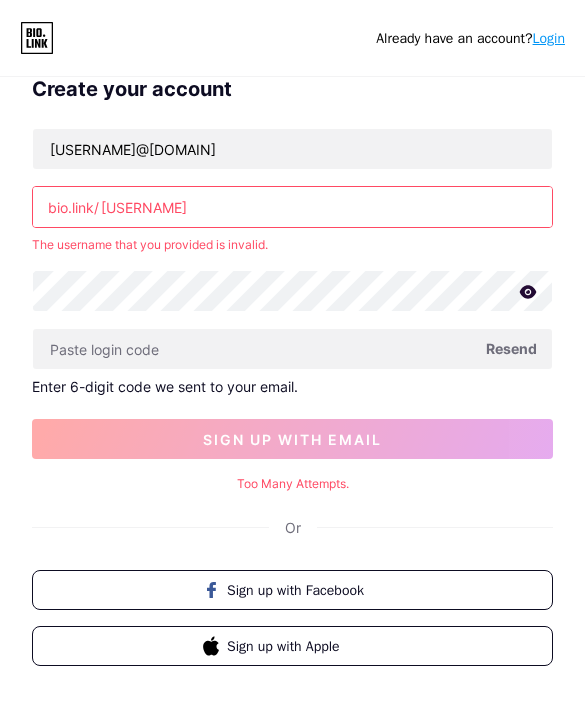 type on "[USERNAME]" 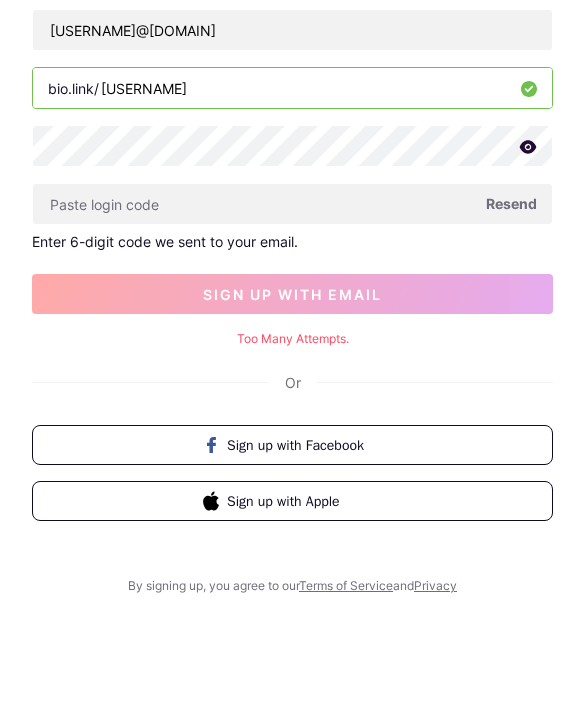 click at bounding box center [292, 323] 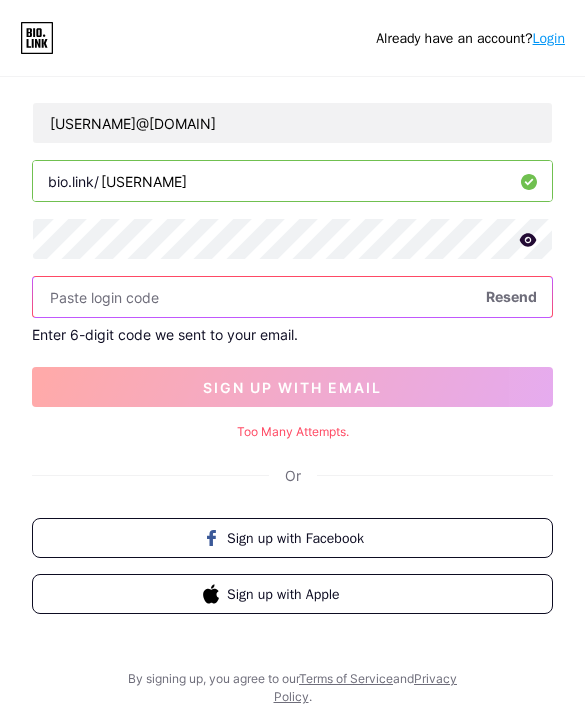 click at bounding box center (292, 297) 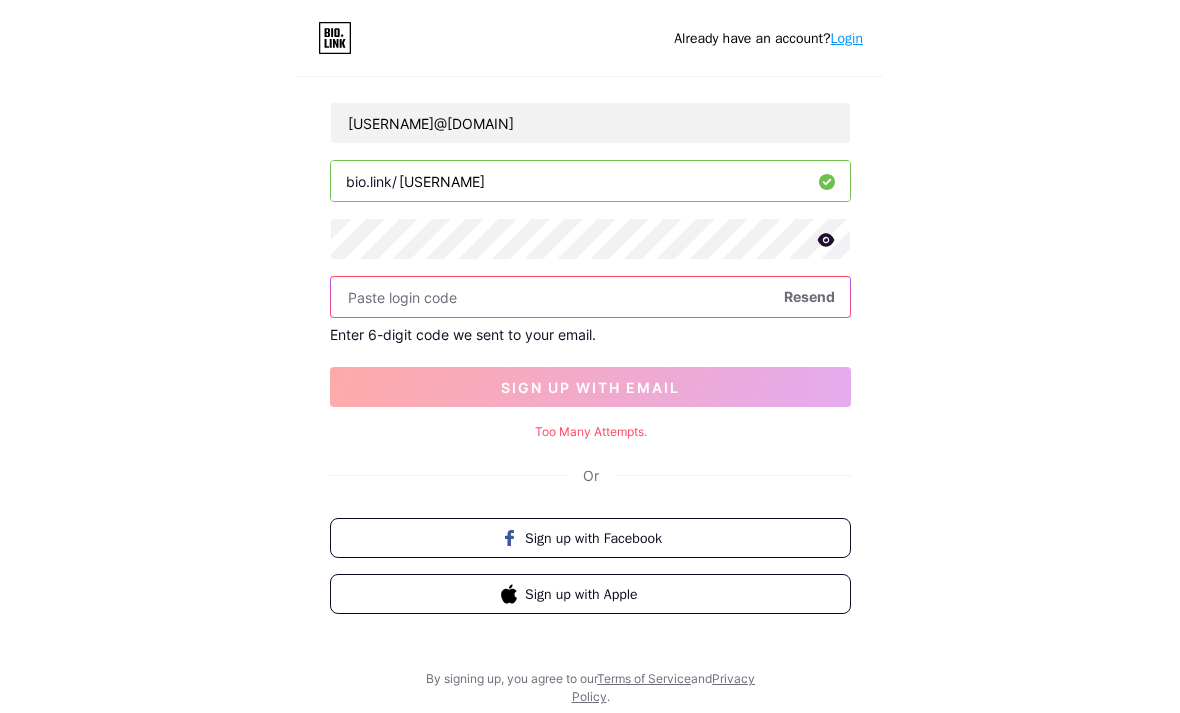 scroll, scrollTop: 169, scrollLeft: 0, axis: vertical 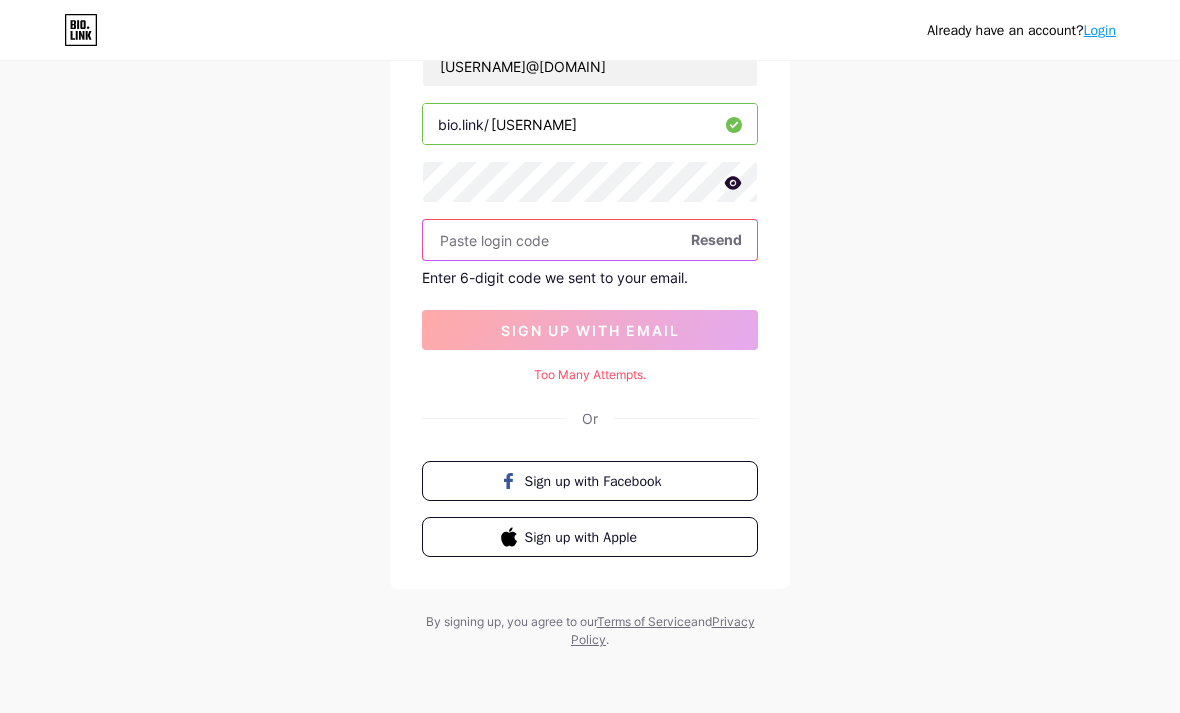 click at bounding box center (590, 240) 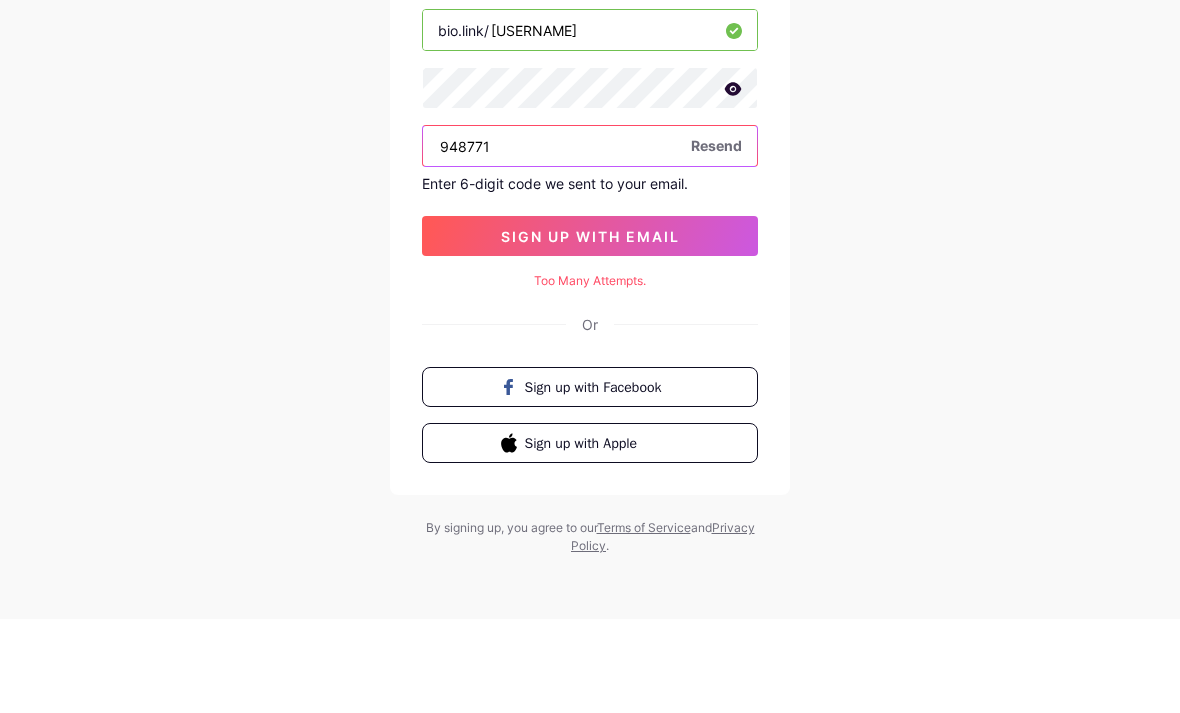 type on "948771" 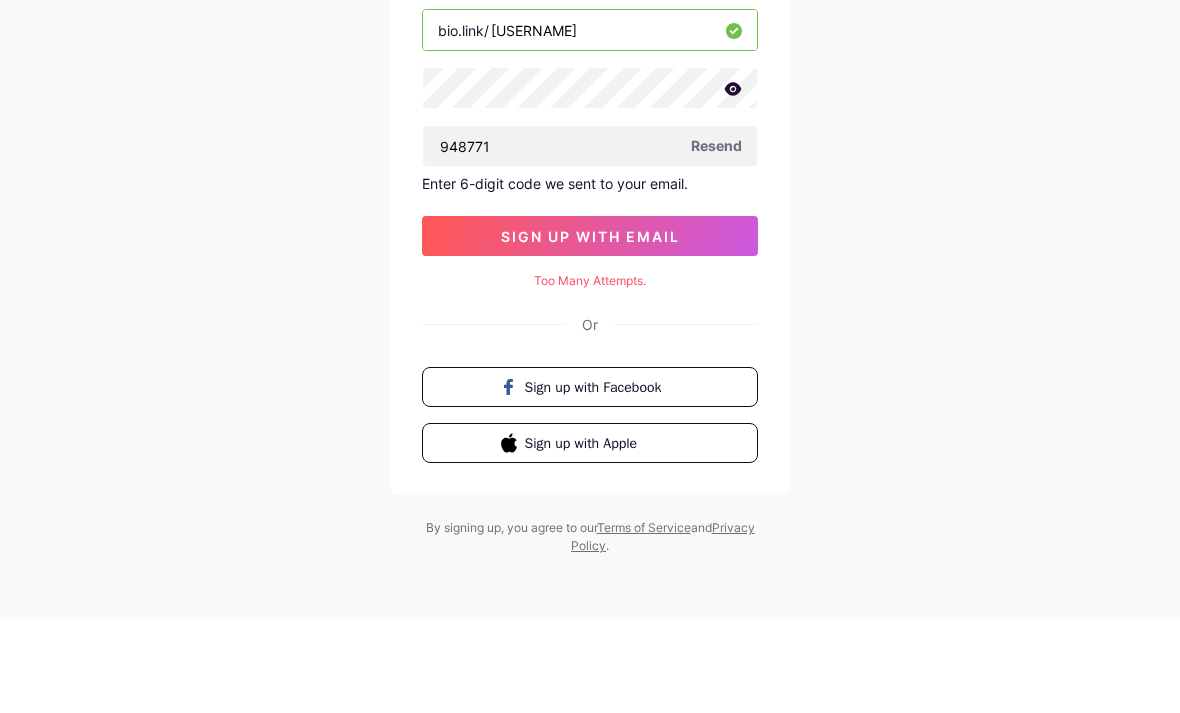 click on "sign up with email" at bounding box center (590, 330) 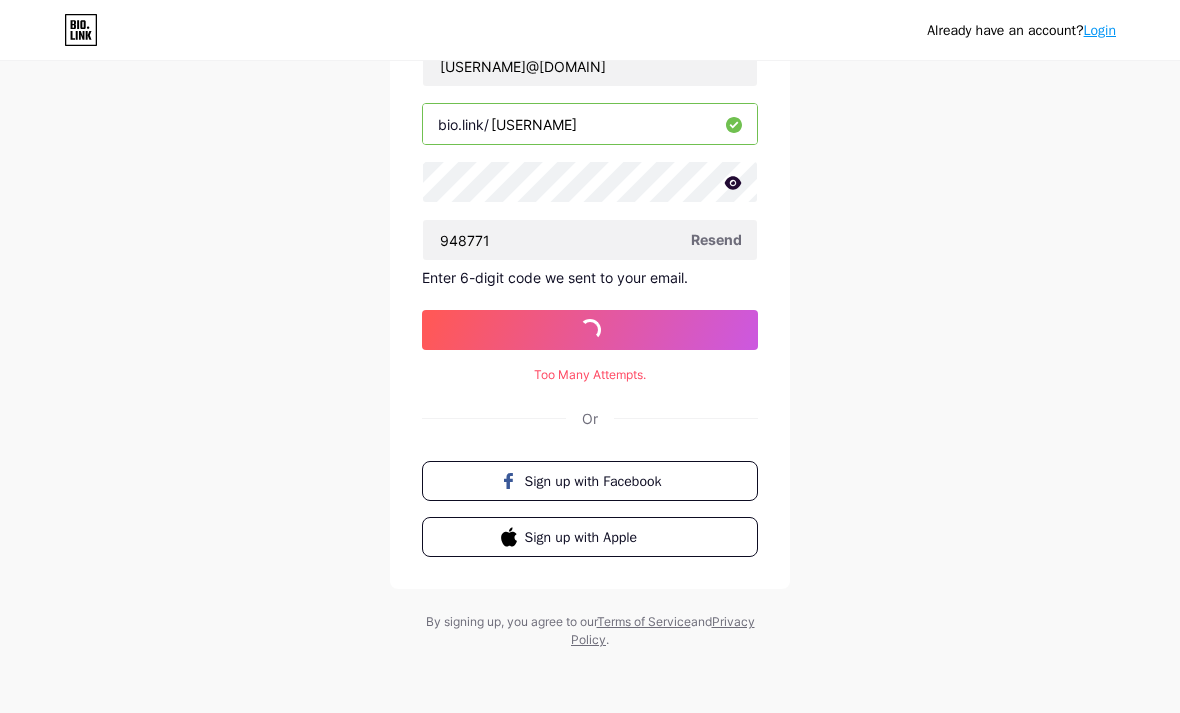 scroll, scrollTop: 64, scrollLeft: 0, axis: vertical 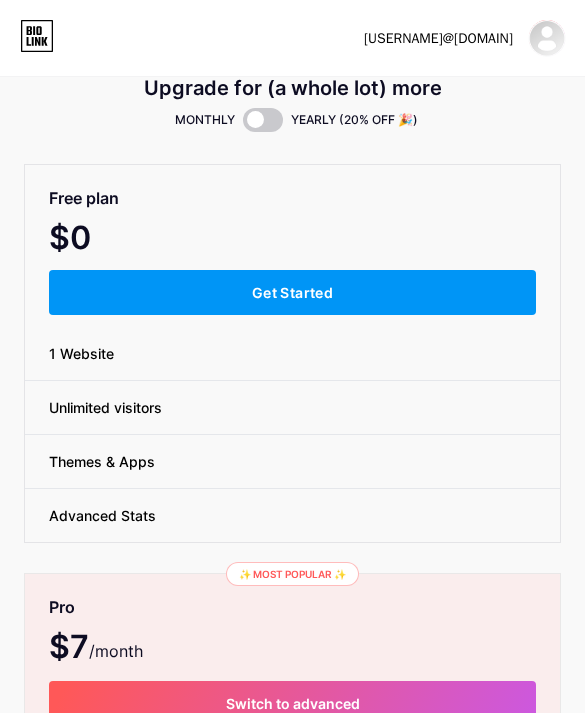 click on "Upgrade for (a whole lot) more
MONTHLY
YEARLY (20% OFF 🎉)
Free plan   $0   /month   Get Started     1 Website Unlimited visitors Themes & Apps Advanced Stats   ✨ Most popular ✨   Pro   $7   /month     Switch to advanced      3 websites
Unlimited visitors     Themes & Apps     Advanced Stats     Custom domain        Host it on your own personal domain    Build email list        Collect emails of your visitors and send them email updates    Publish blog posts        Start a blog in seconds, powered by a powerful editor    Verified badge        Add authenticity by showing a blue checkmark    Remove Bio Link branding        Remove all credits and make it fully white-label      Advanced   $19   /month     Switch to advanced      20 websites
Unlimited visitors     Themes & Apps     Advanced Stats     Custom domain        Host it on your own personal domain    Build email list         Publish blog posts         Verified badge" at bounding box center (292, 982) 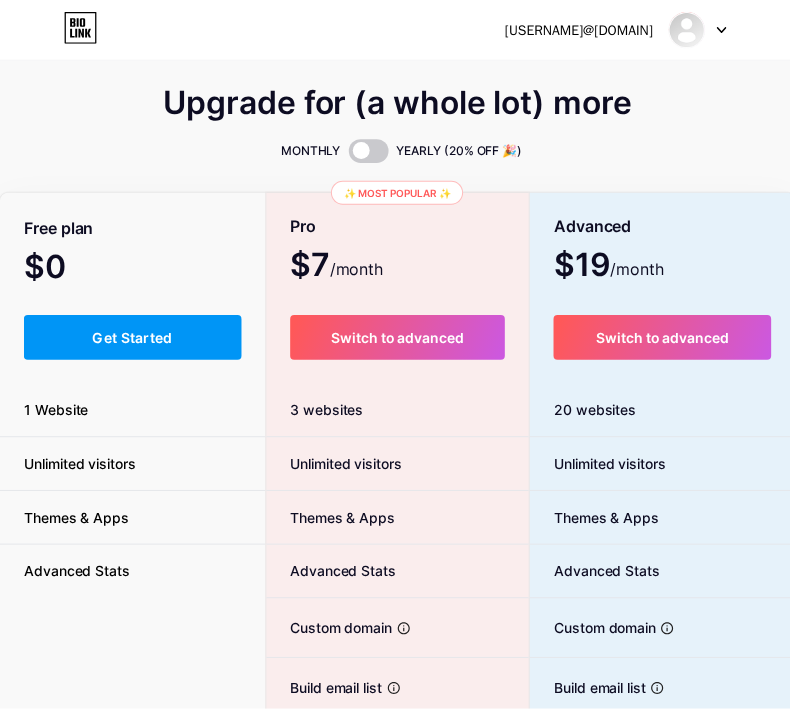 click at bounding box center (691, 30) 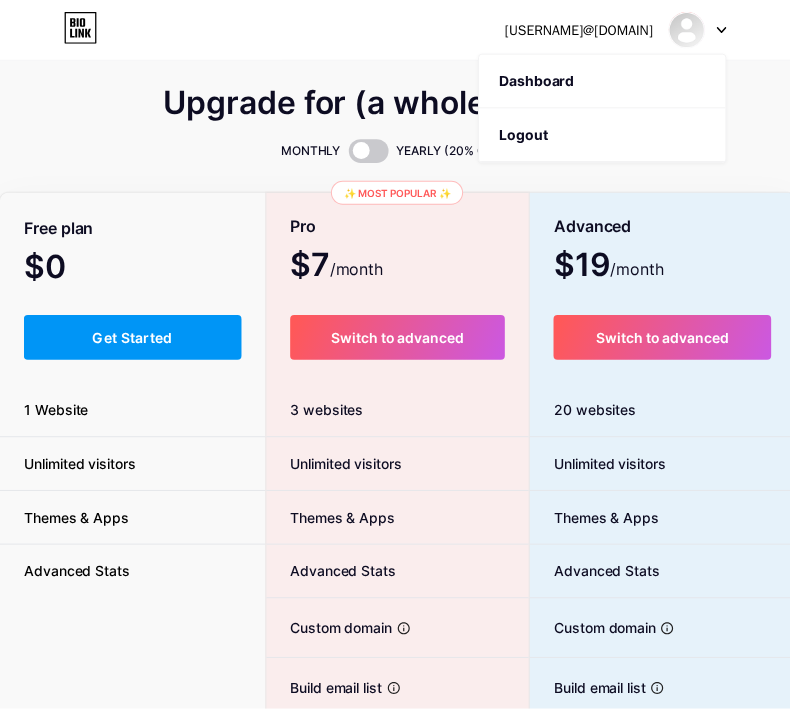 click on "[USERNAME]@[DOMAIN]" at bounding box center (582, 30) 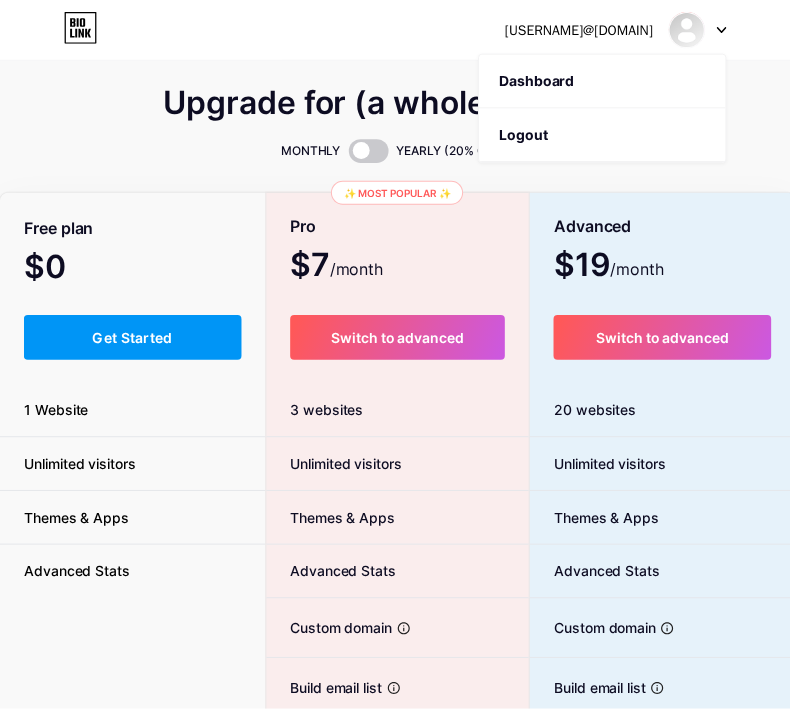 click on "MONTHLY
YEARLY (20% OFF 🎉)" at bounding box center (400, 152) 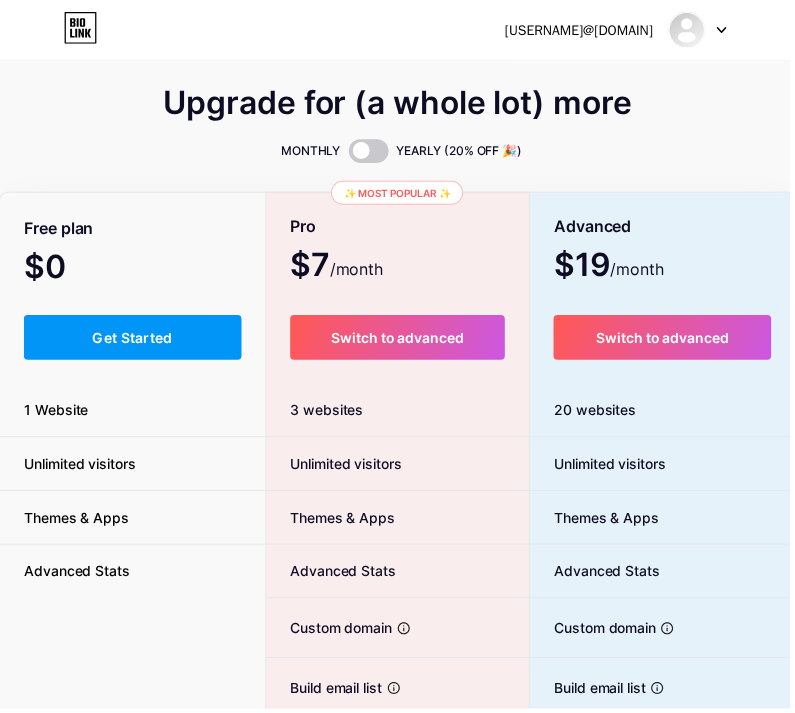 click on "Get Started" at bounding box center [133, 339] 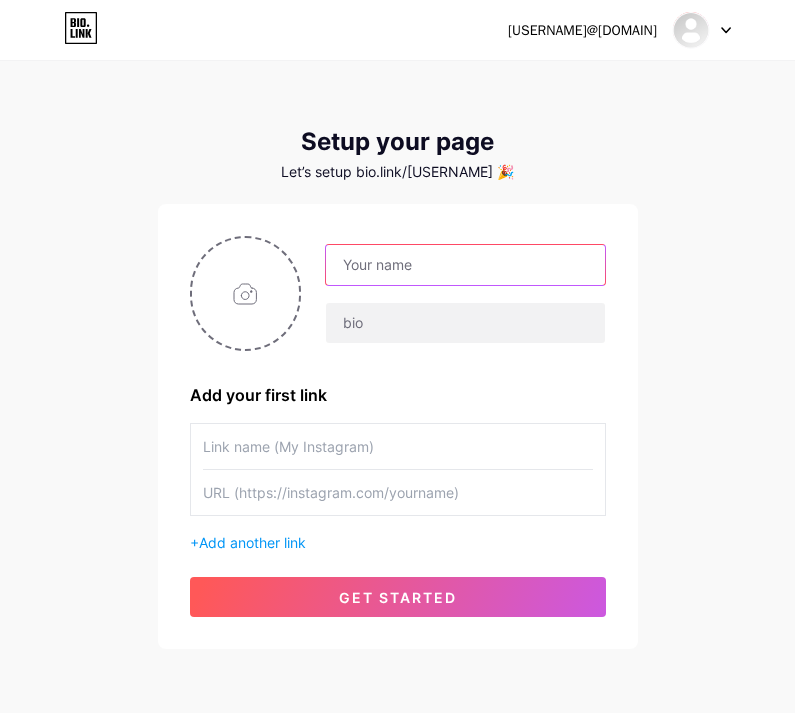 click at bounding box center (465, 265) 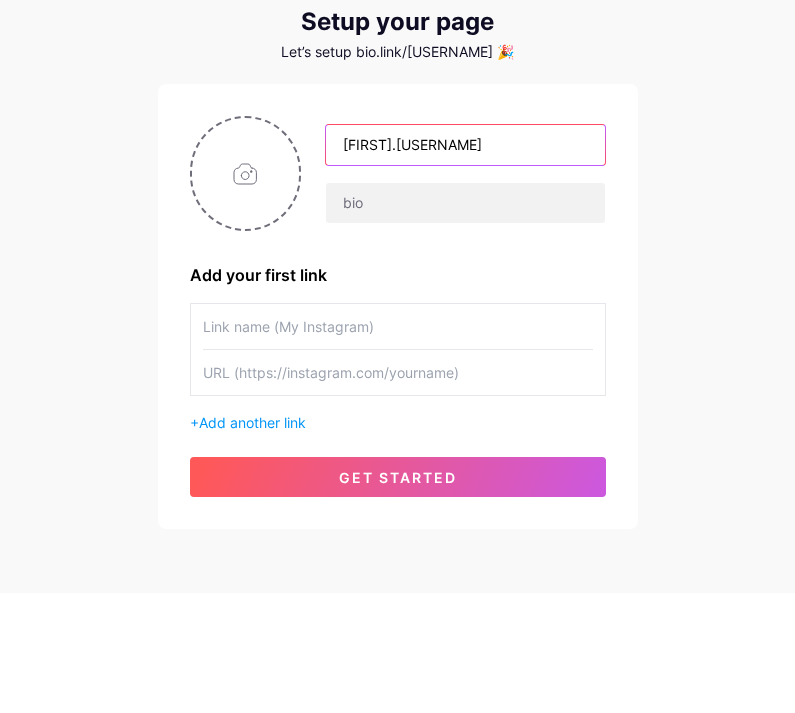type on "[FIRST].[USERNAME]" 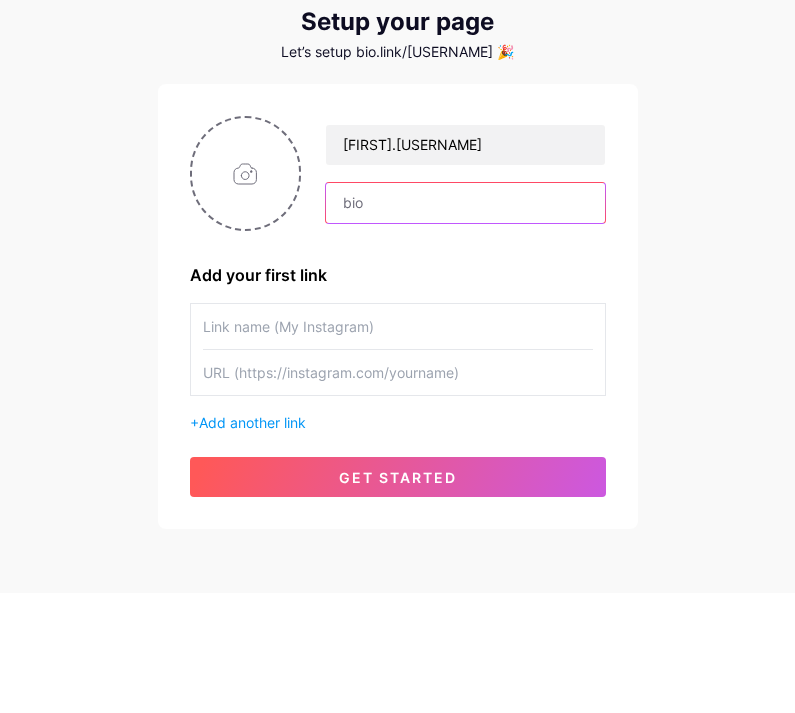 click at bounding box center (465, 323) 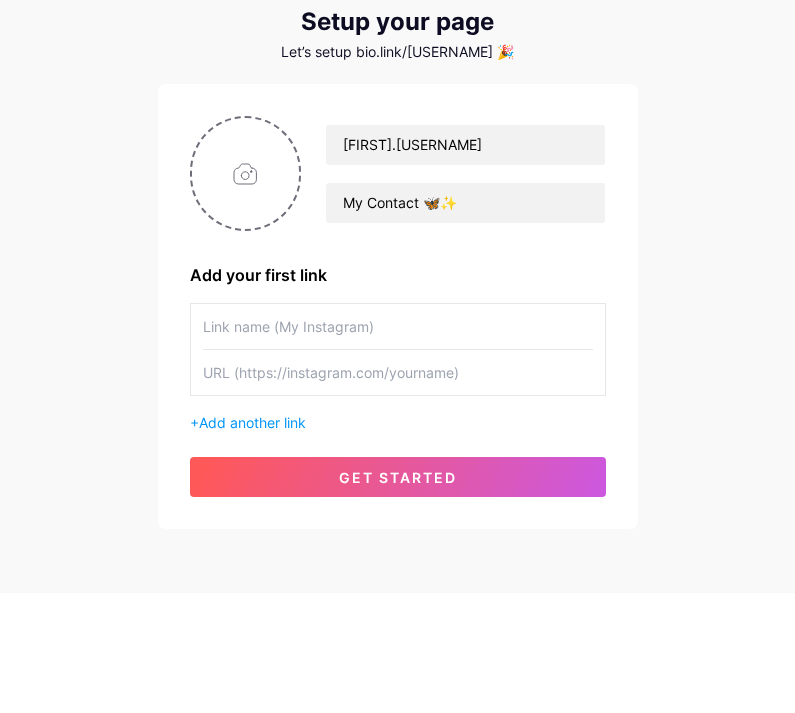 scroll, scrollTop: 80, scrollLeft: 0, axis: vertical 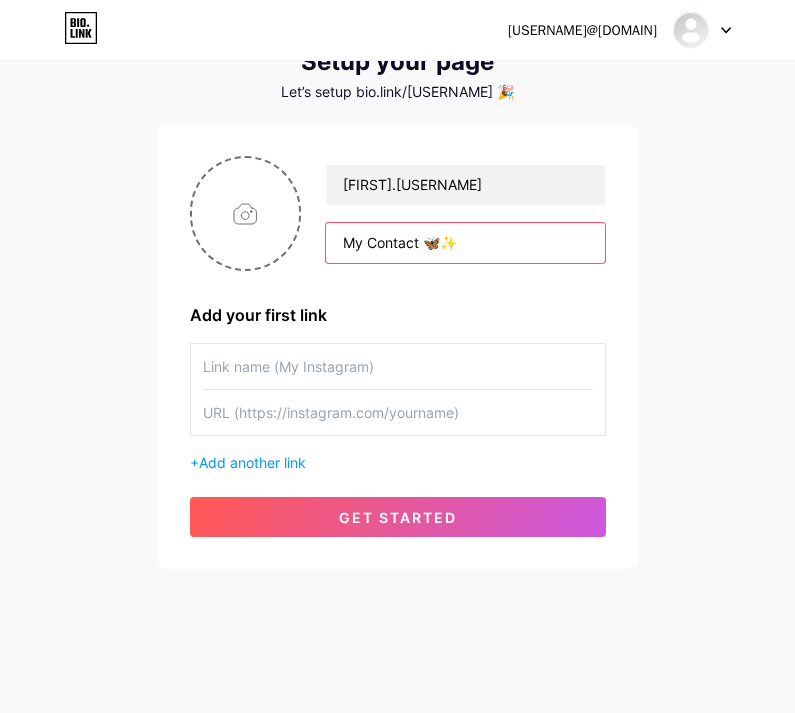 type on "My Contact 🦋✨" 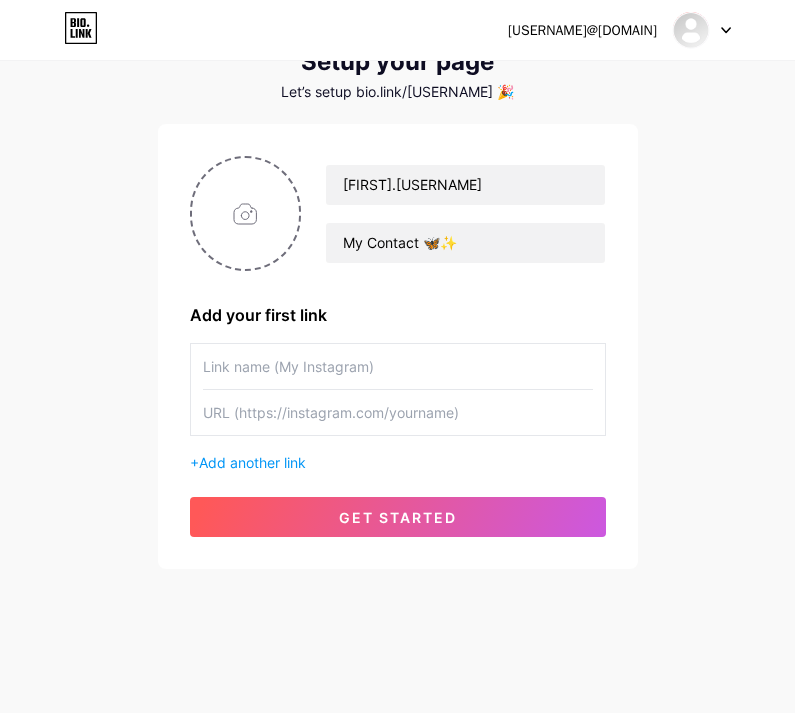 click at bounding box center [398, 366] 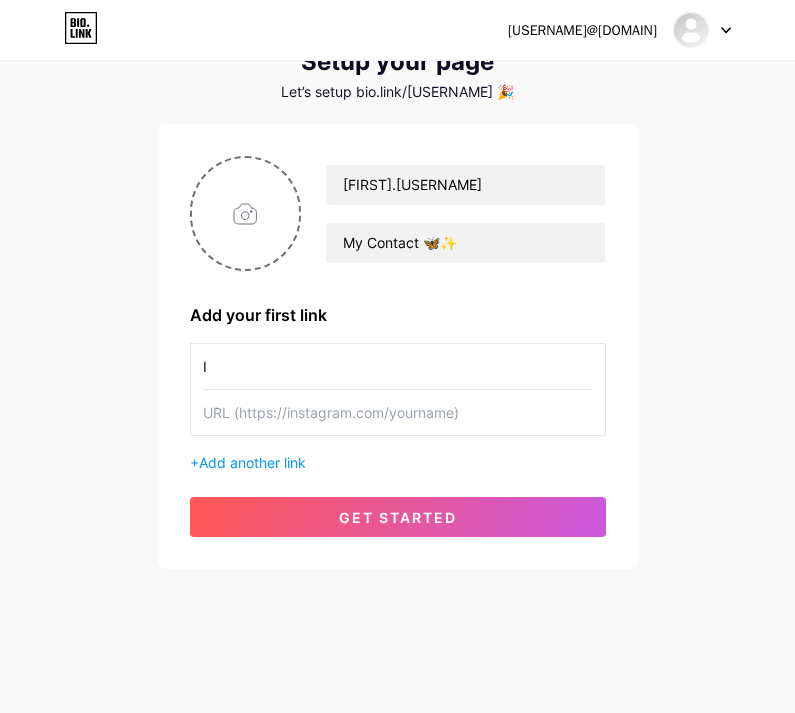 click on "I" at bounding box center (398, 366) 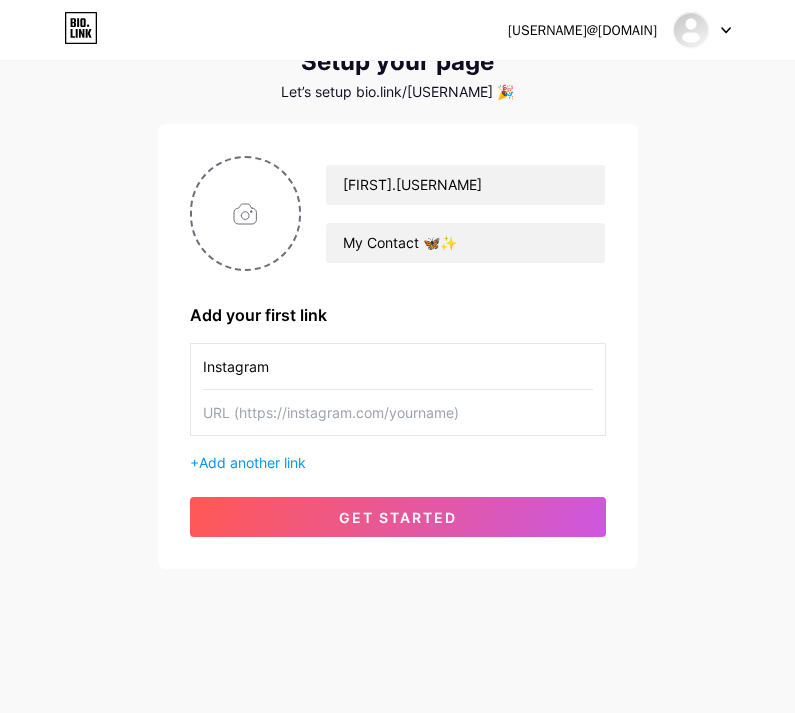 click on "Instagram" at bounding box center [398, 366] 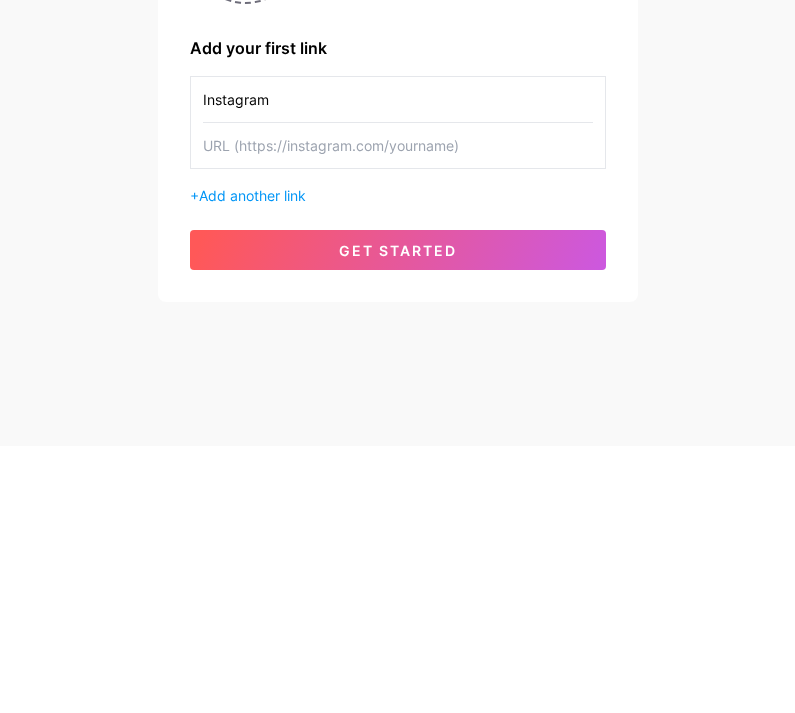 paste on "https://www.instagram.com/[USERNAME]" 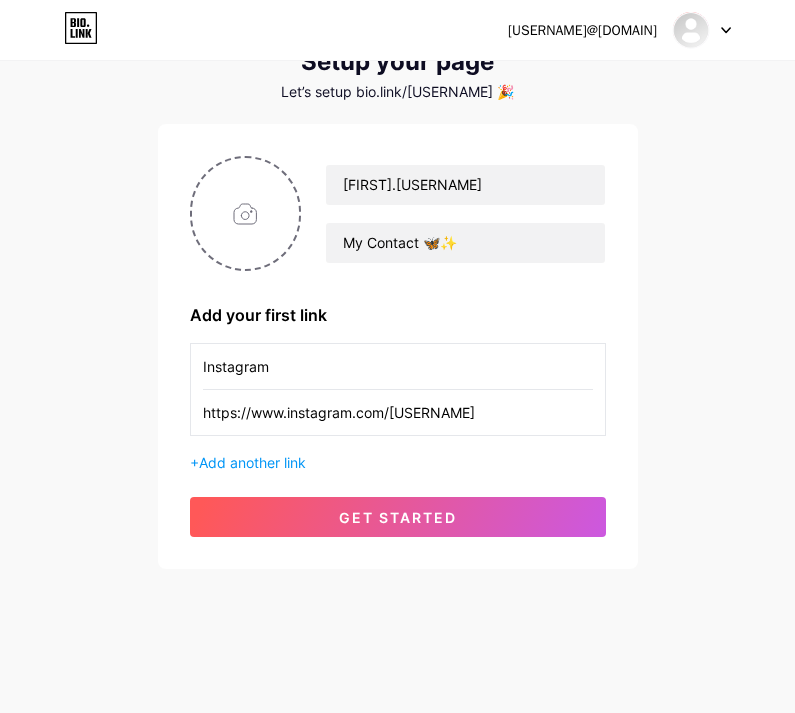 type on "https://www.instagram.com/[USERNAME]" 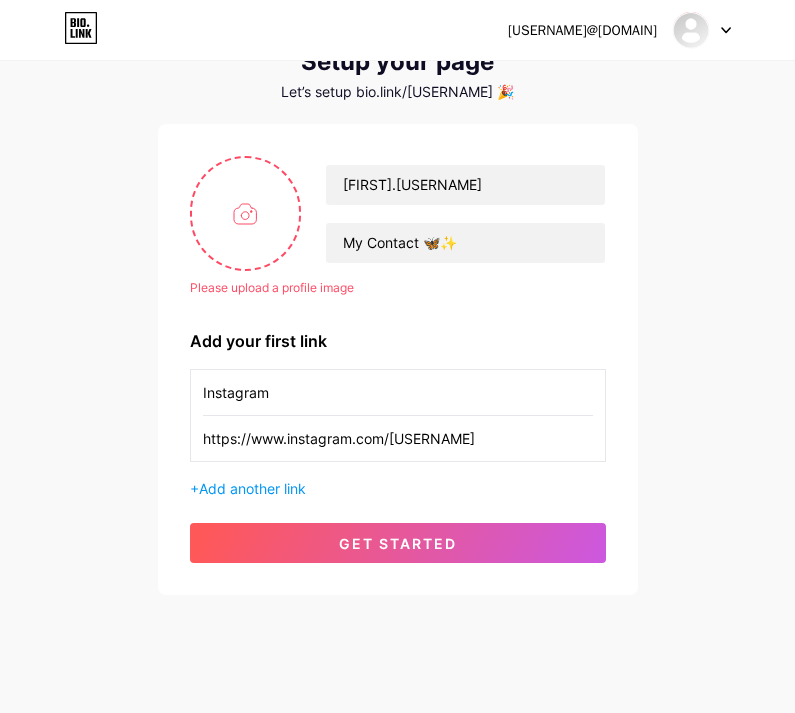 click at bounding box center [246, 213] 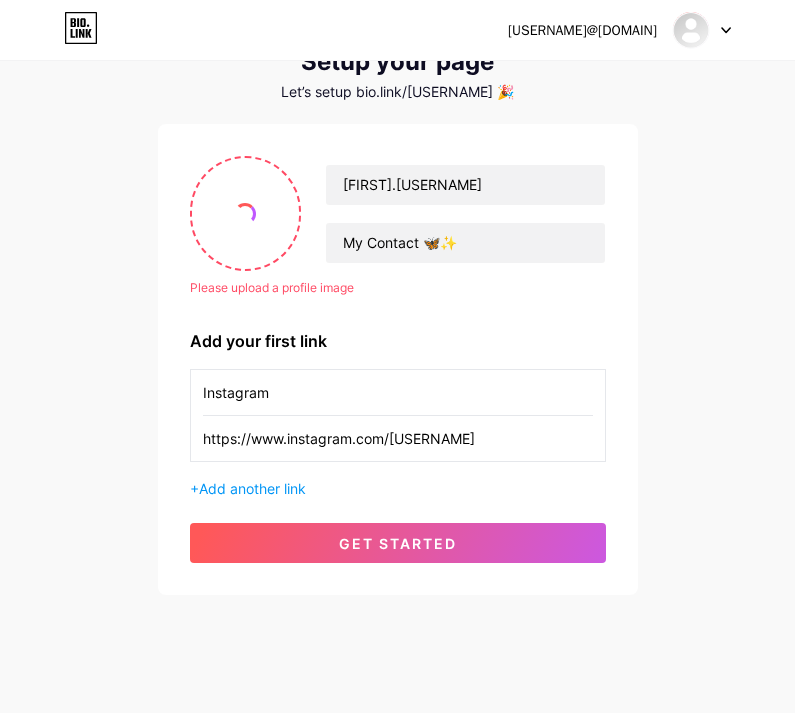 click at bounding box center [246, 213] 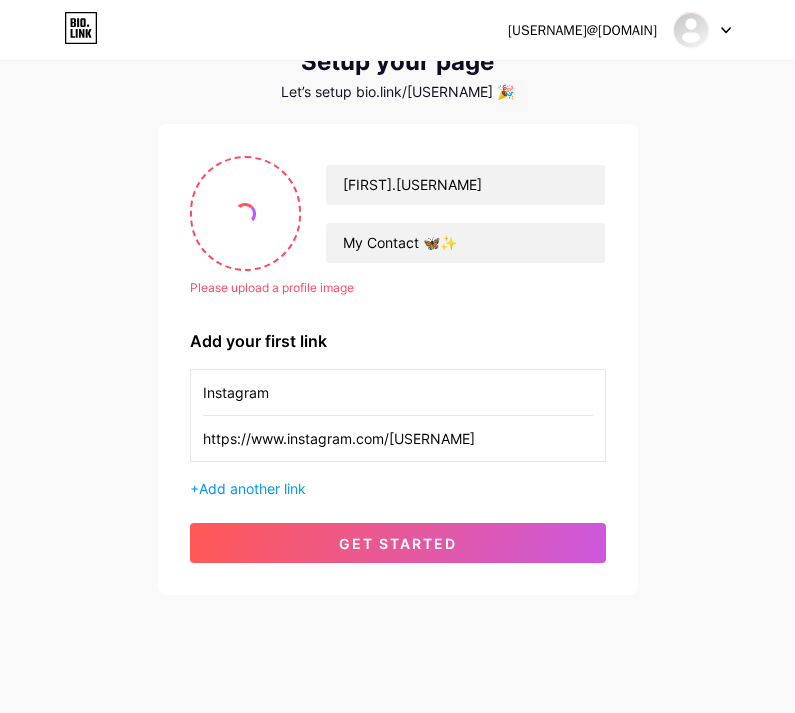 type on "C:\fakepath\IMG_3271.jpeg" 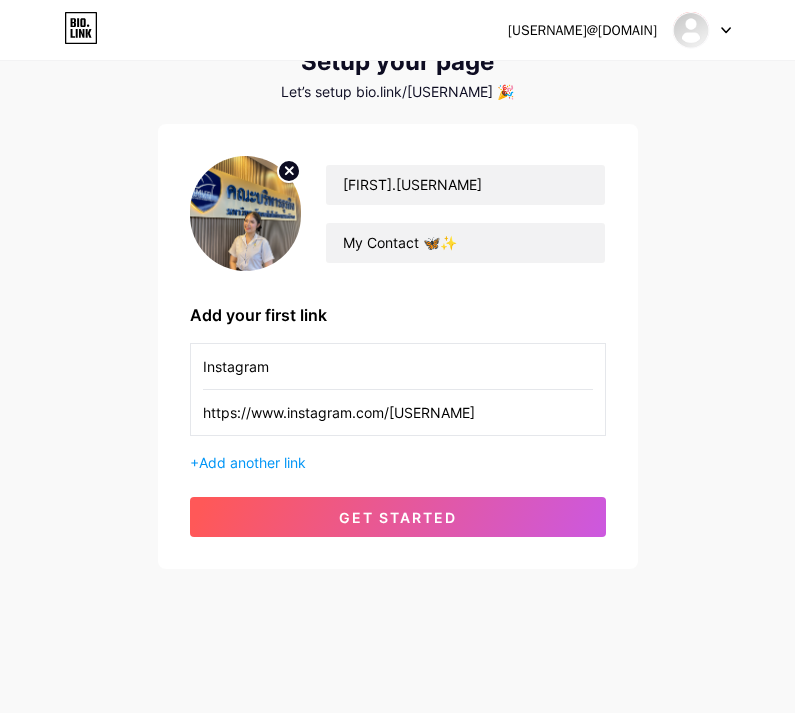 click at bounding box center [246, 213] 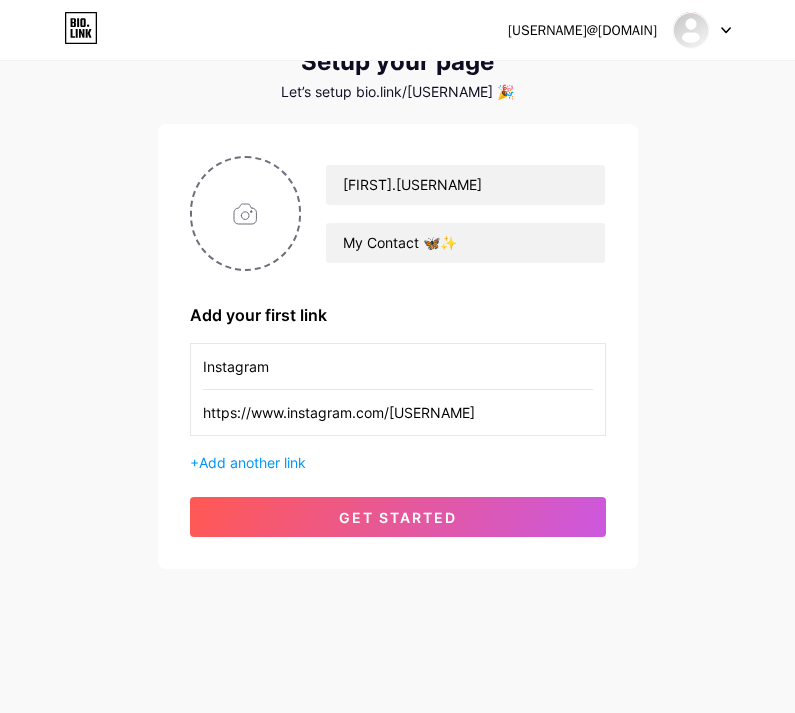 click at bounding box center (246, 213) 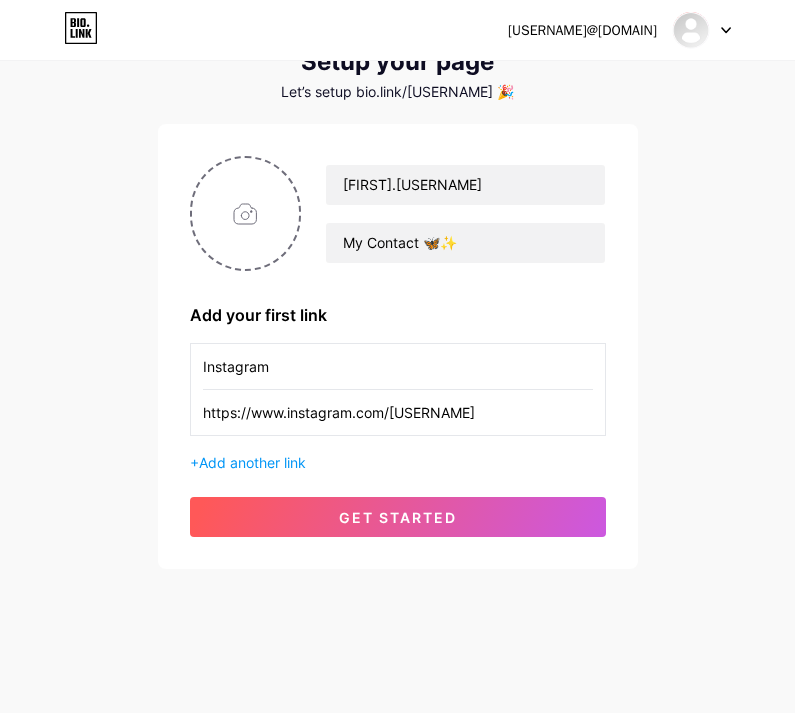 type on "C:\fakepath\IMG_3271.jpeg" 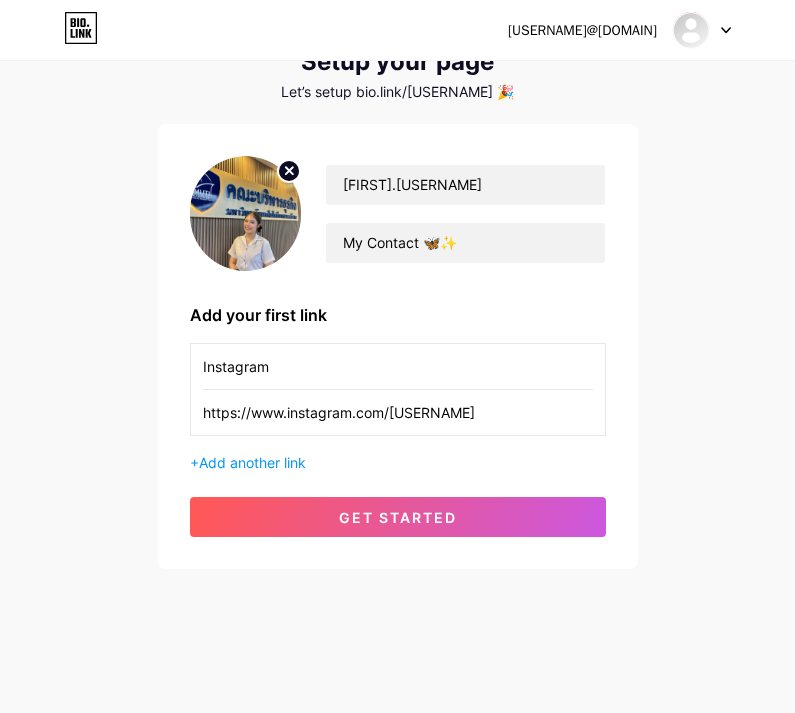 click 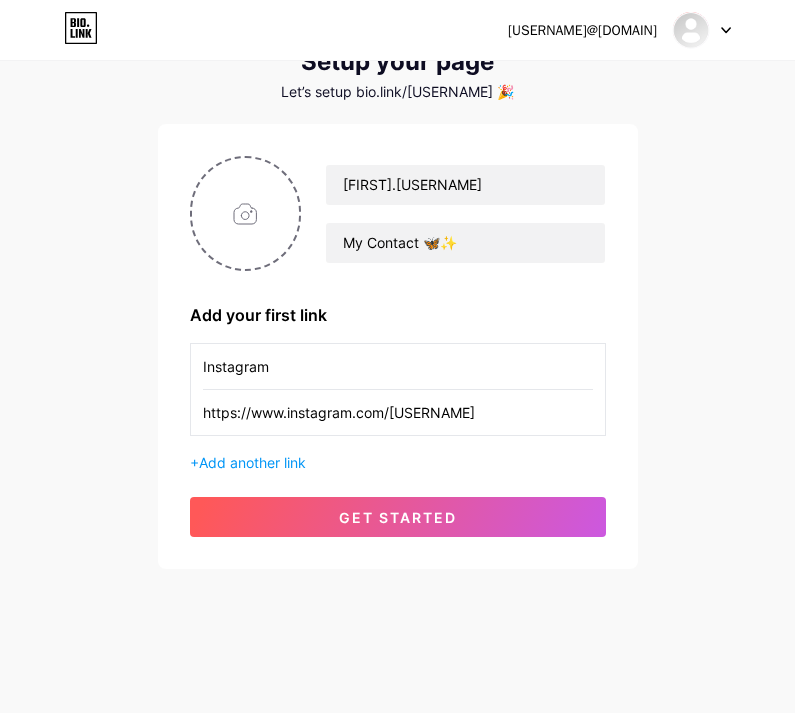 click at bounding box center [246, 213] 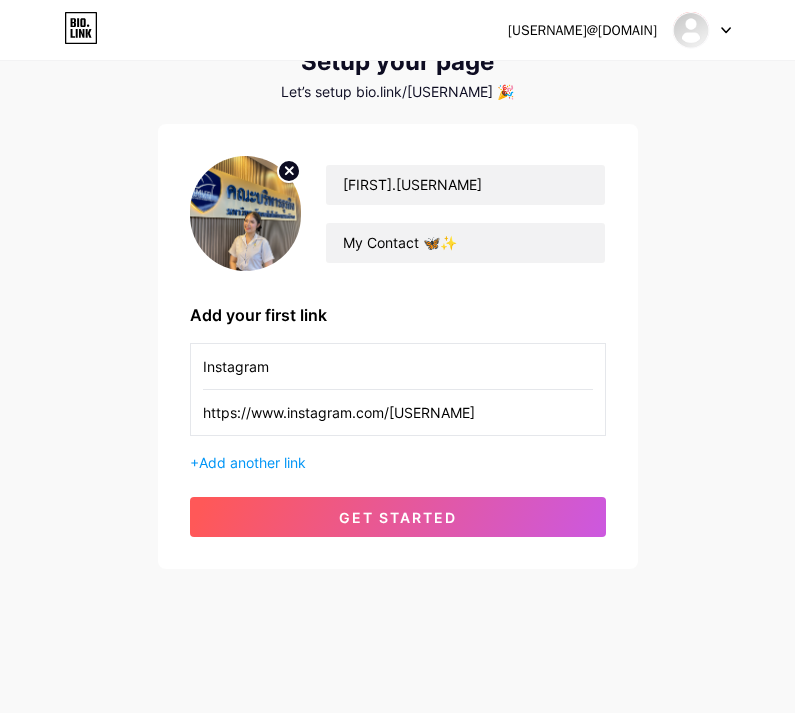 click 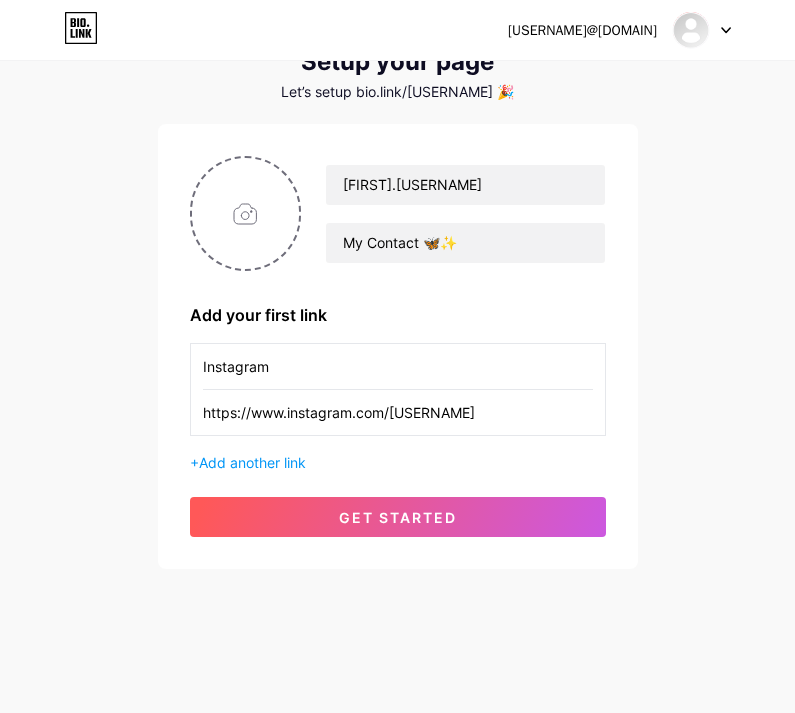 click at bounding box center [246, 213] 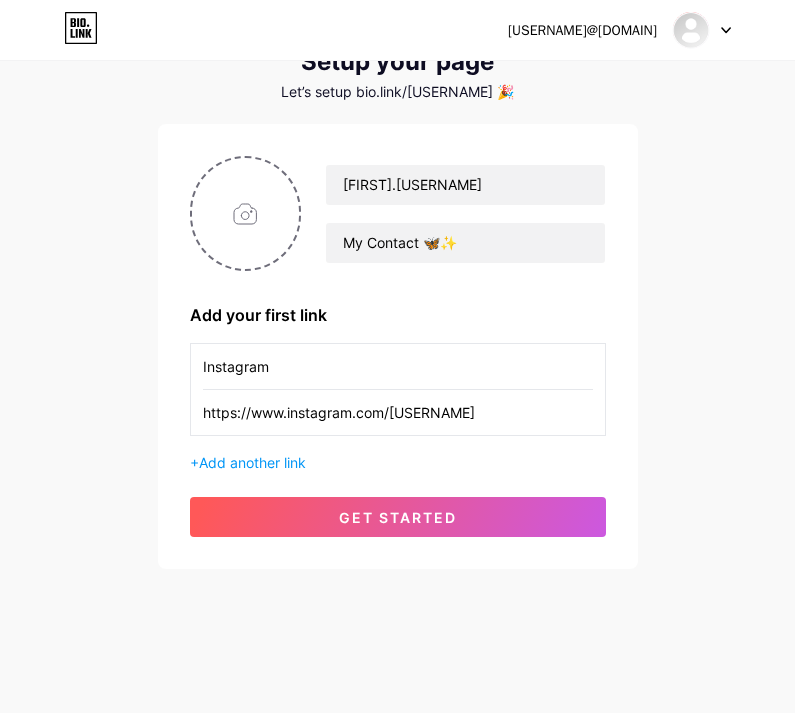type on "C:\fakepath\IMG_3271.jpeg" 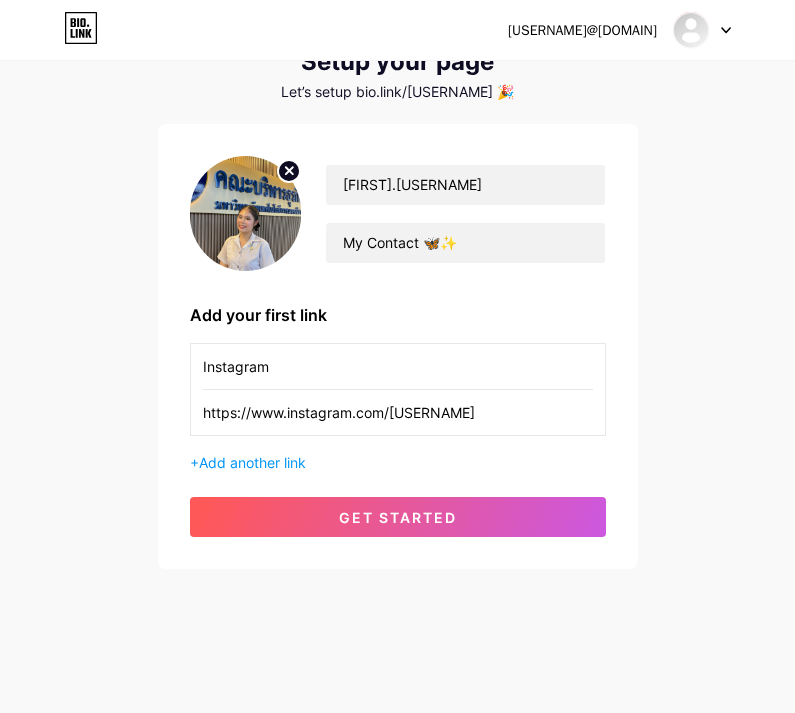 click on "get started" at bounding box center [398, 517] 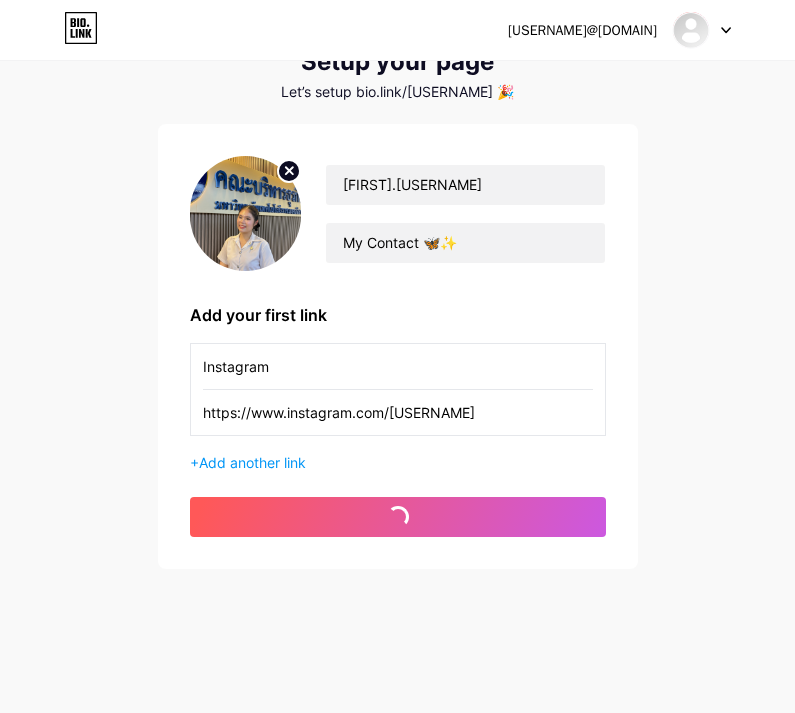 scroll, scrollTop: 0, scrollLeft: 0, axis: both 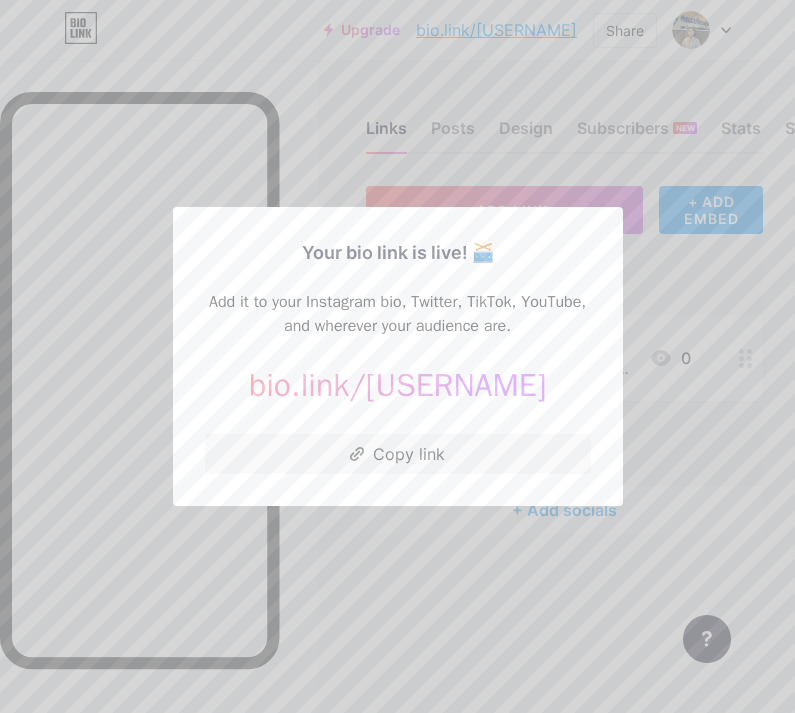 click at bounding box center [397, 356] 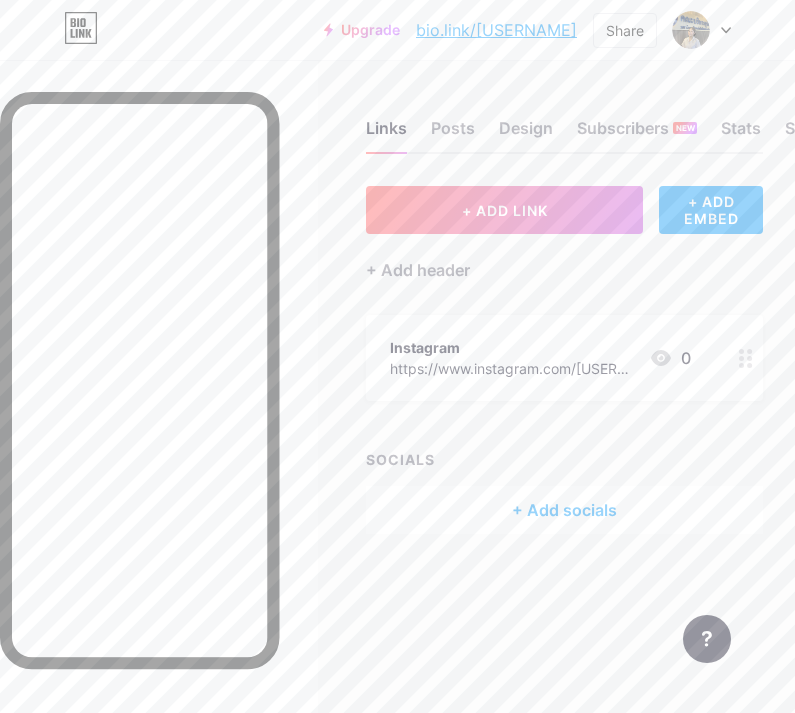 click on "+ ADD LINK" at bounding box center [505, 210] 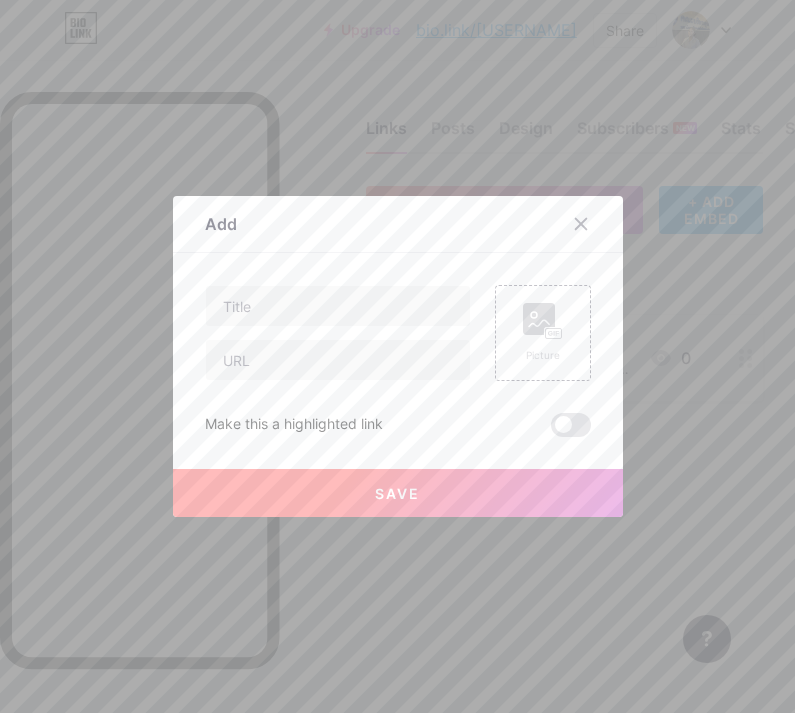 click at bounding box center (593, 224) 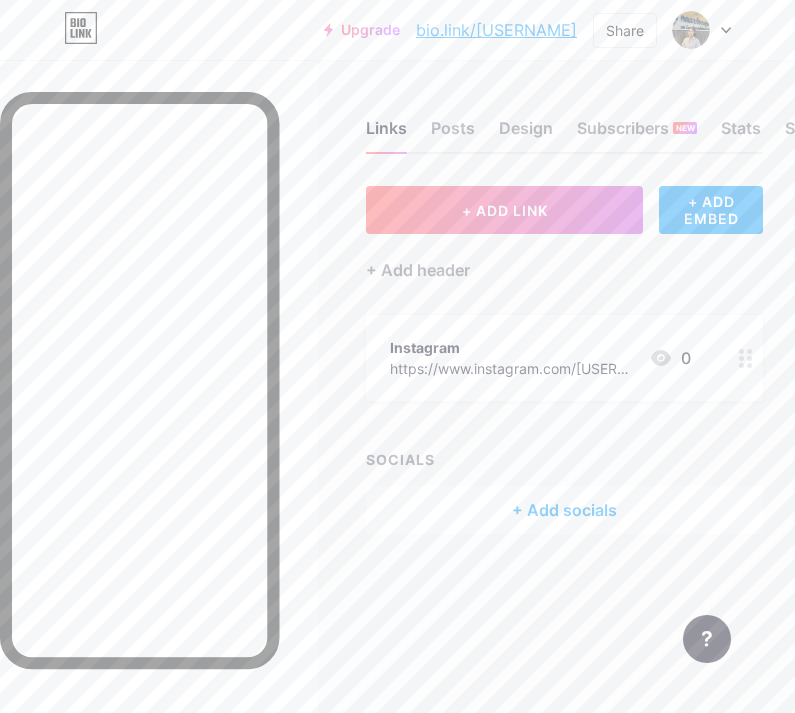click on "+ ADD EMBED" at bounding box center [711, 210] 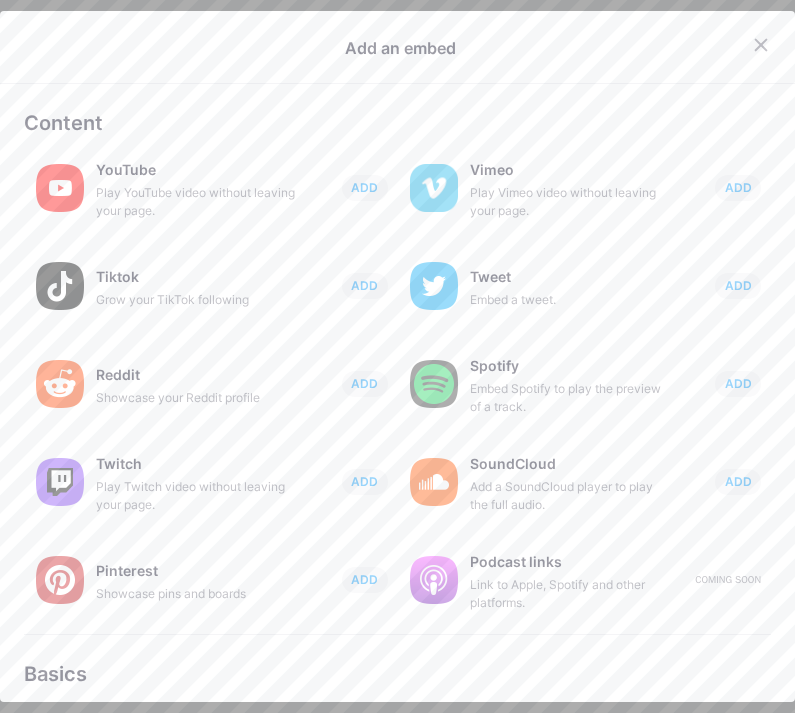 click at bounding box center (761, 45) 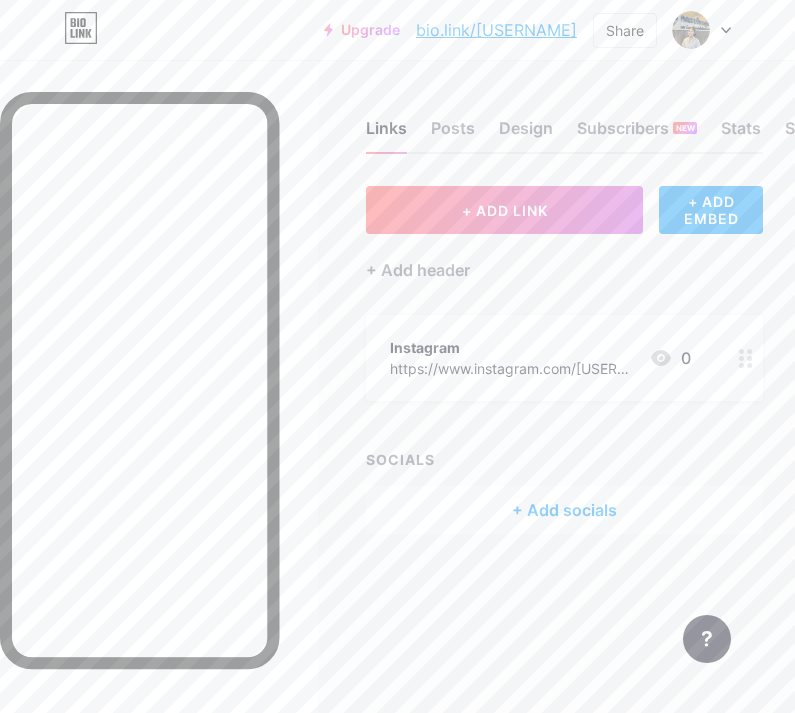 click on "Posts" at bounding box center (453, 134) 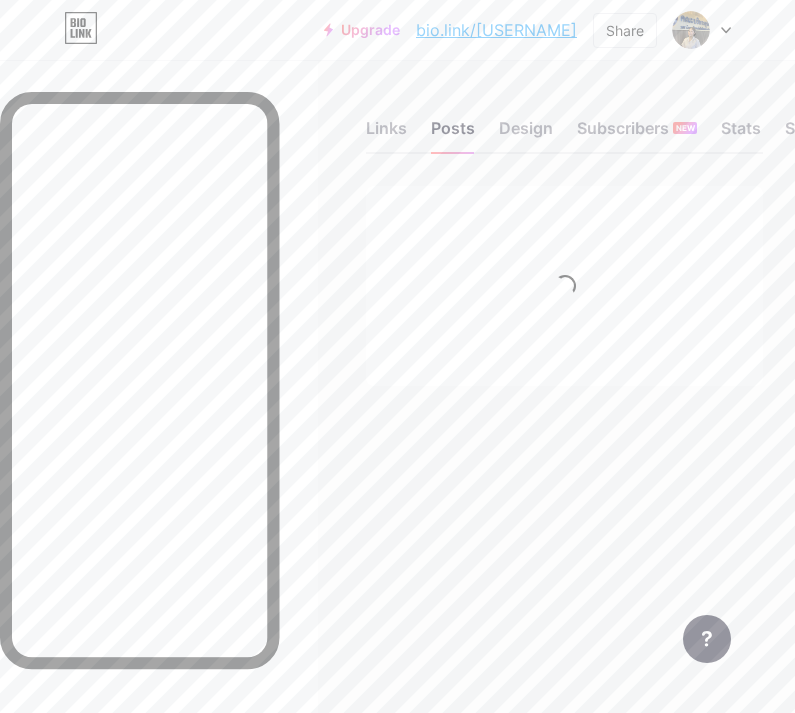 click on "Links" at bounding box center [386, 134] 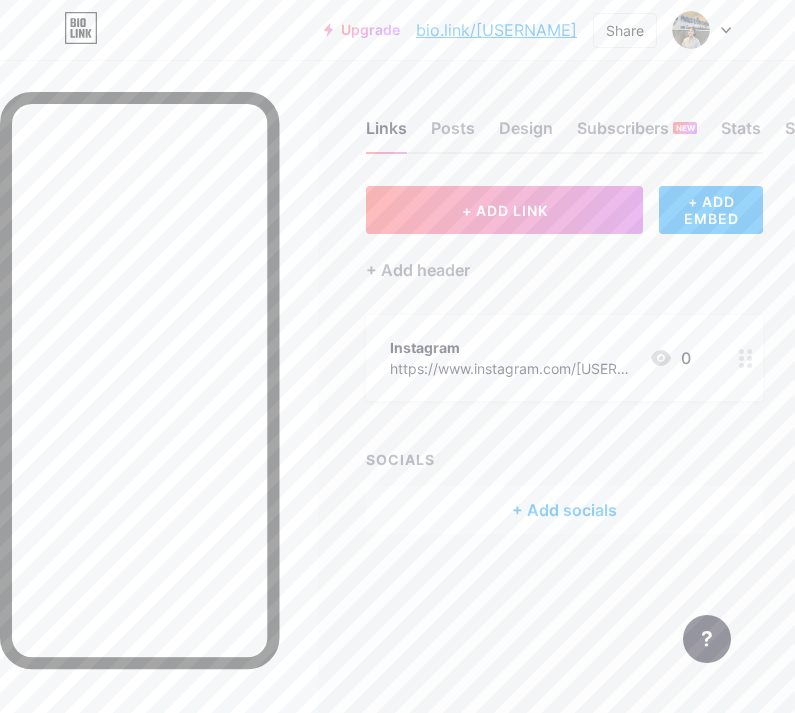 click on "+ Add socials" at bounding box center [564, 510] 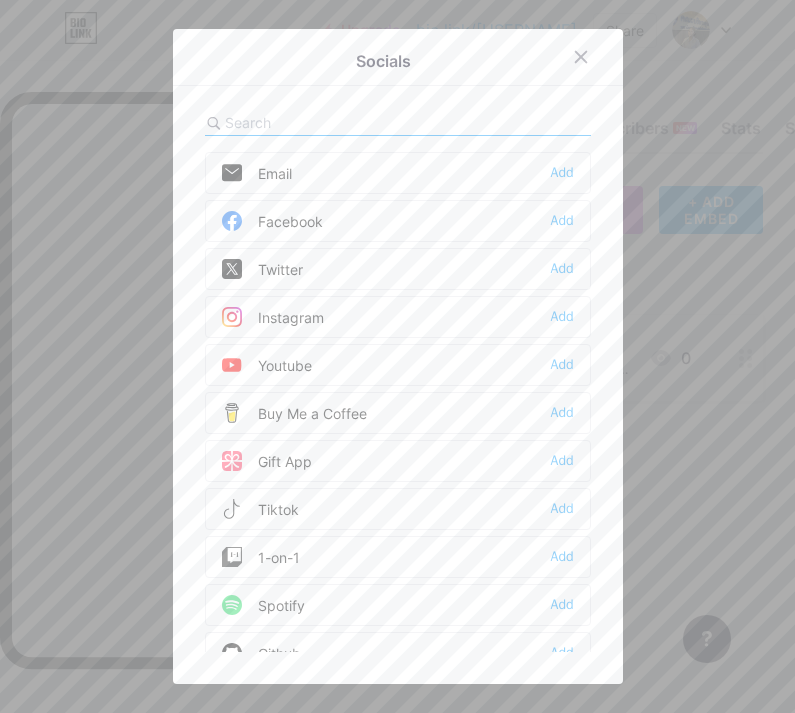 click on "Add" at bounding box center [562, 221] 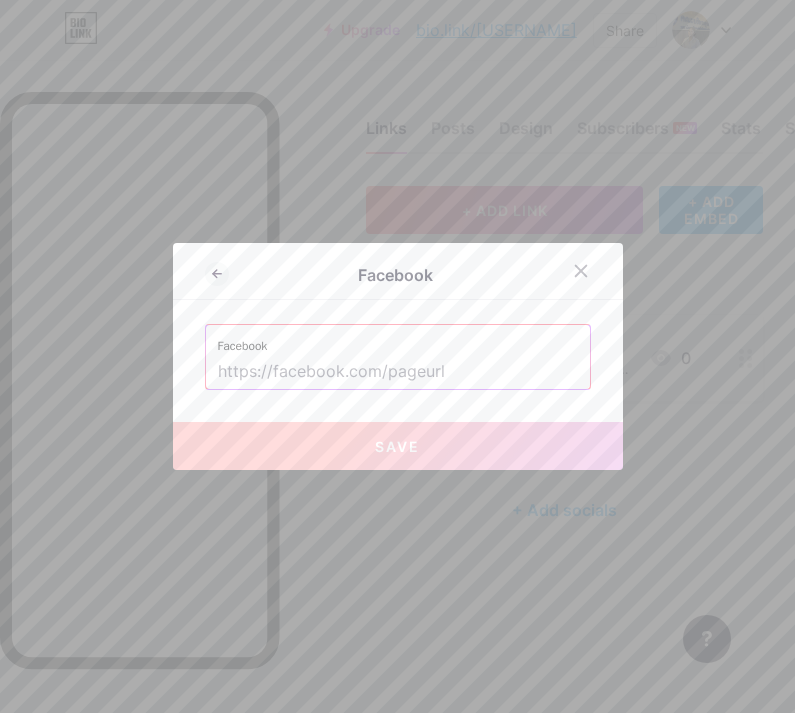 click at bounding box center (398, 372) 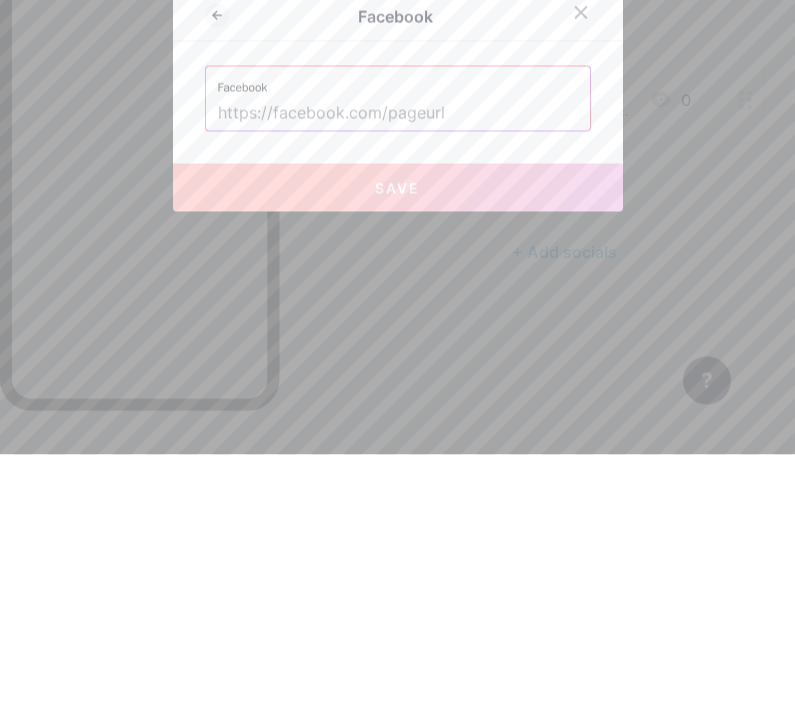 scroll, scrollTop: 64, scrollLeft: 0, axis: vertical 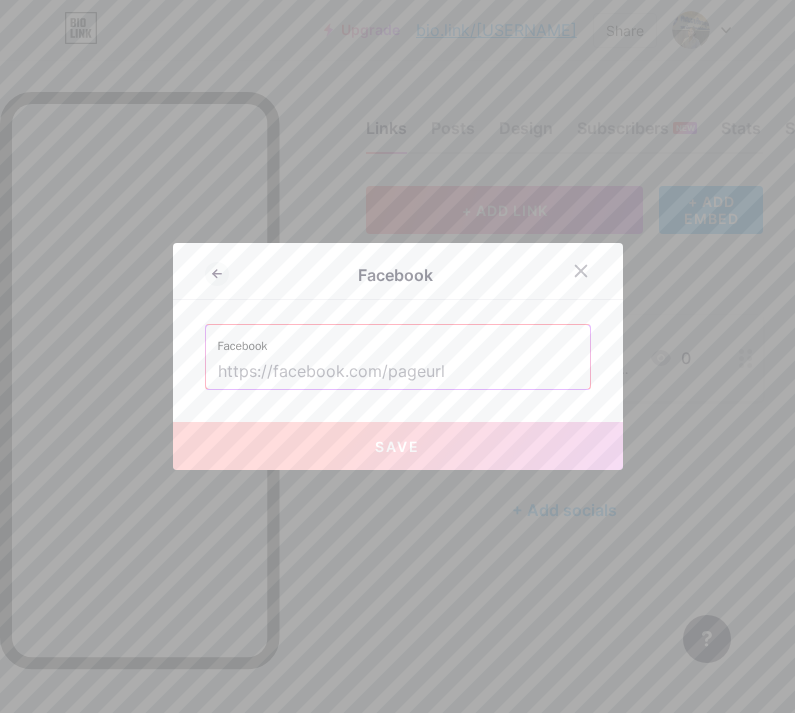 click at bounding box center (398, 372) 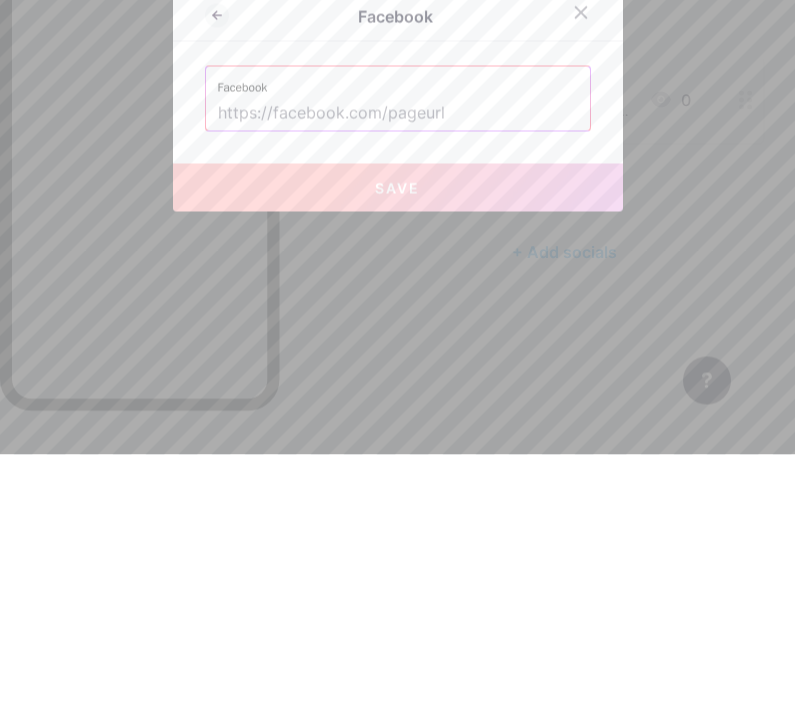 click at bounding box center (398, 372) 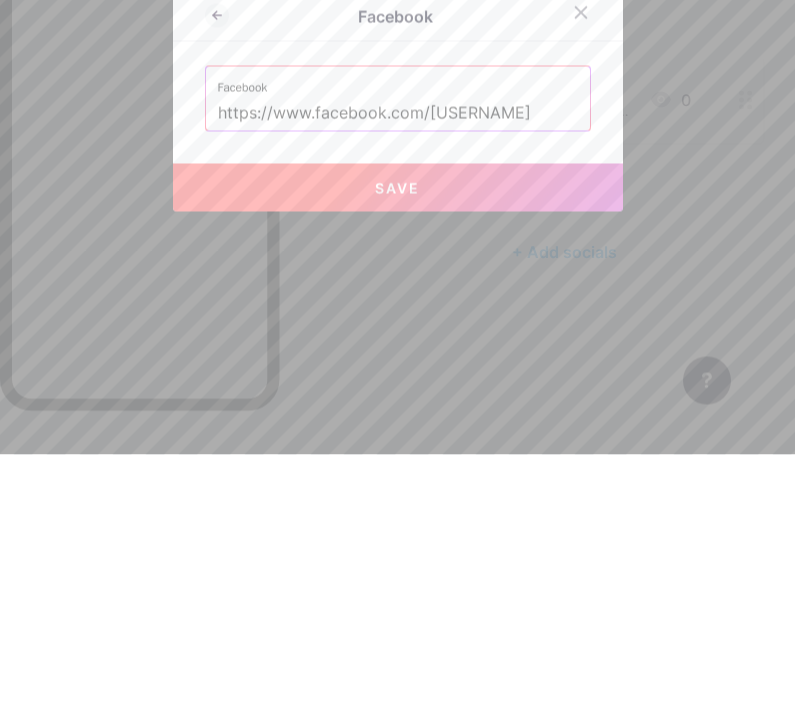 type on "https://www.facebook.com/[USERNAME]" 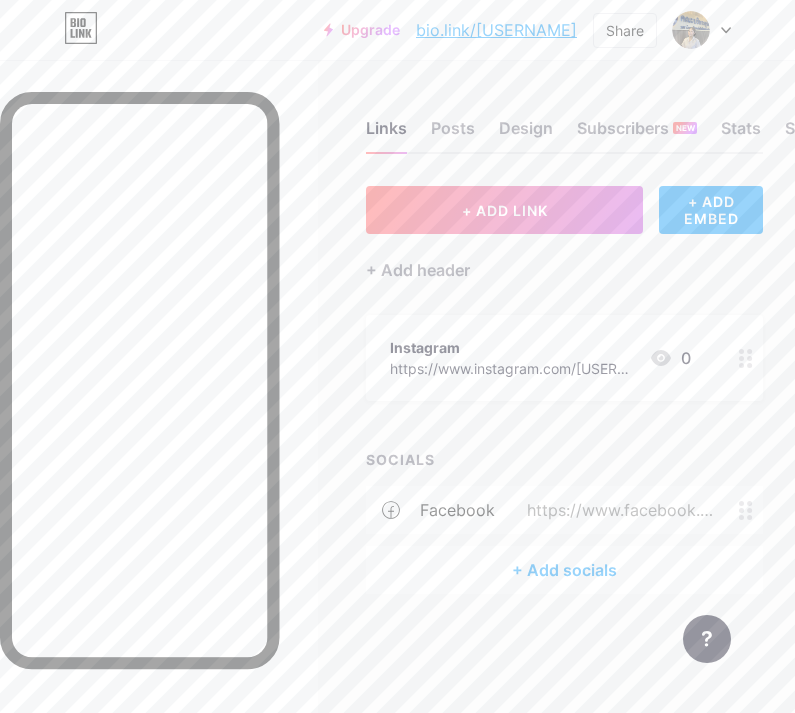 click 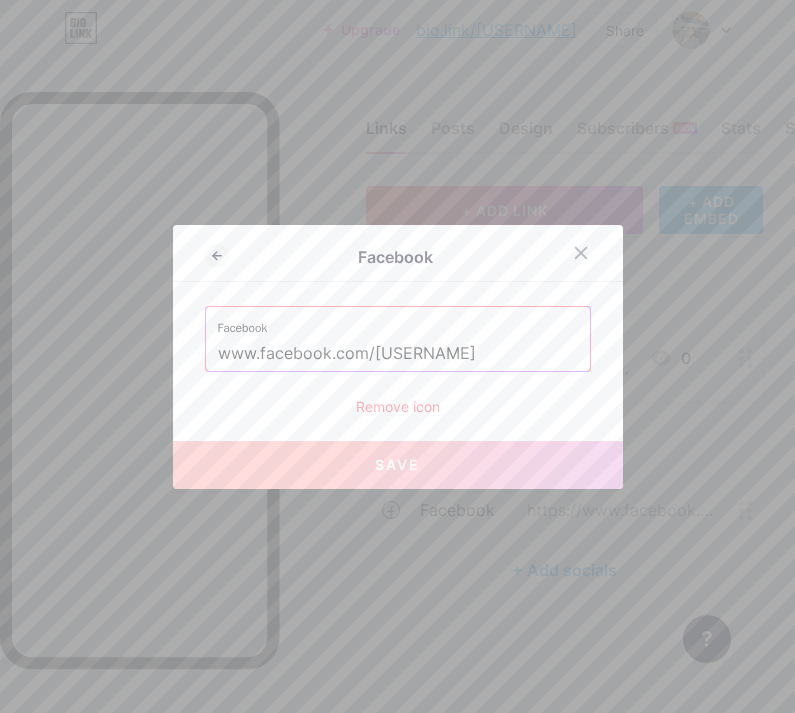 click at bounding box center [581, 253] 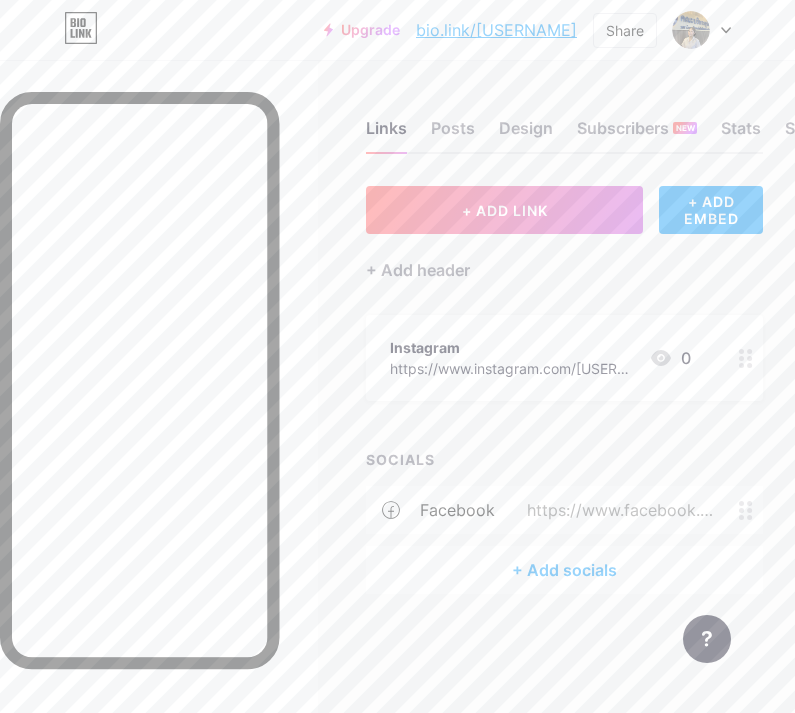 click on "https://www.facebook.com/[USERNAME]" at bounding box center (617, 510) 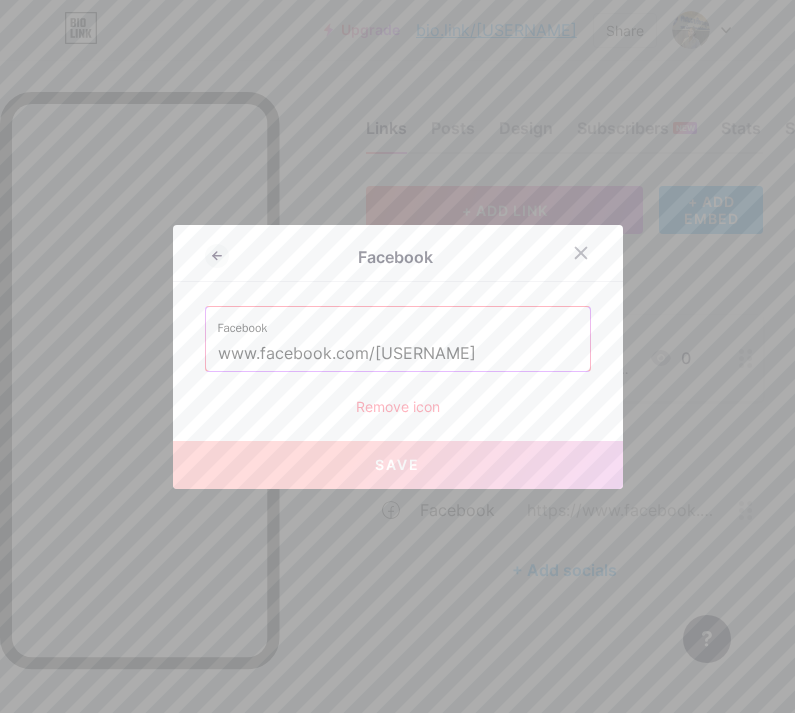 click on "Remove icon" at bounding box center [398, 406] 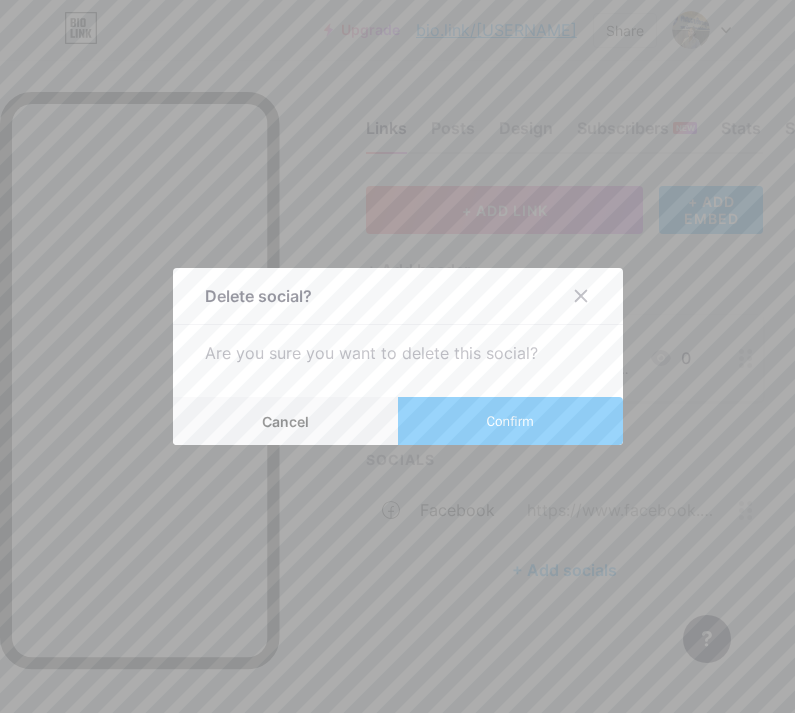 click on "Confirm" at bounding box center (510, 421) 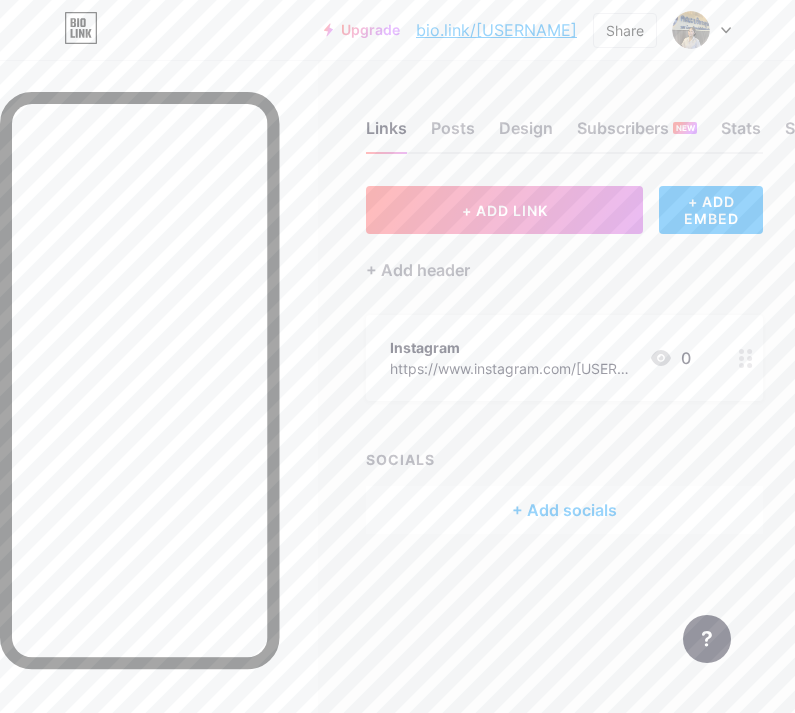 click 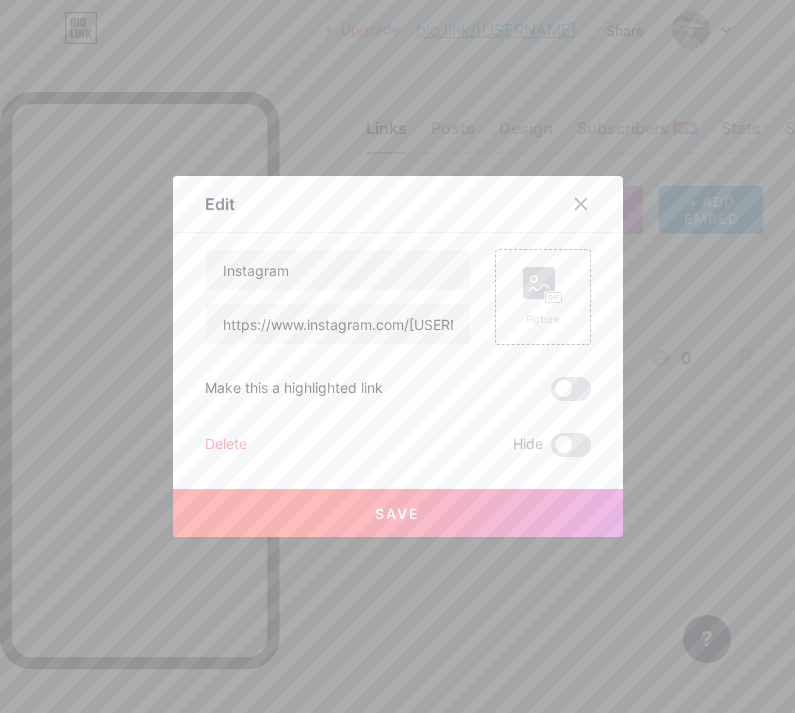 click at bounding box center [397, 356] 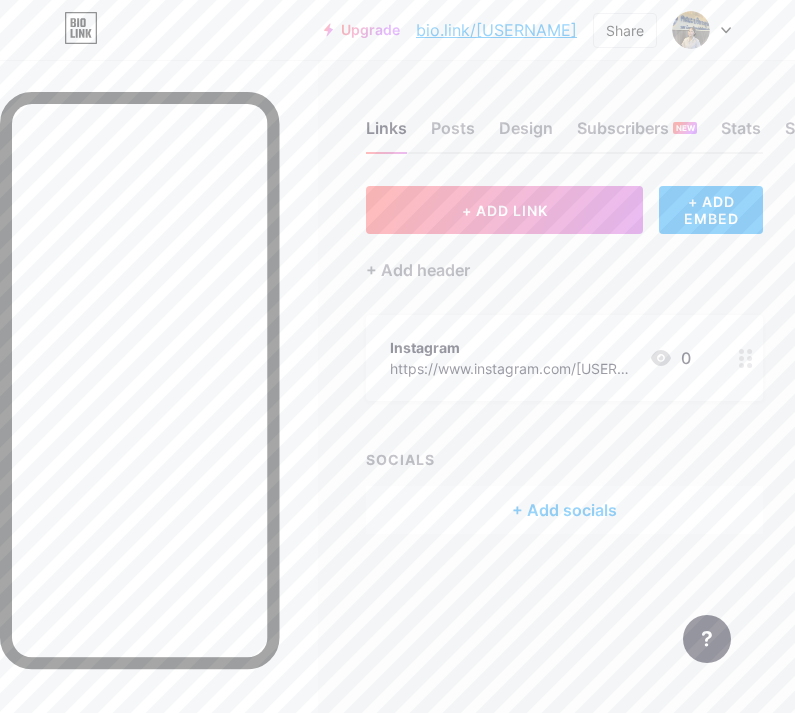click on "+ Add socials" at bounding box center [564, 510] 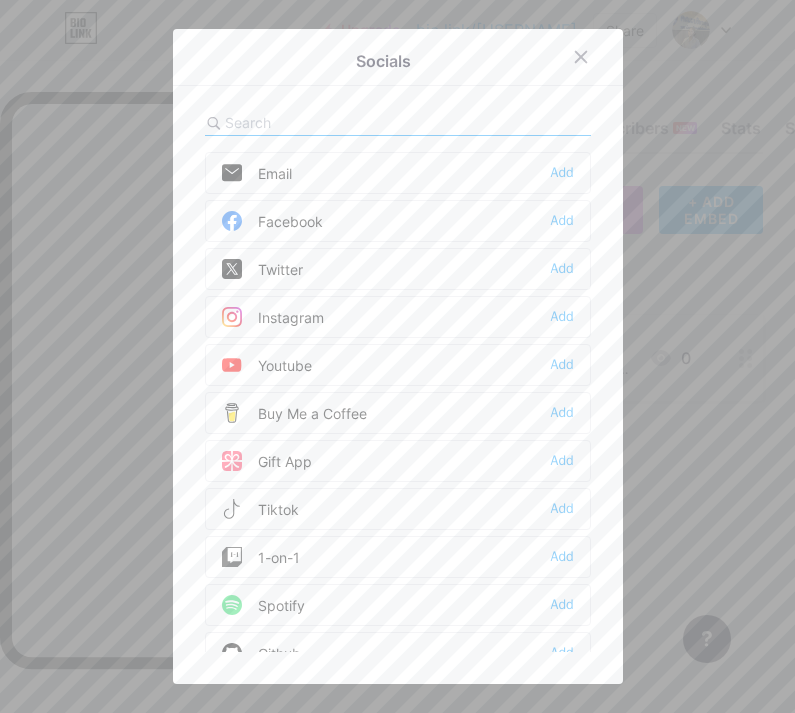 click on "Add" at bounding box center [562, 221] 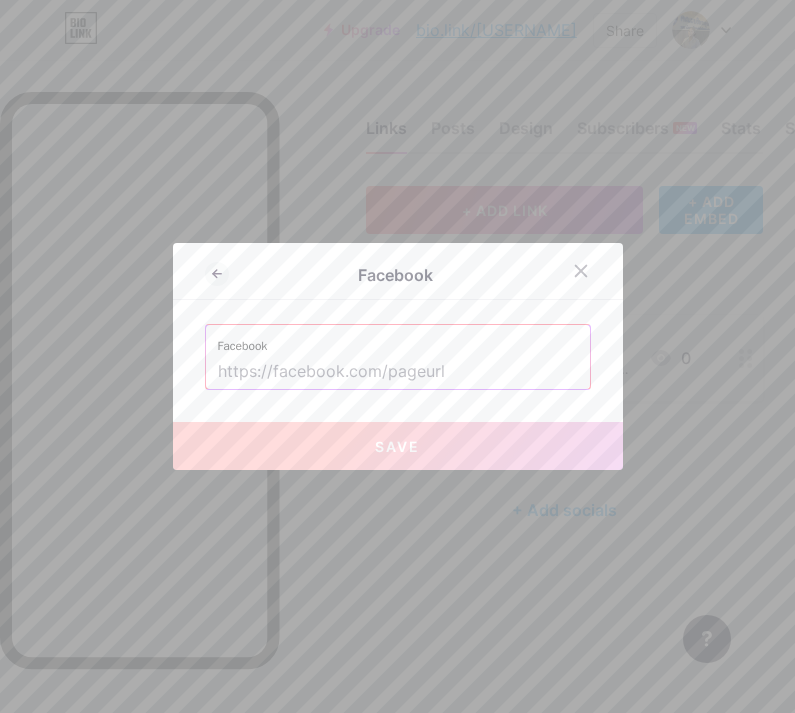 click at bounding box center (398, 372) 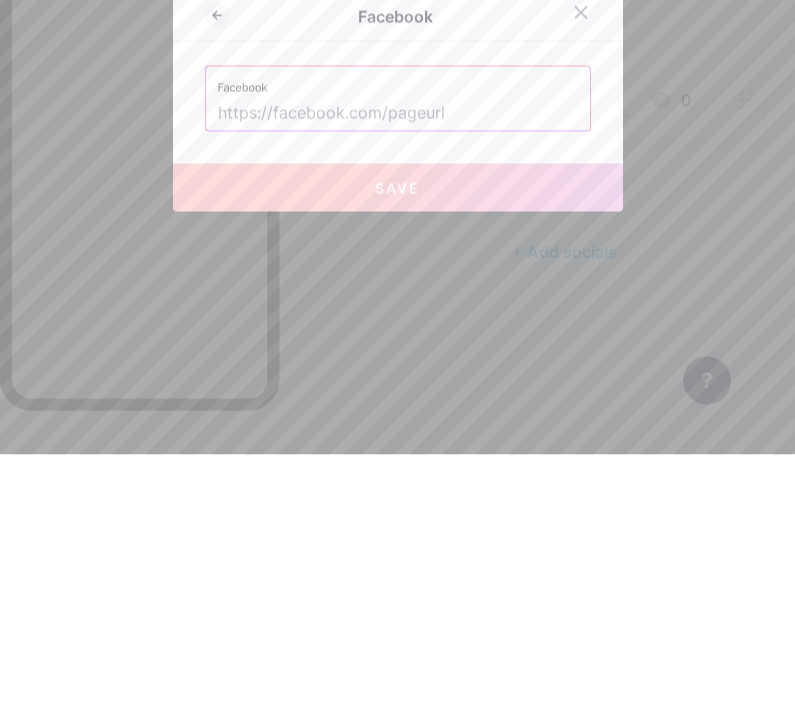 click on "Save" at bounding box center [398, 446] 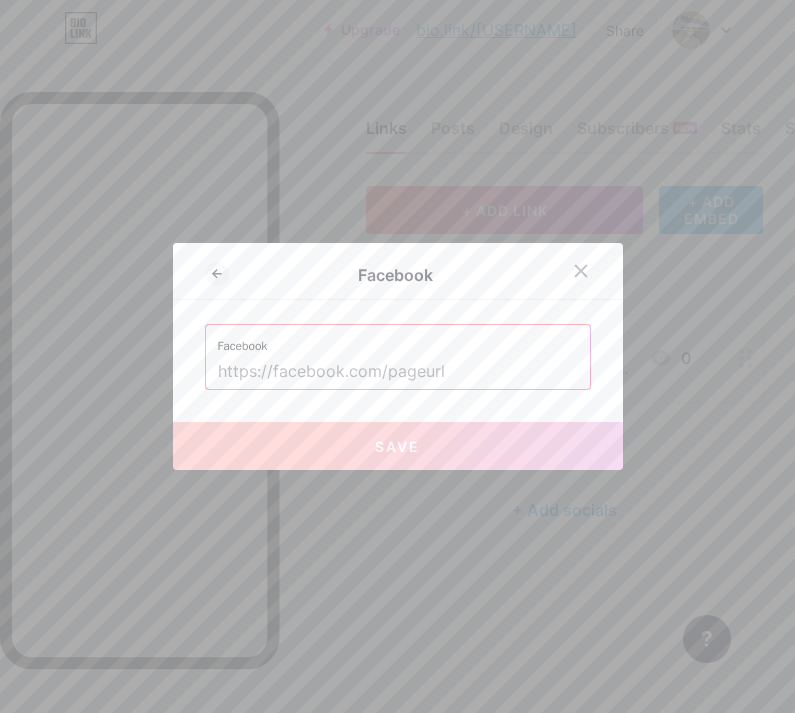 click at bounding box center [398, 372] 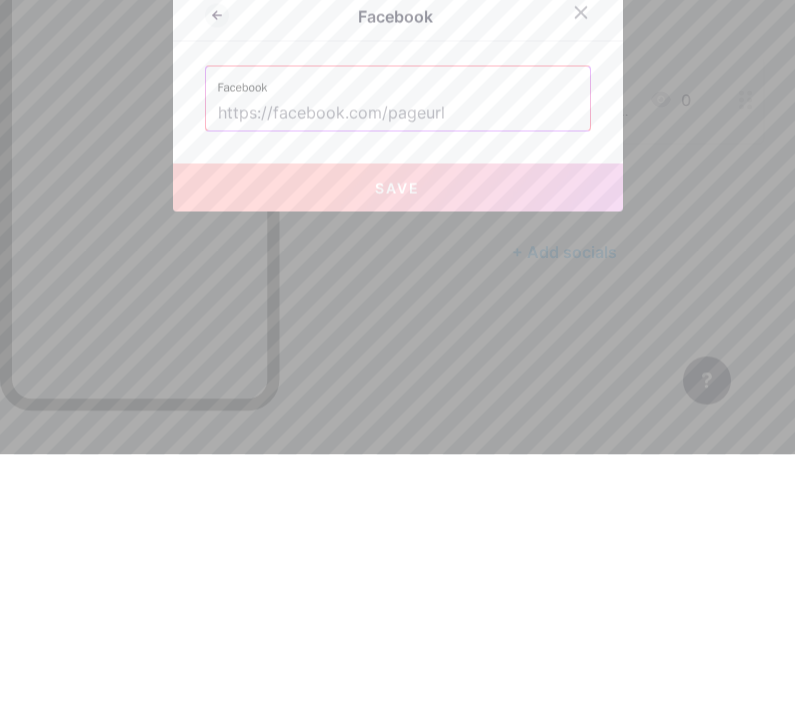 click at bounding box center [397, 356] 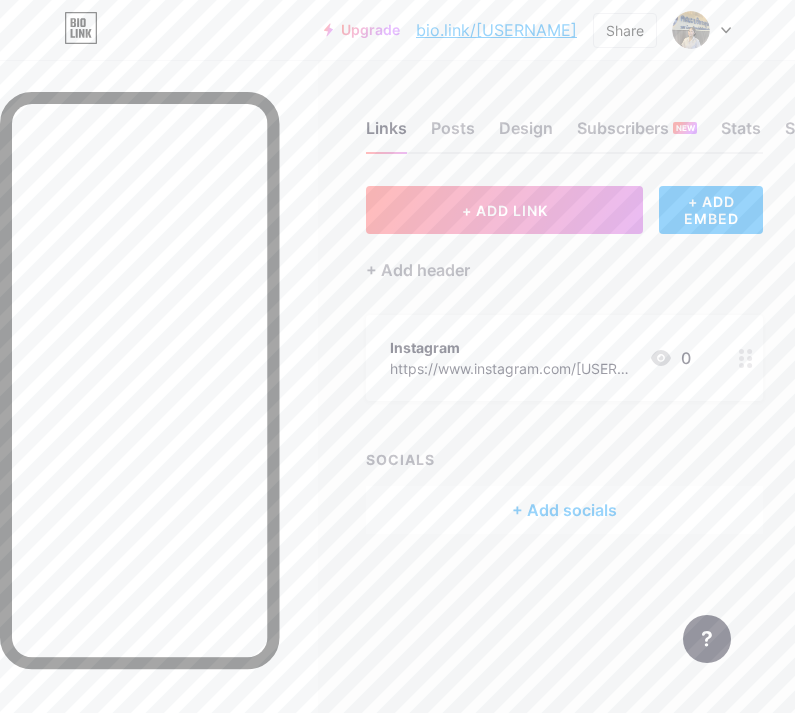 click on "+ Add socials" at bounding box center [564, 510] 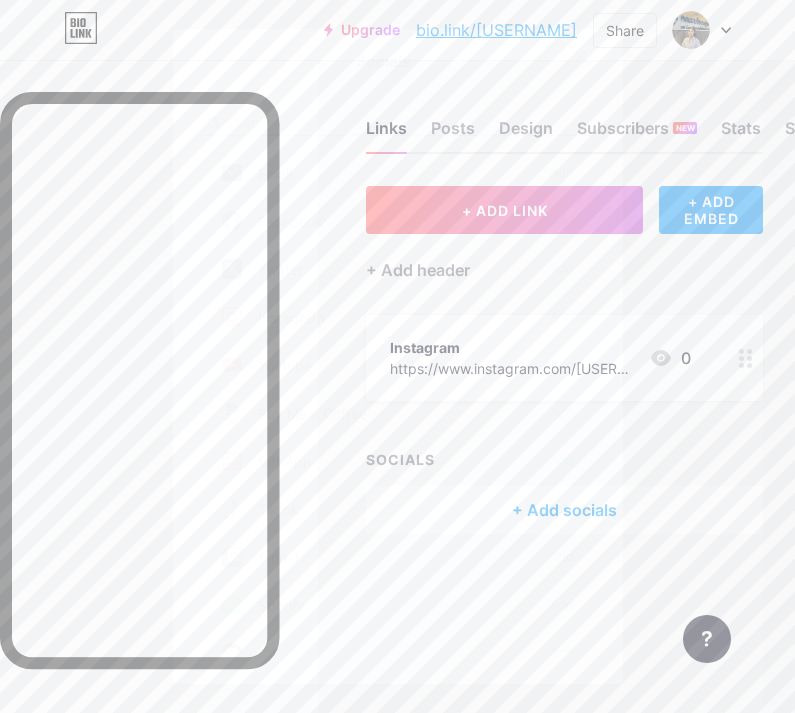 click on "Facebook
Add" at bounding box center (398, 221) 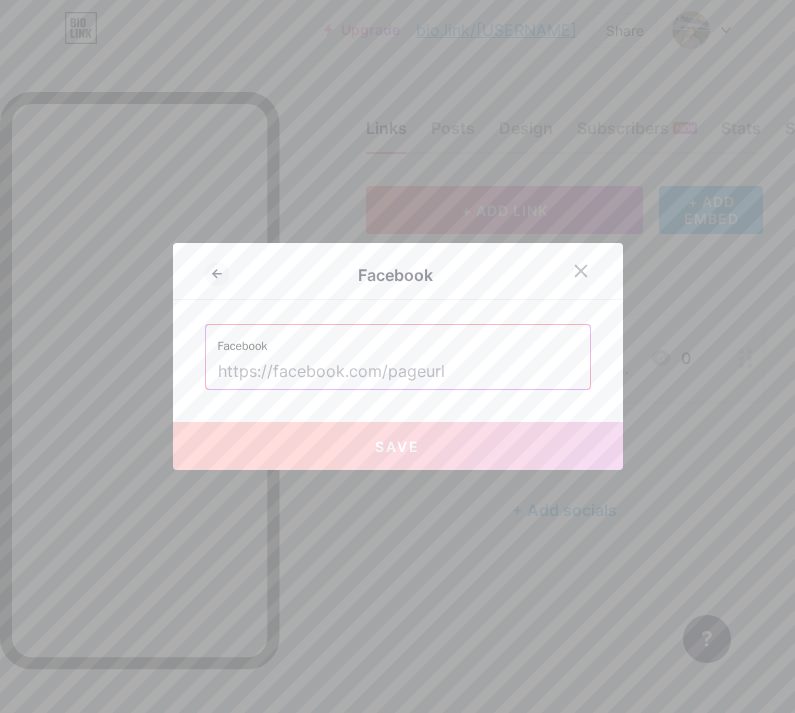 click at bounding box center (398, 372) 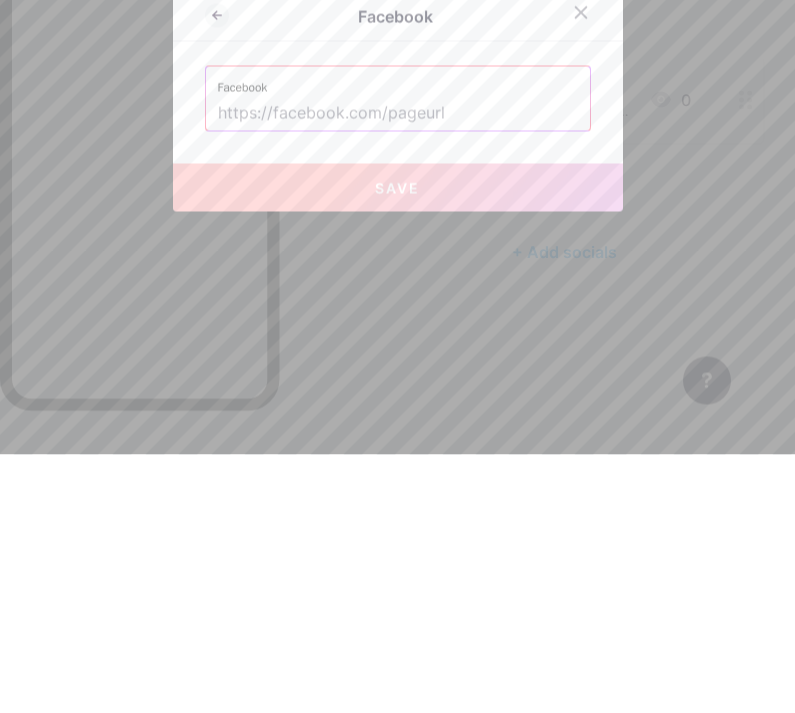 click at bounding box center [398, 372] 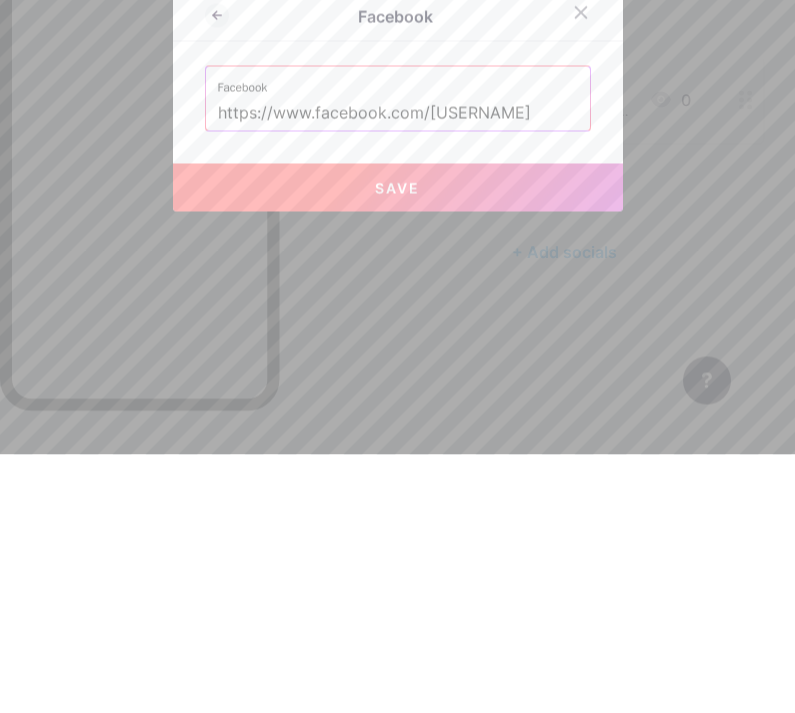 type on "https://www.facebook.com/[USERNAME]" 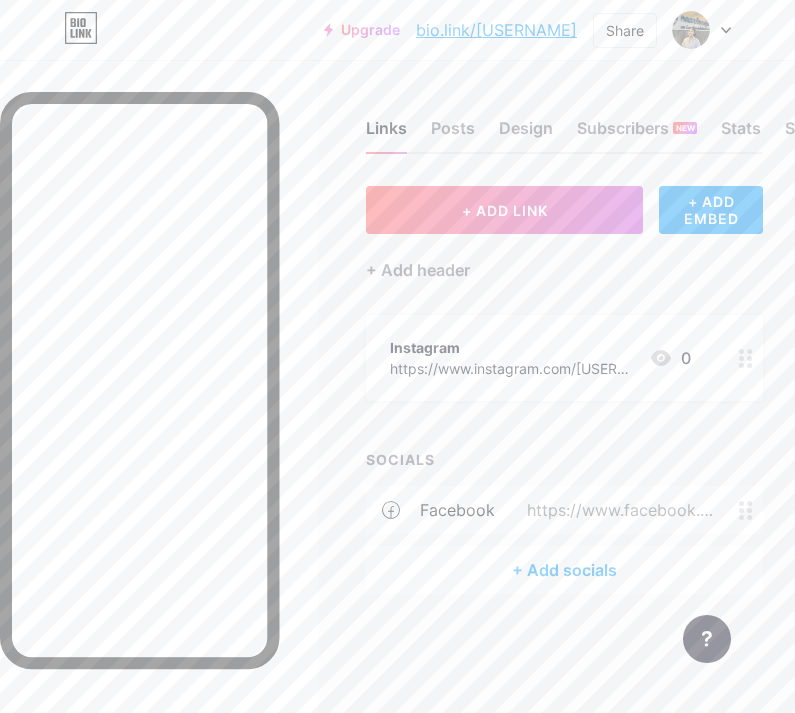 click on "https://www.facebook.com/[USERNAME]" at bounding box center [617, 510] 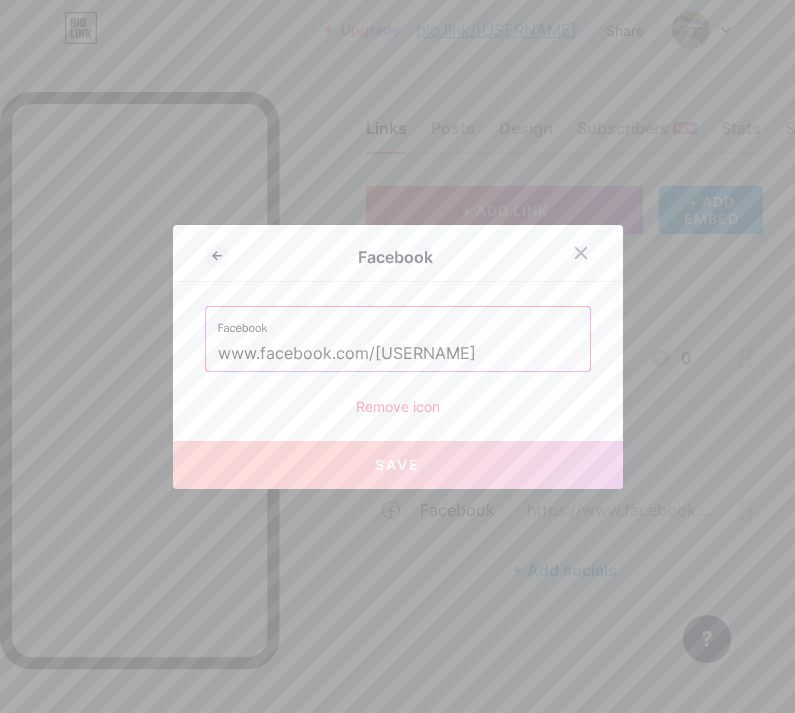 click at bounding box center [581, 253] 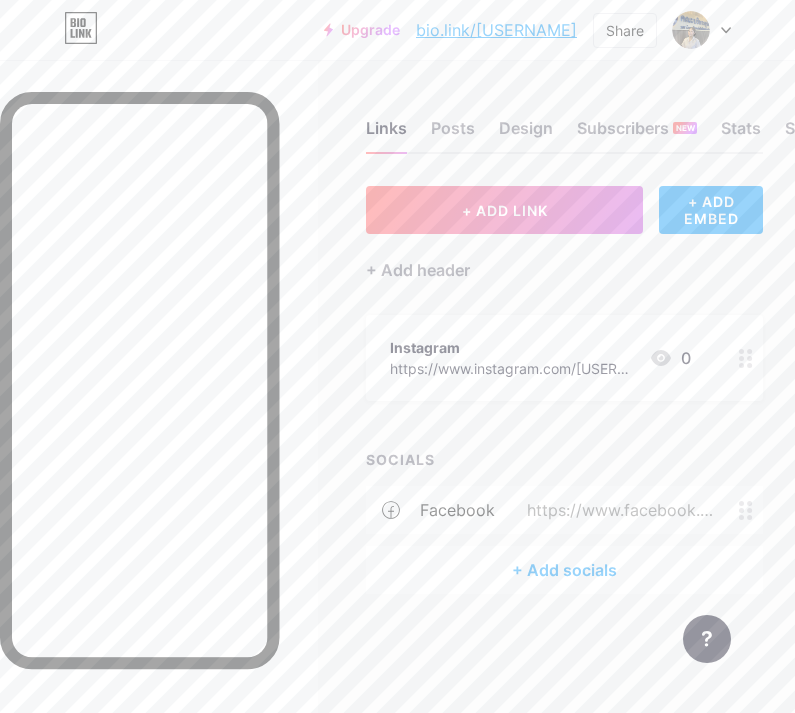 click on "facebook" at bounding box center [457, 510] 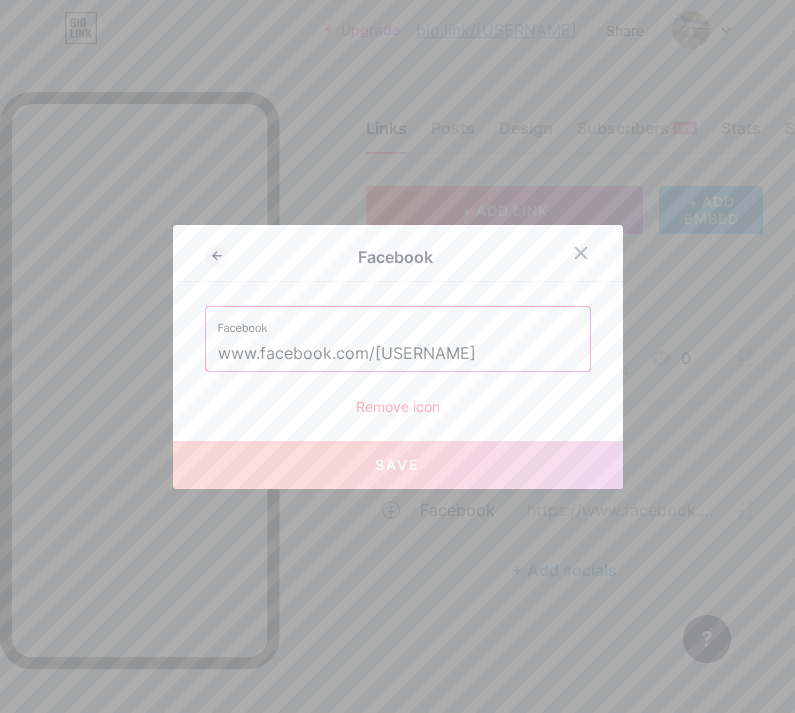 click at bounding box center (581, 253) 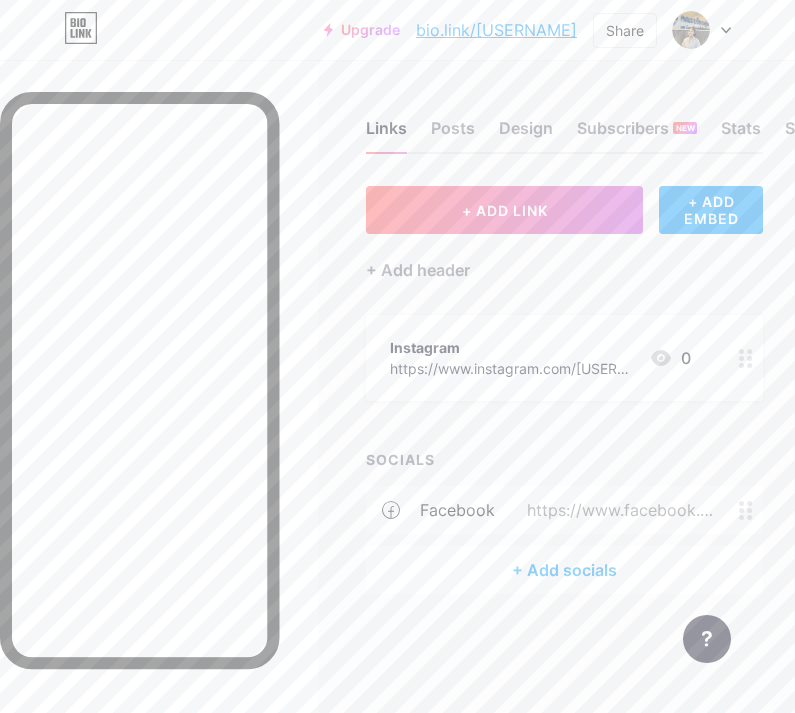 click on "+ ADD LINK" at bounding box center [504, 210] 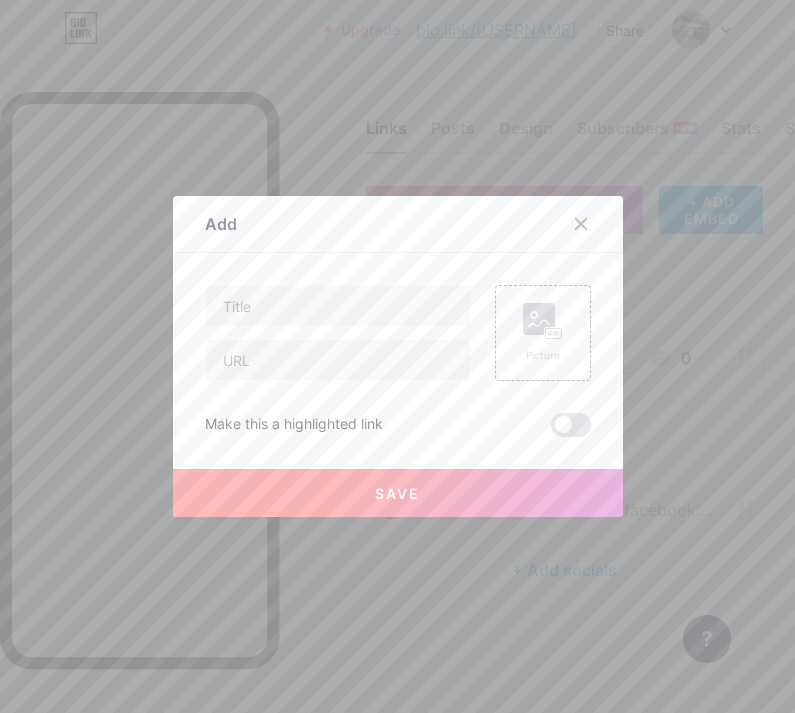 click at bounding box center (581, 224) 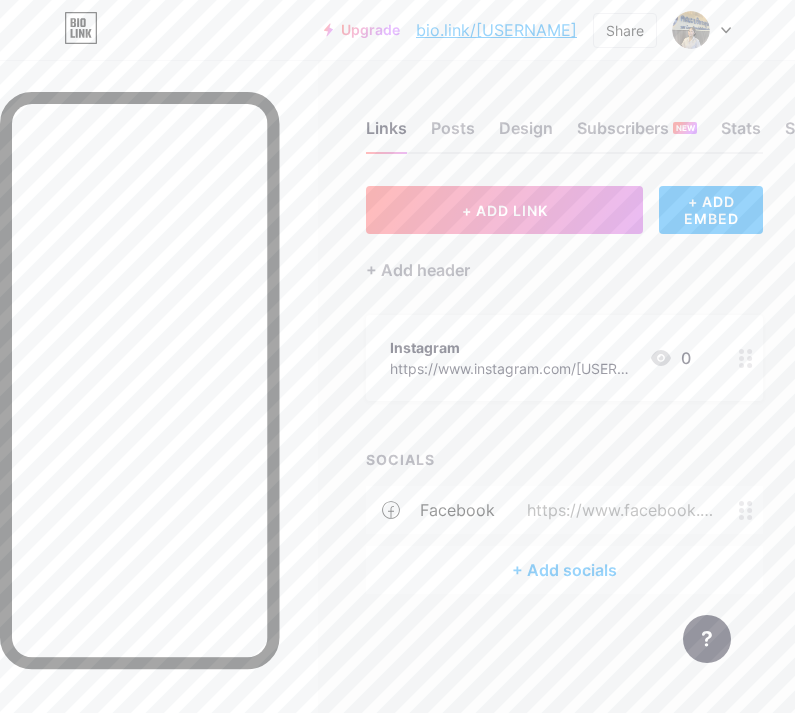 click on "https://www.facebook.com/[USERNAME]" at bounding box center [617, 510] 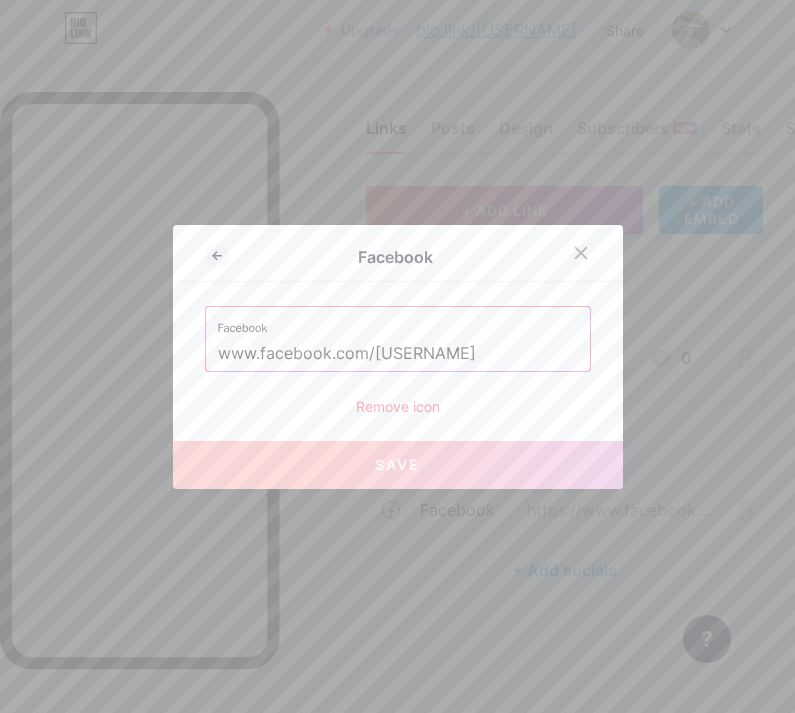 click on "www.facebook.com/[USERNAME]" at bounding box center (398, 354) 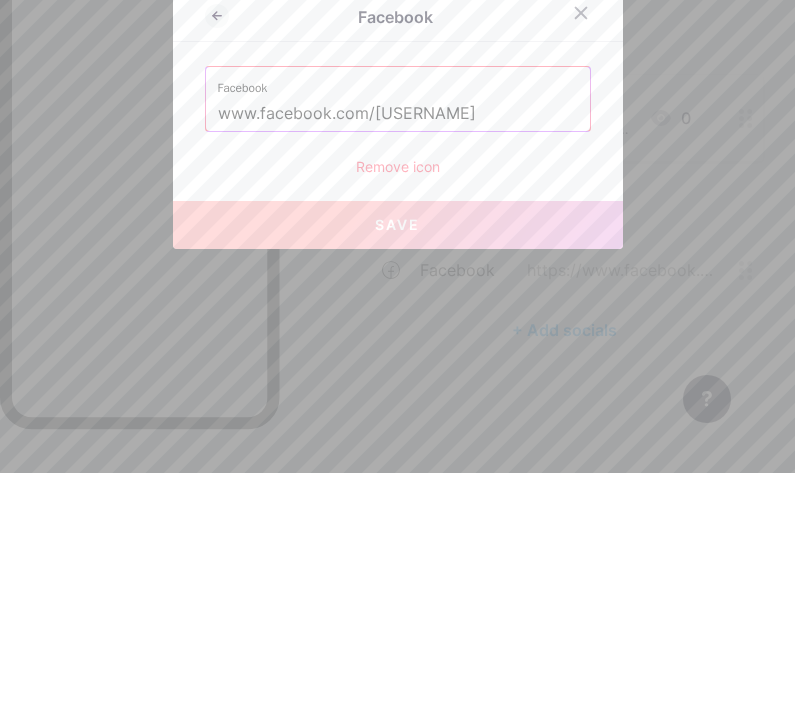 click at bounding box center (581, 253) 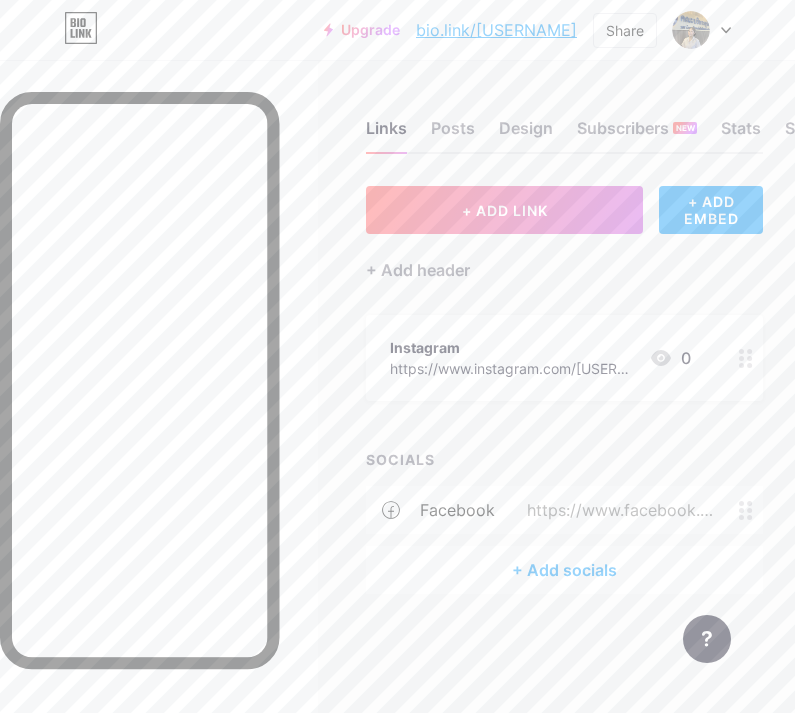click on "+ ADD EMBED" at bounding box center [711, 210] 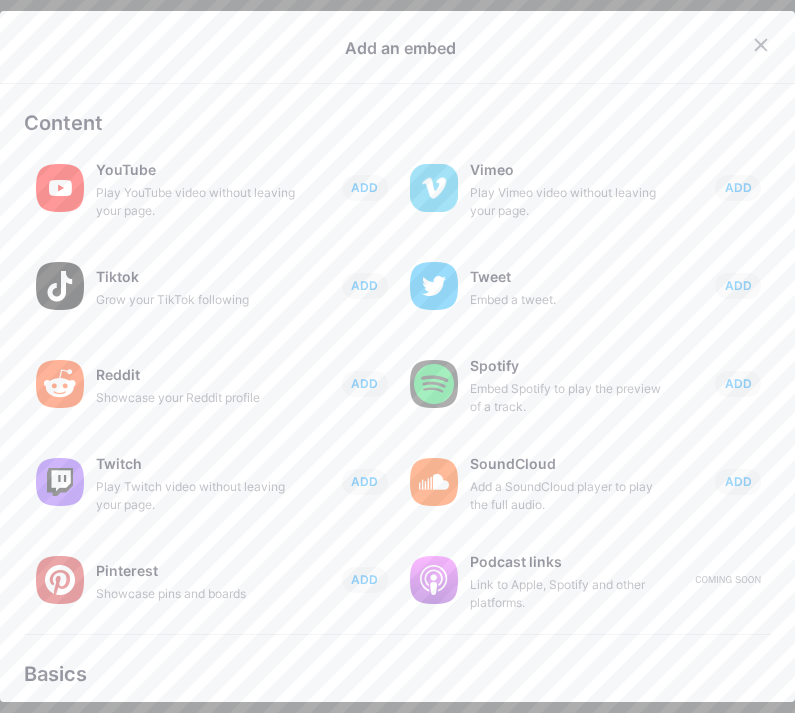 click 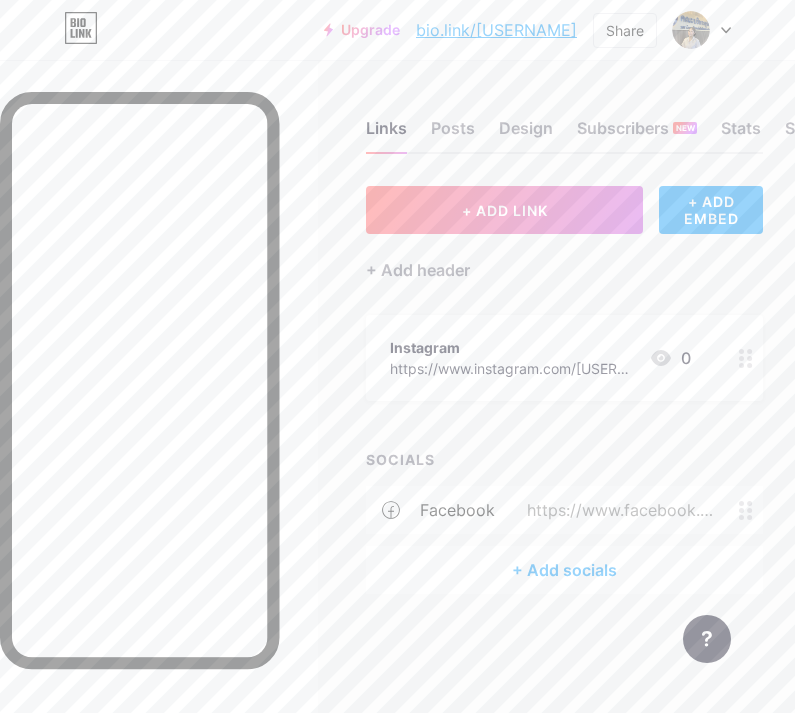 click on "+ ADD LINK" at bounding box center [504, 210] 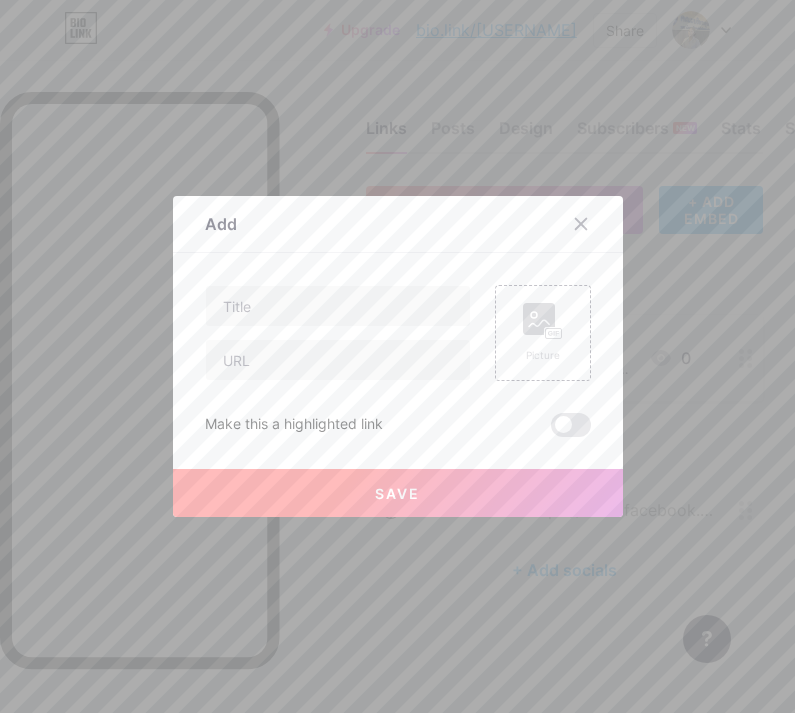 click 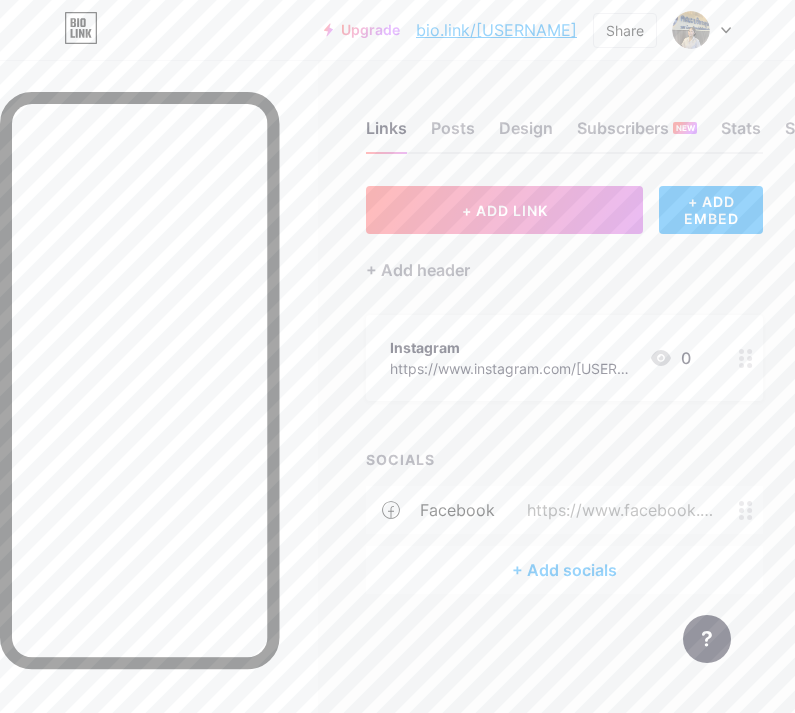 click on "https://www.facebook.com/[USERNAME]" at bounding box center (617, 510) 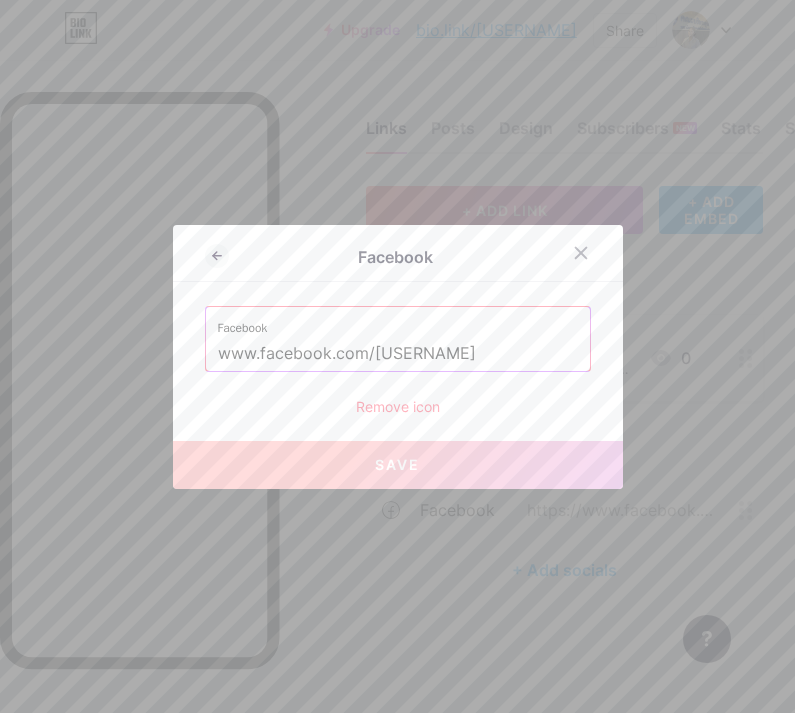 click on "www.facebook.com/[USERNAME]" at bounding box center (398, 354) 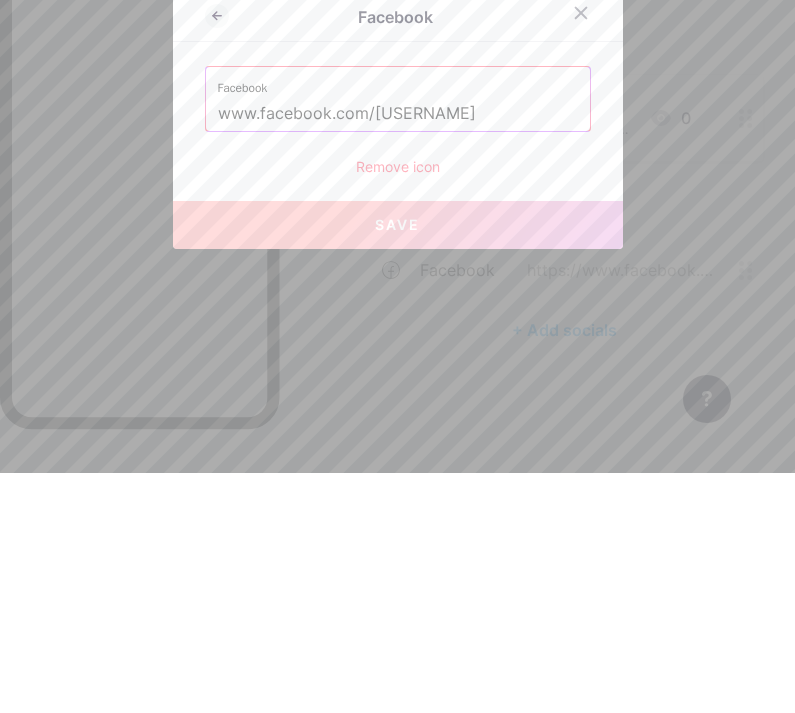 click at bounding box center [581, 253] 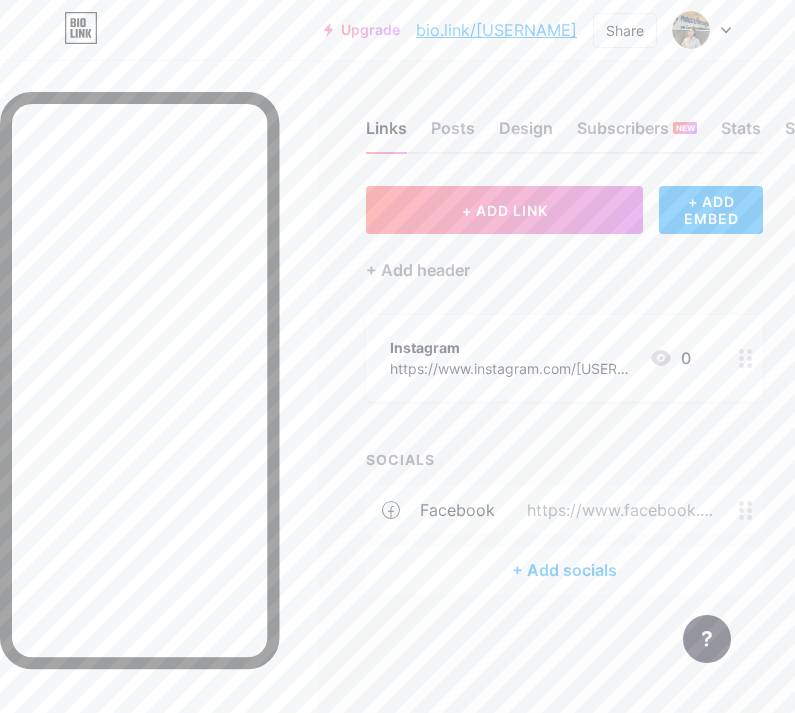 click 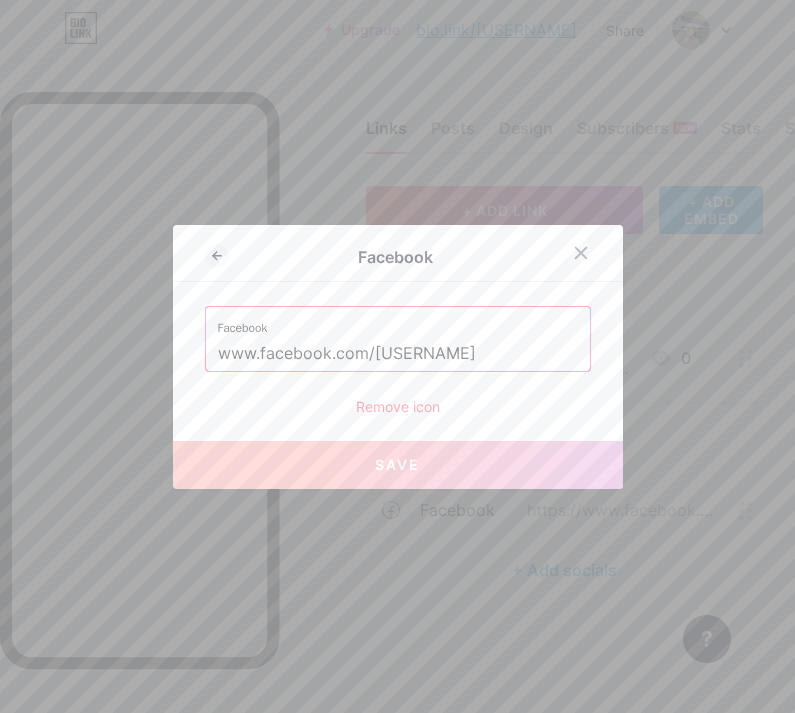 click 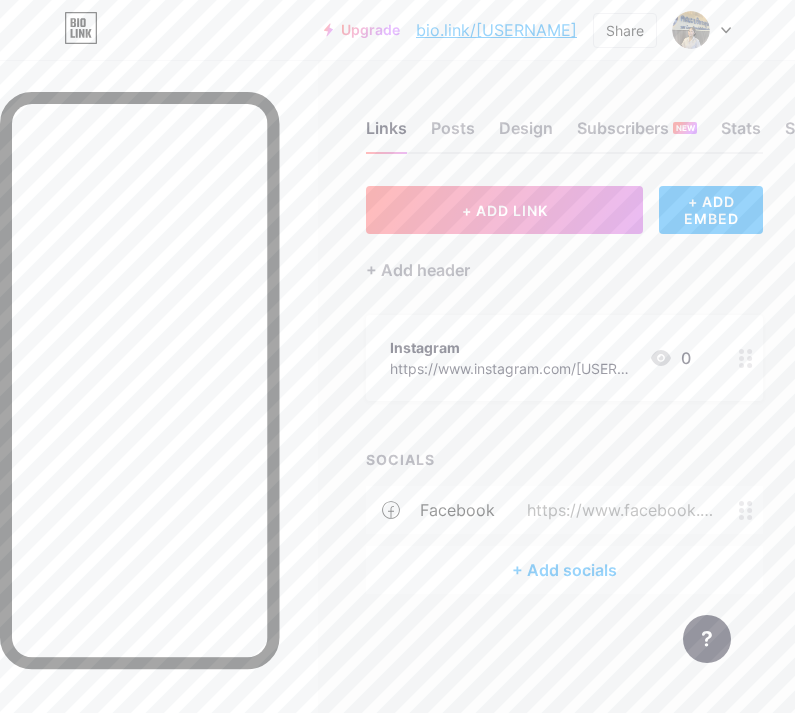 click 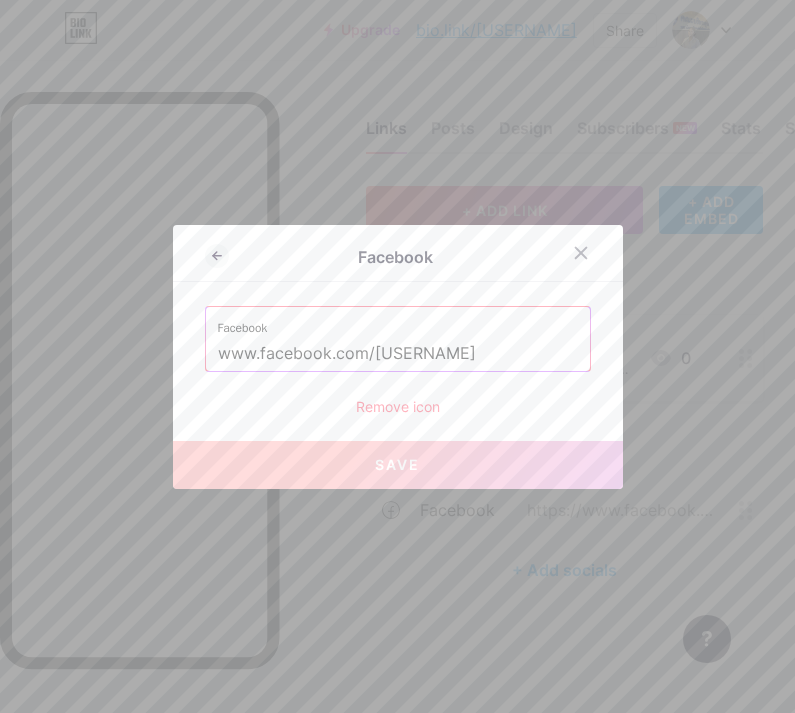 click on "Remove icon" at bounding box center (398, 406) 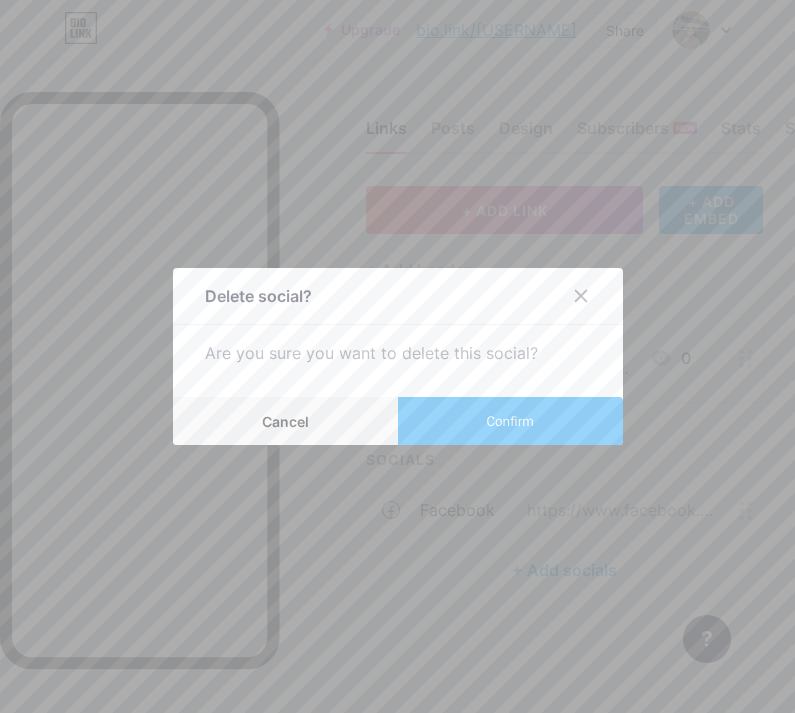 click on "Confirm" at bounding box center (509, 421) 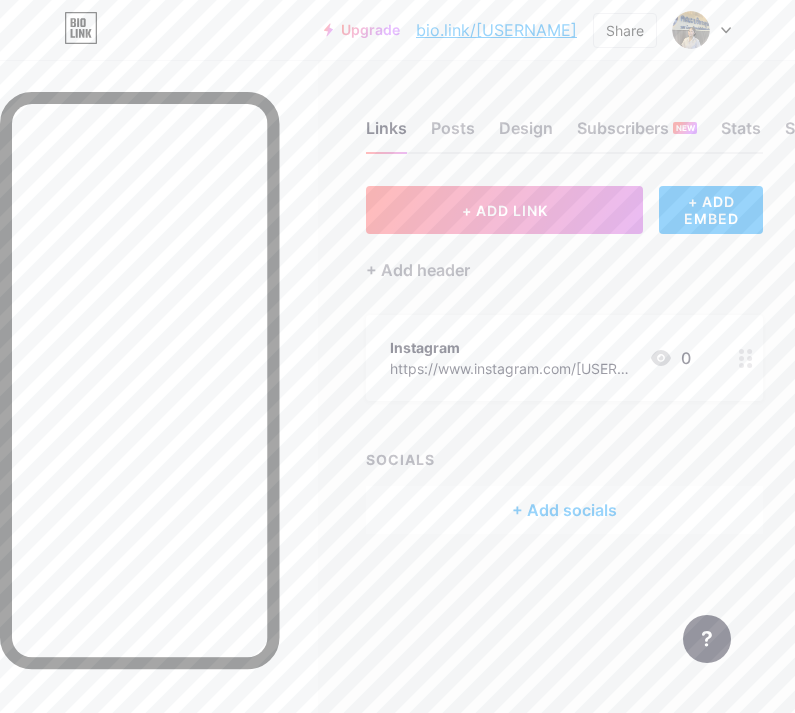 click on "+ Add socials" at bounding box center (564, 510) 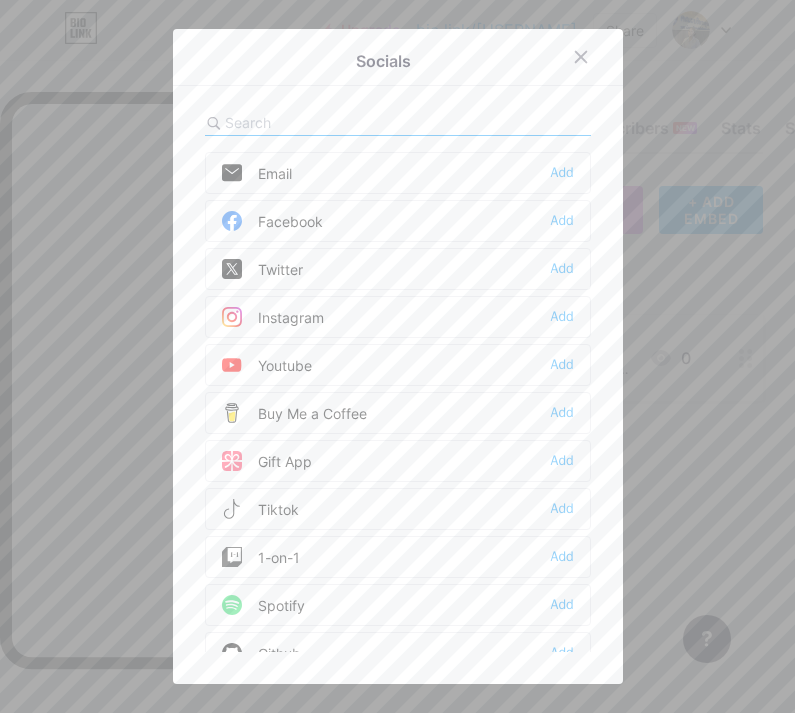 click on "Add" at bounding box center (562, 221) 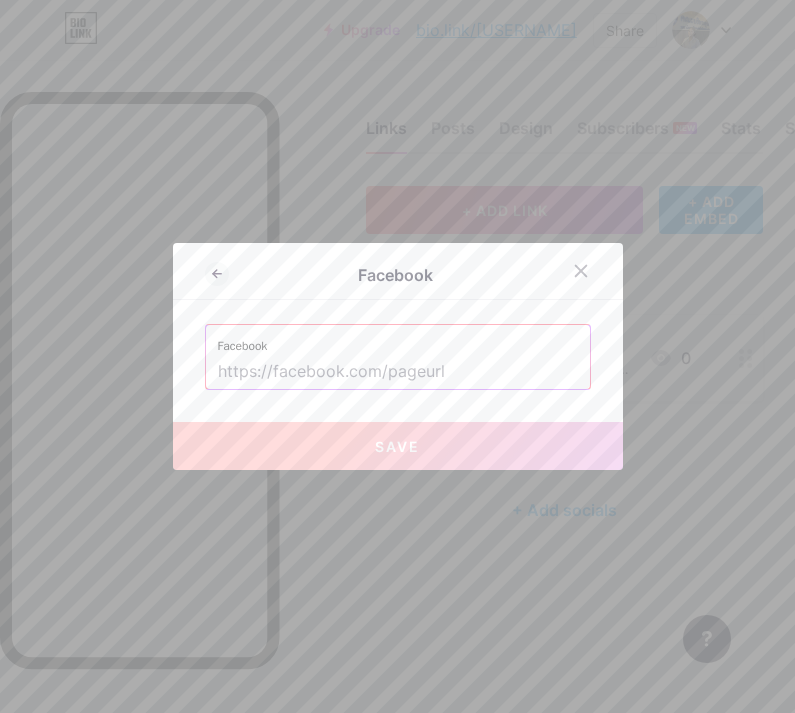 click 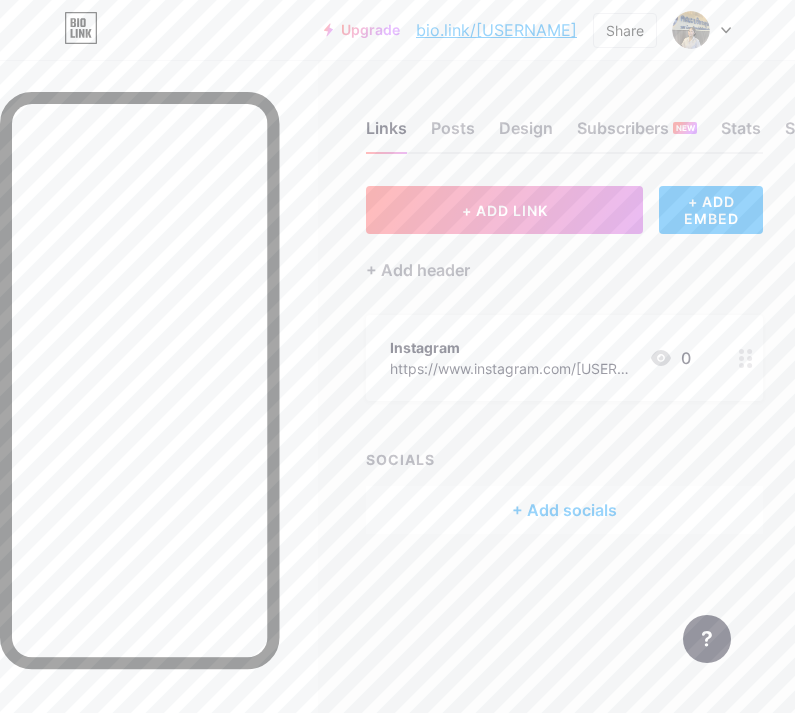 click on "+ ADD LINK" at bounding box center (504, 210) 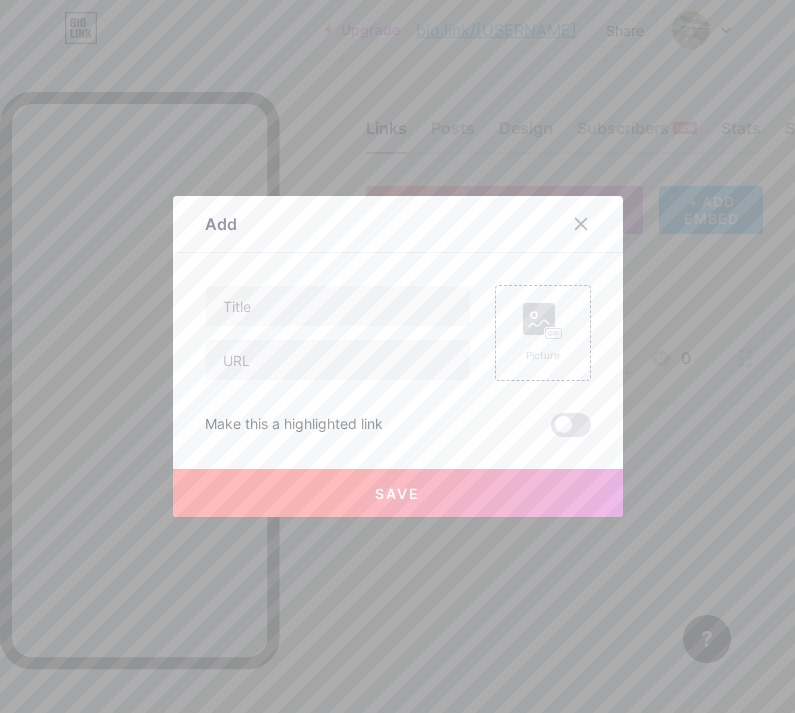 click at bounding box center [581, 224] 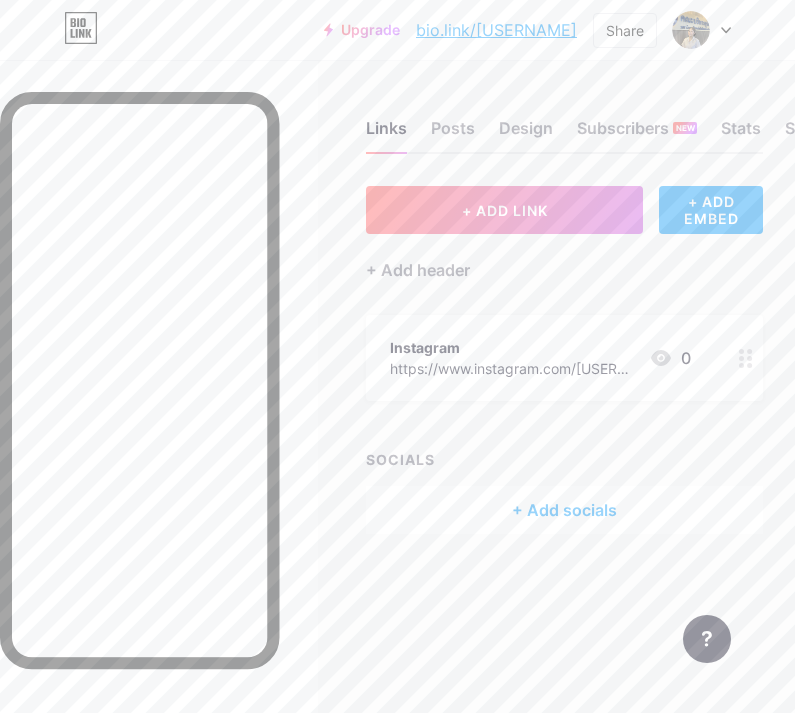 click on "+ ADD LINK" at bounding box center [504, 210] 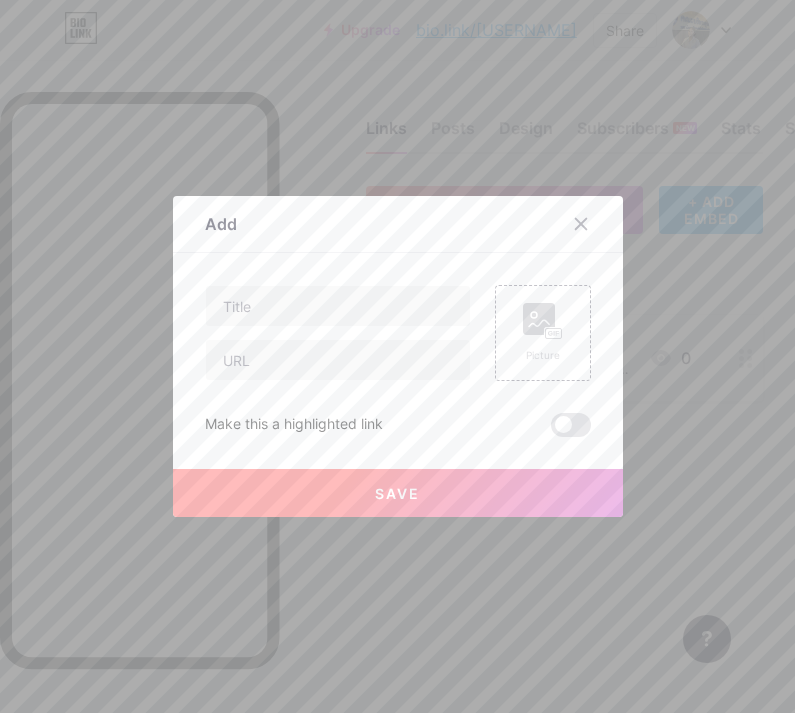 click 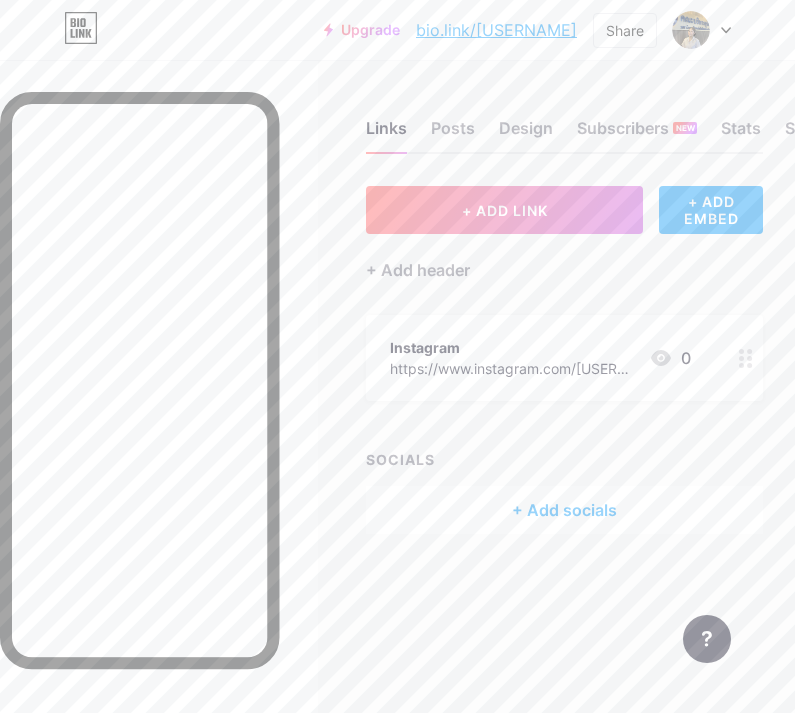 click on "+ ADD LINK" at bounding box center [504, 210] 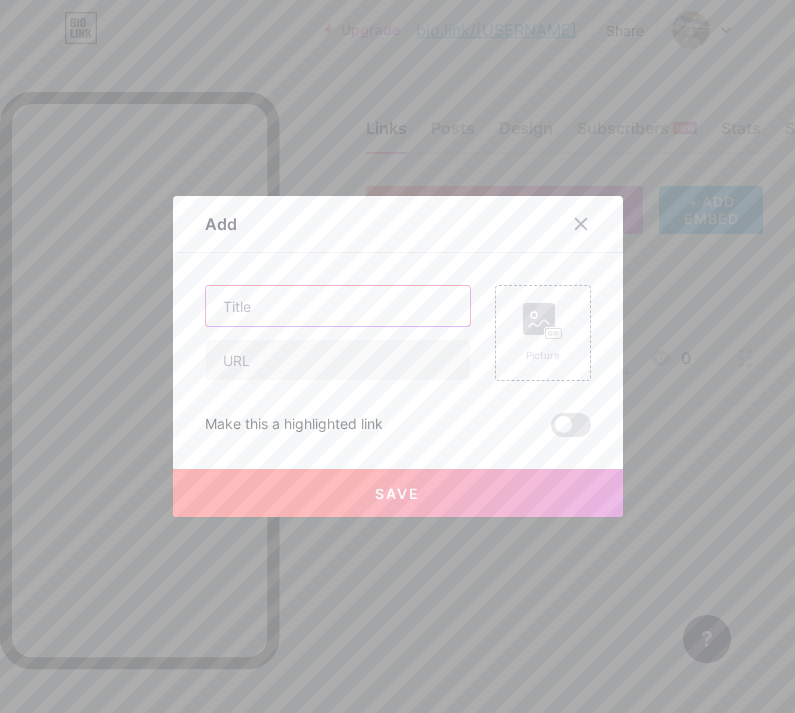 click at bounding box center [338, 306] 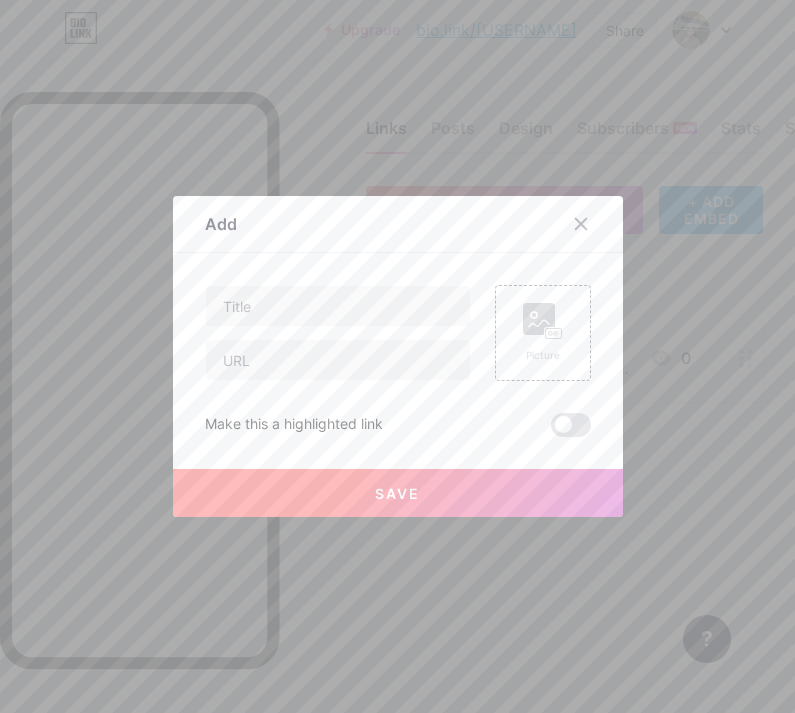 click at bounding box center (397, 356) 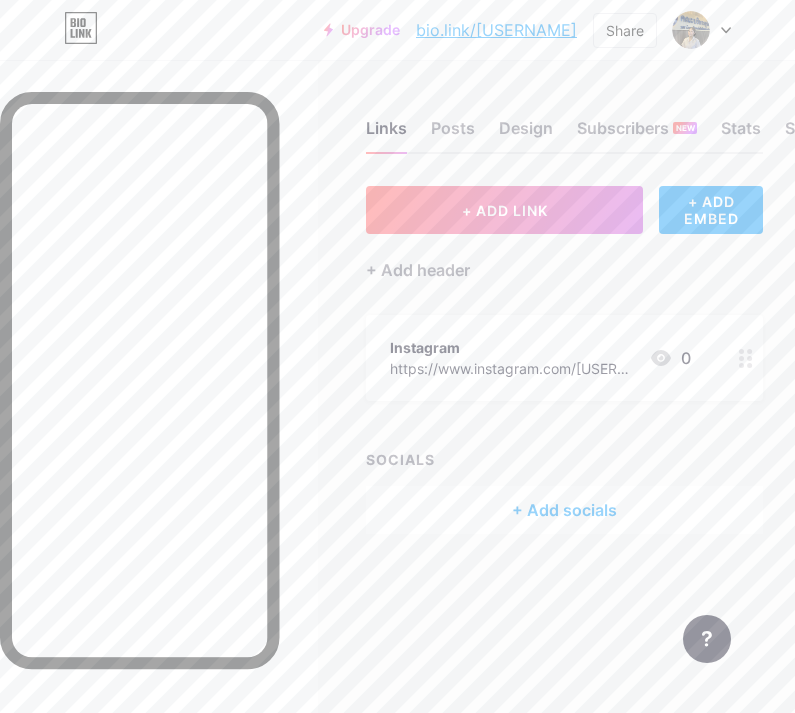 click on "+ ADD LINK" at bounding box center [504, 210] 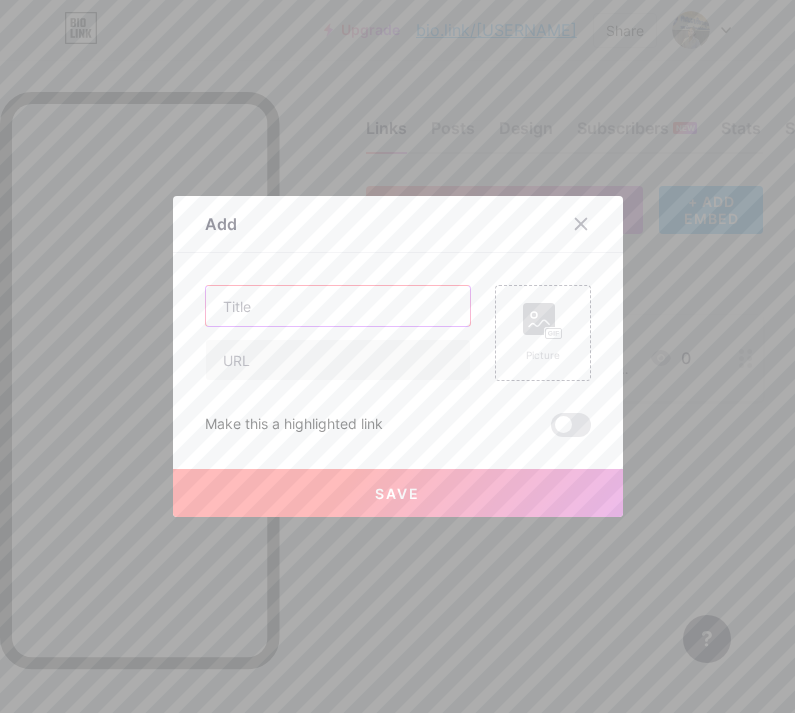 click at bounding box center (338, 306) 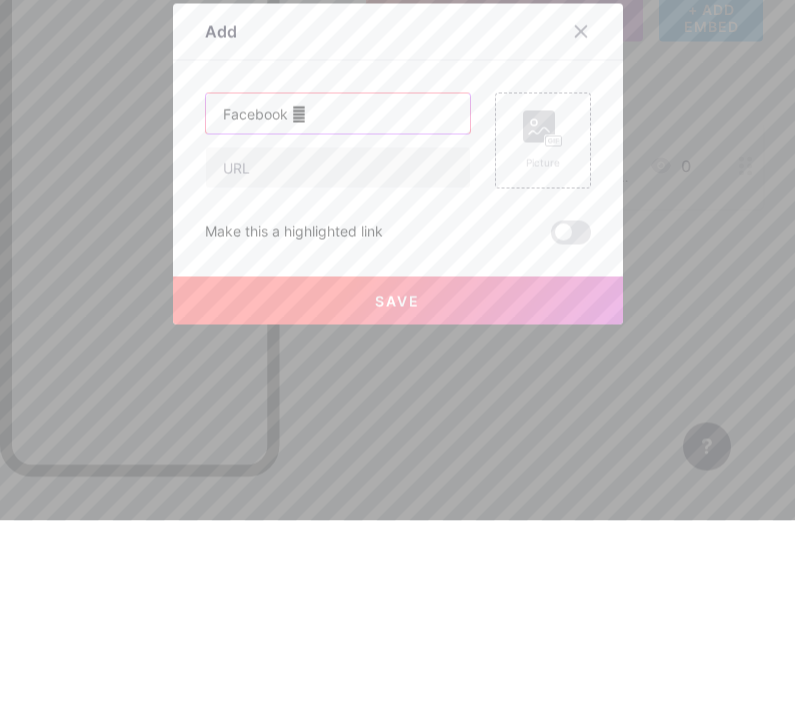 type on "Facebook 🛜" 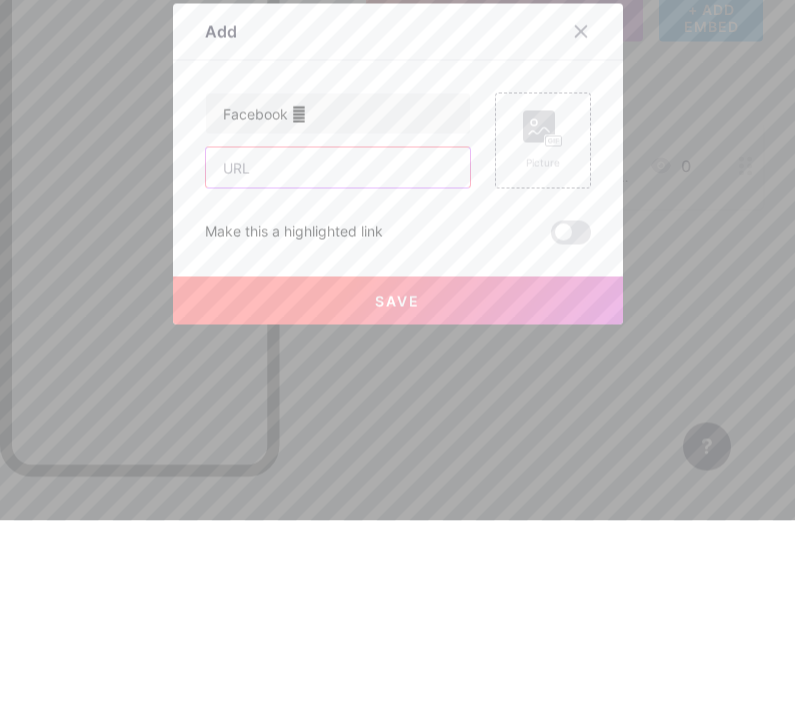 click at bounding box center (338, 360) 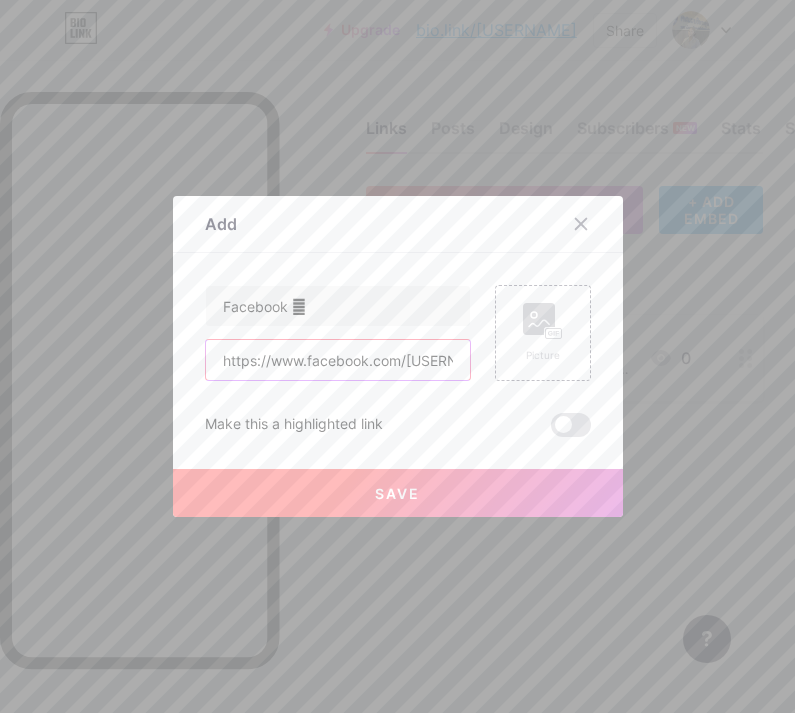 type on "https://www.facebook.com/[USERNAME]" 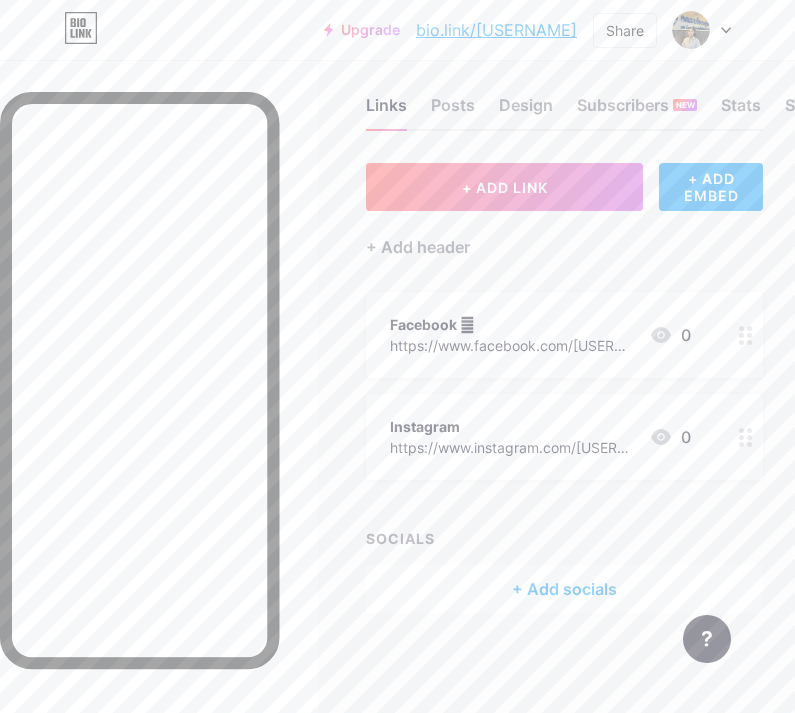click on "Facebook 🛜" at bounding box center (511, 324) 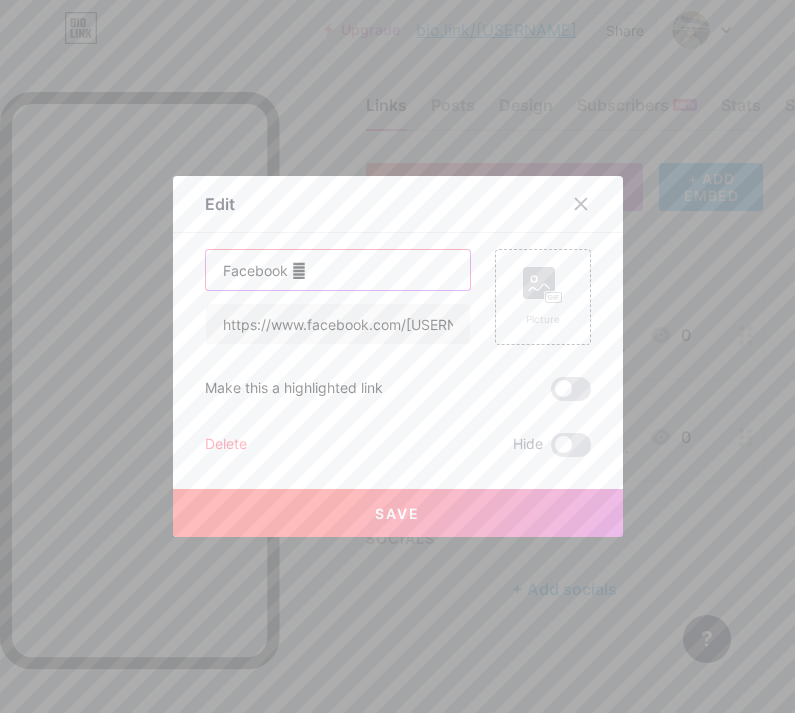 click on "Facebook 🛜" at bounding box center [338, 270] 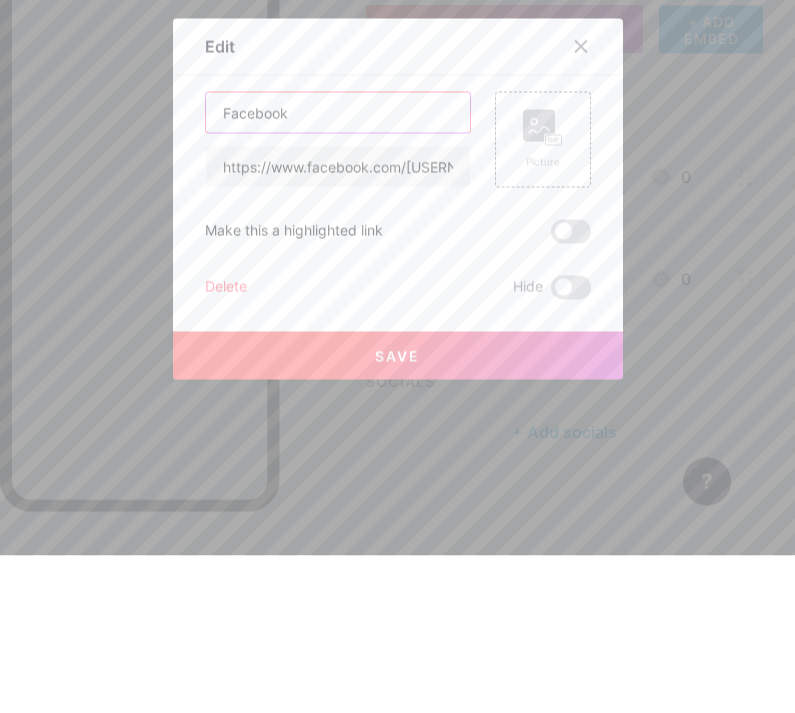 type on "Facebook 💙" 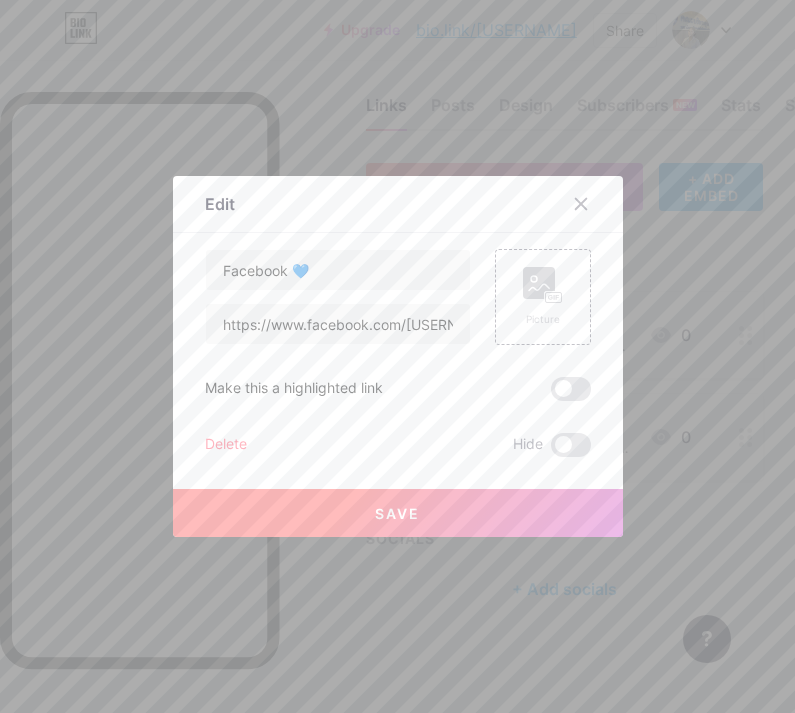 click at bounding box center [397, 356] 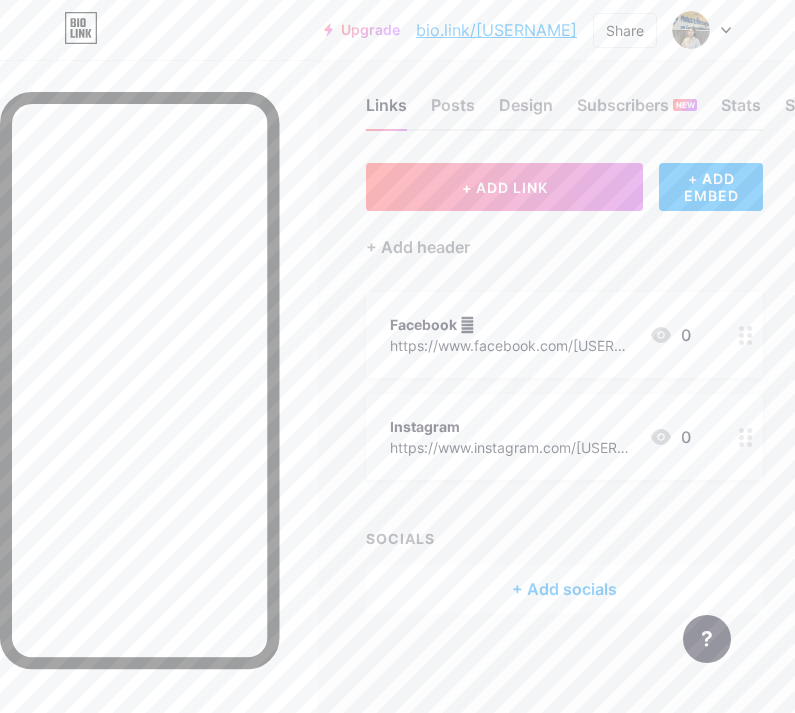 click on "Instagram
https://www.instagram.com/[USERNAME]
0" at bounding box center [540, 437] 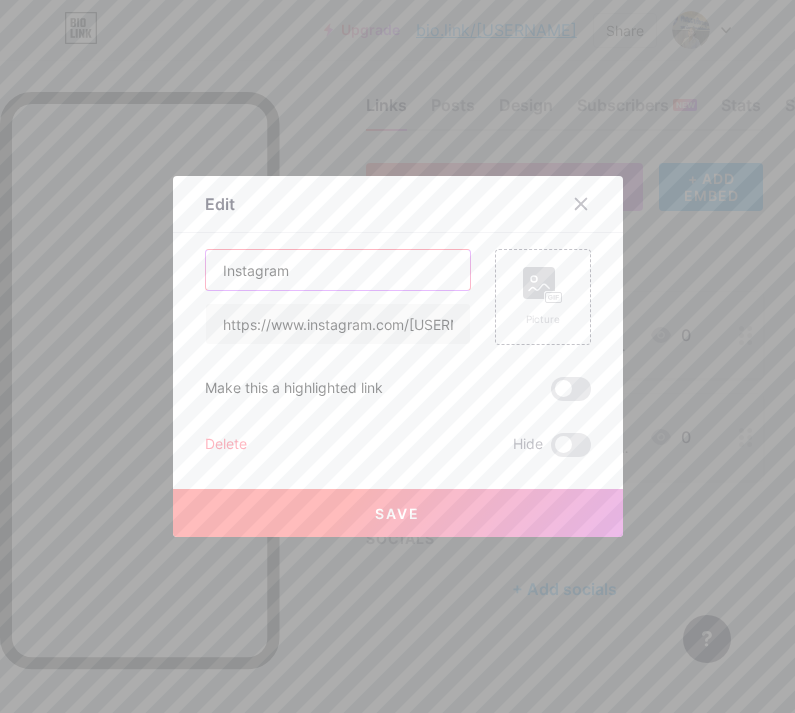 click on "Instagram" at bounding box center (338, 270) 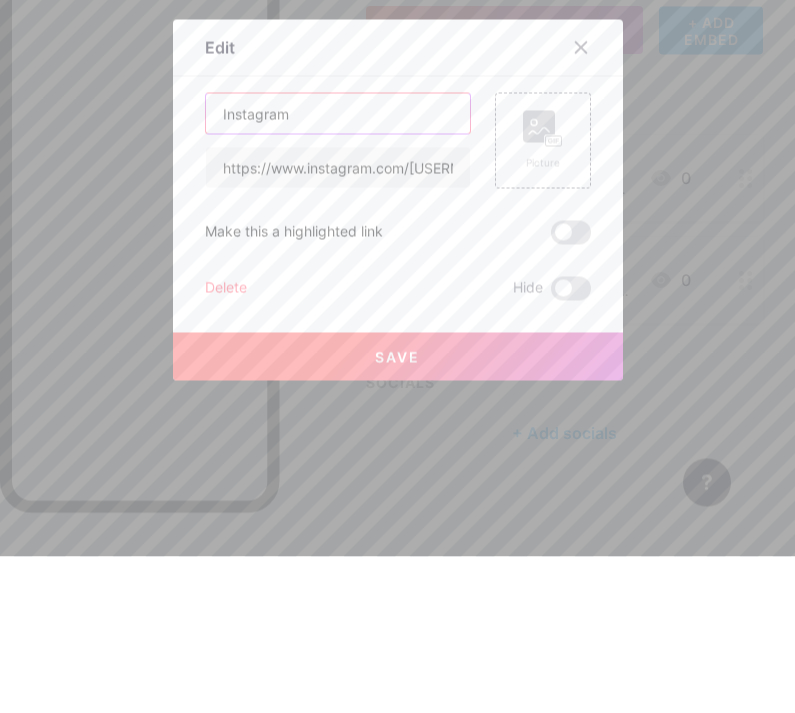 click on "Instagram" at bounding box center [338, 270] 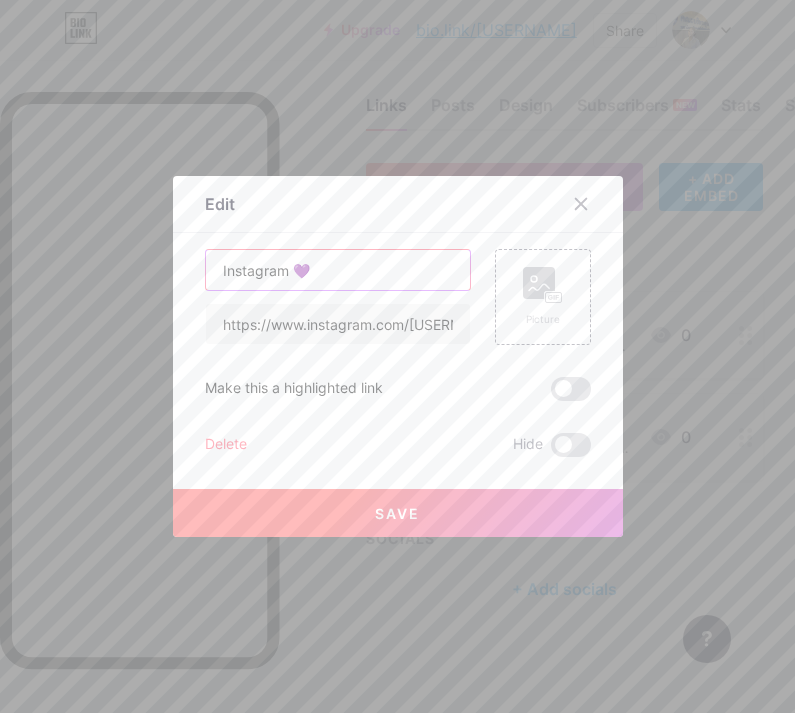 type on "Instagram 💜" 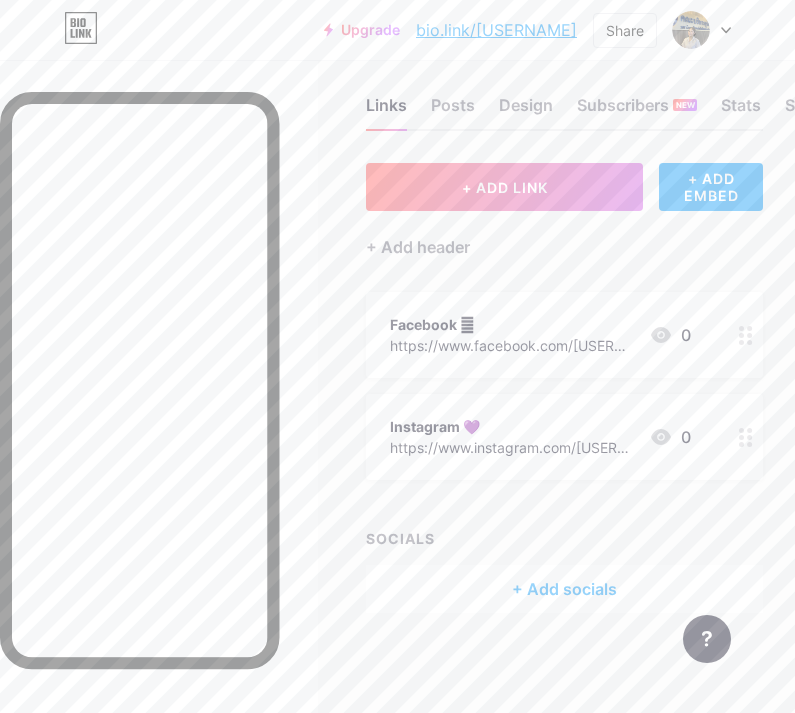 click on "Facebook 🛜" at bounding box center (511, 324) 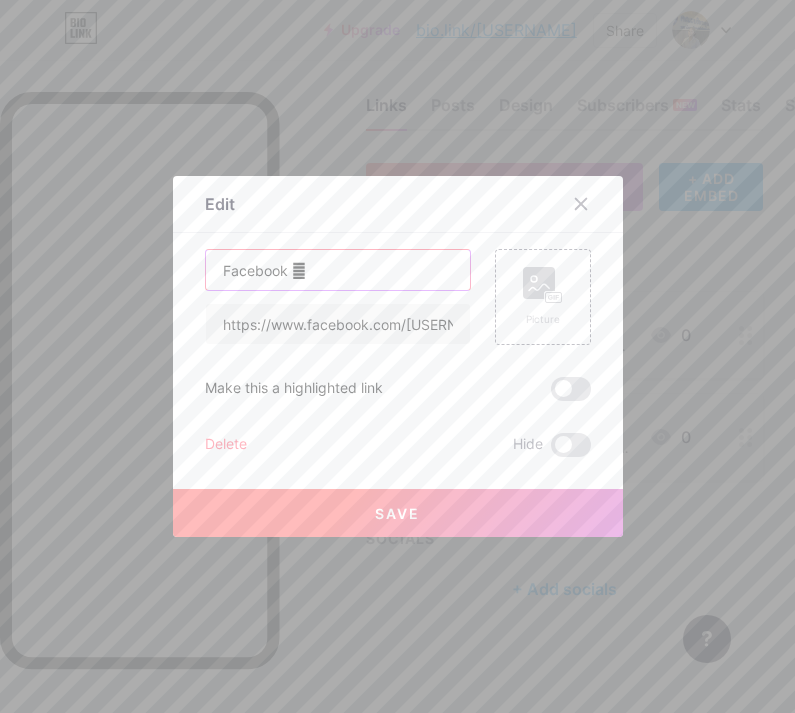 click on "Facebook 🛜" at bounding box center (338, 270) 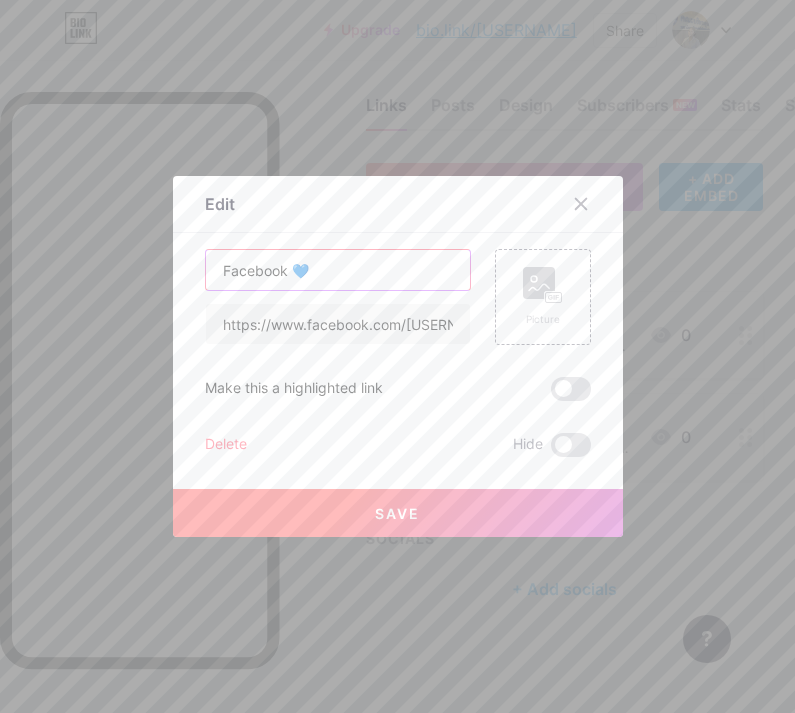 type on "Facebook 💙" 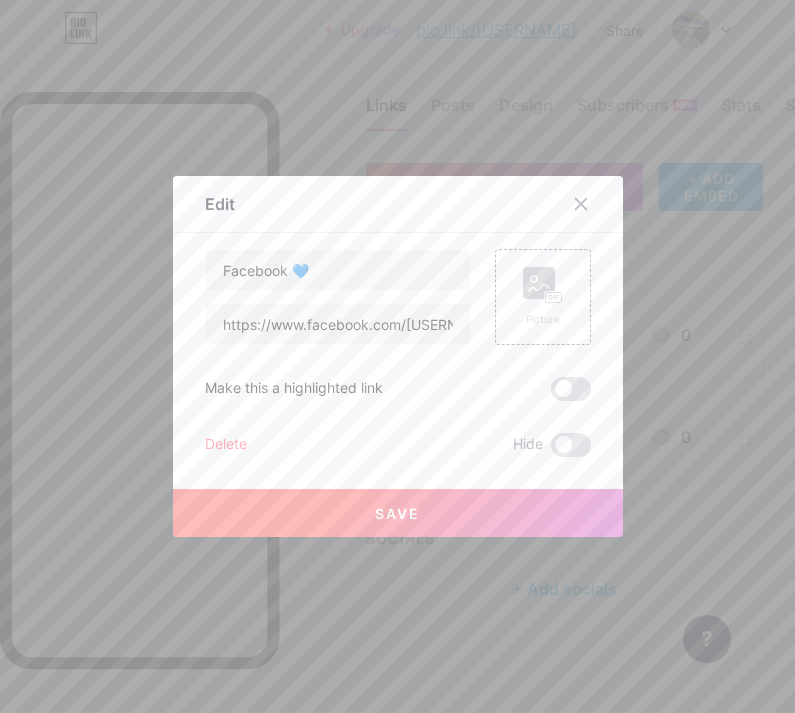 click on "Save" at bounding box center (398, 513) 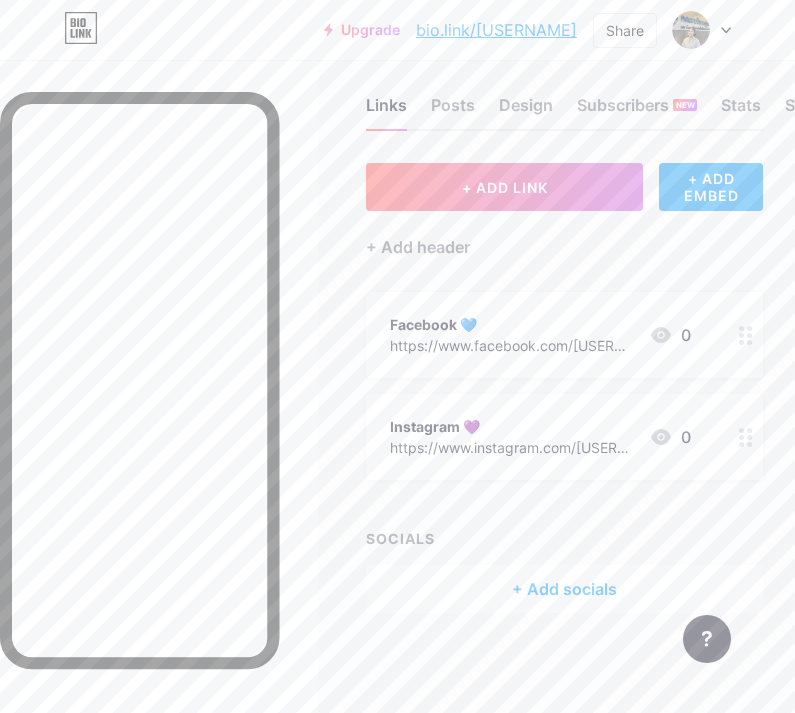 click on "+ ADD LINK" at bounding box center (504, 187) 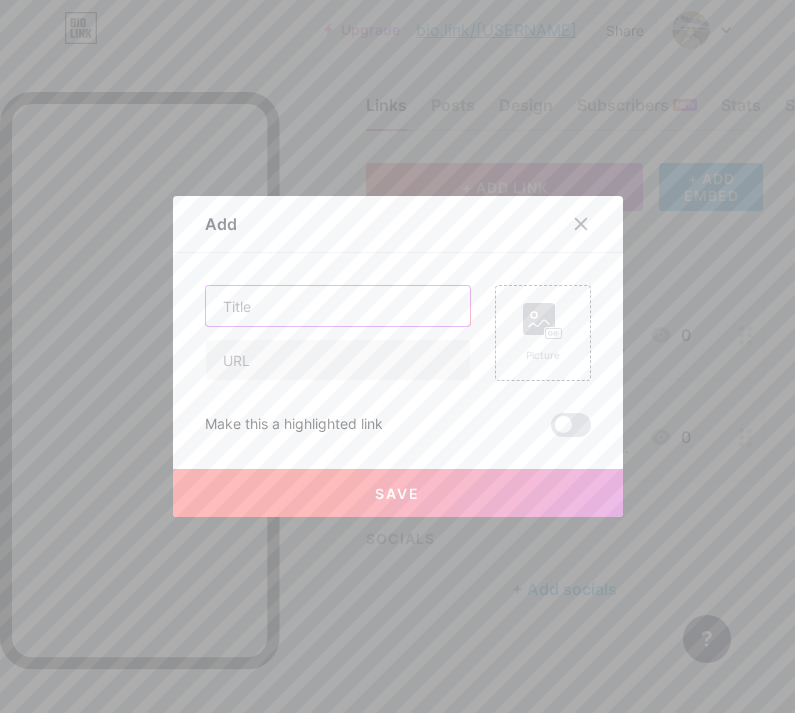 click at bounding box center (338, 306) 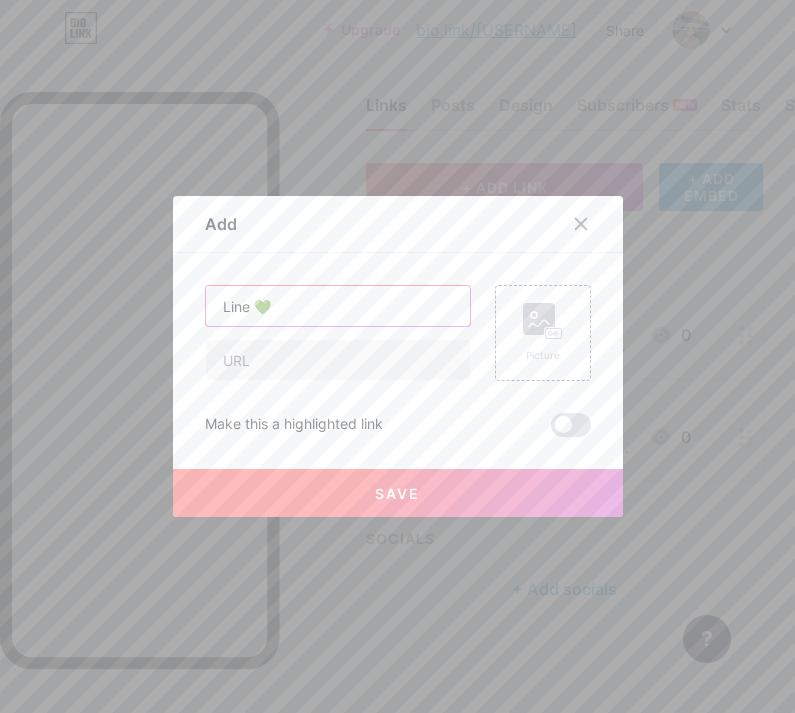 type on "Line 💚" 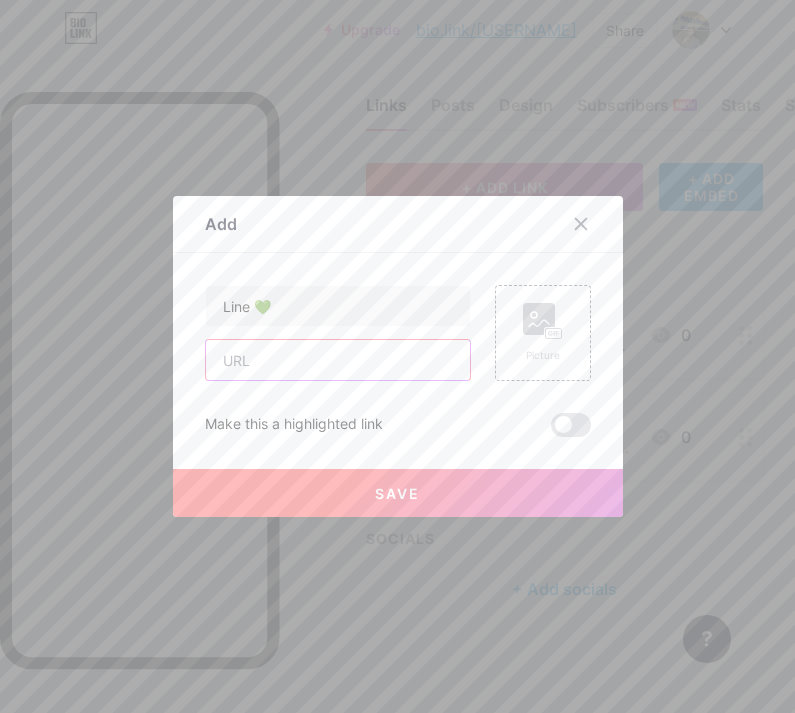 click at bounding box center [338, 360] 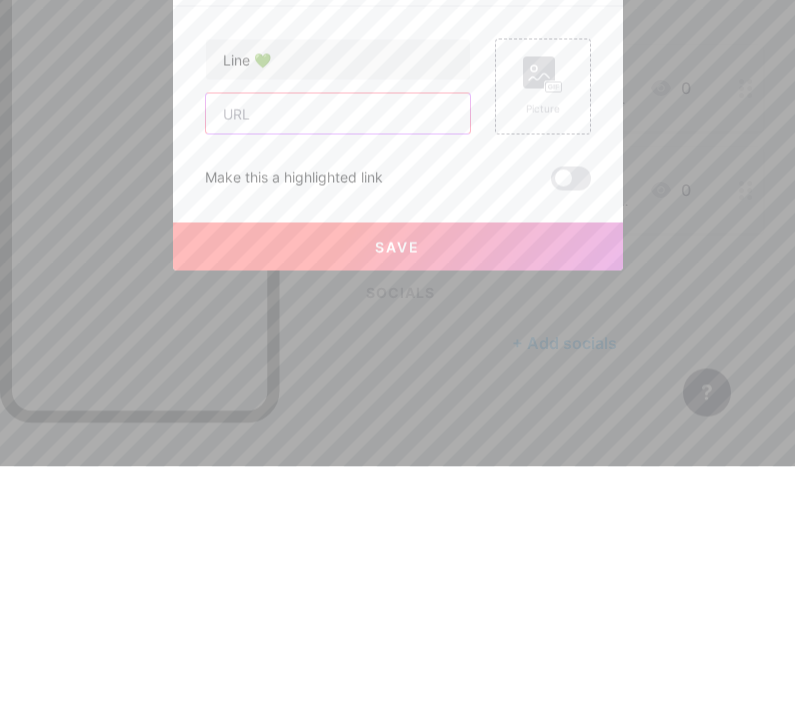 paste on "https://line.me/ti/p/[LINK_ID]" 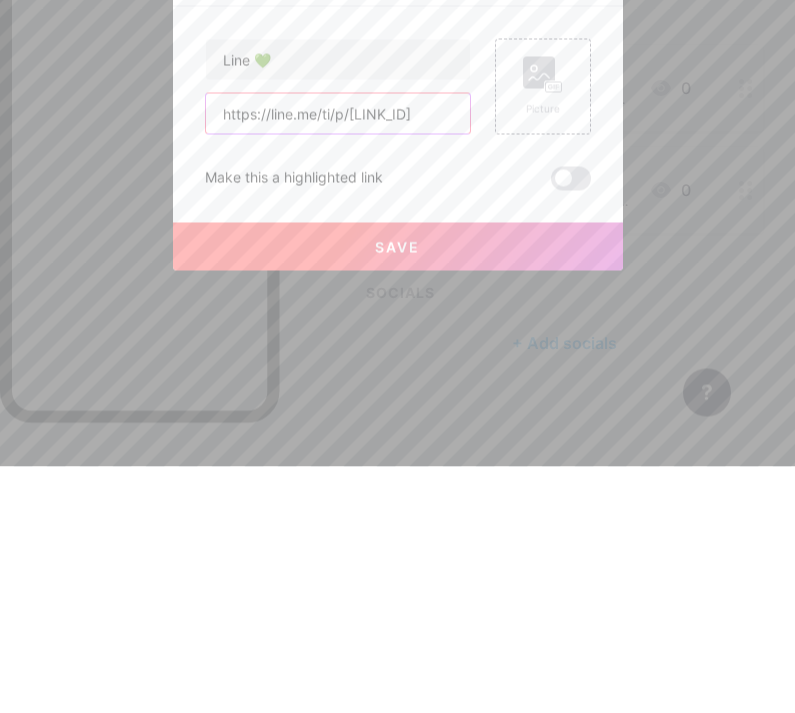 type on "https://line.me/ti/p/[LINK_ID]" 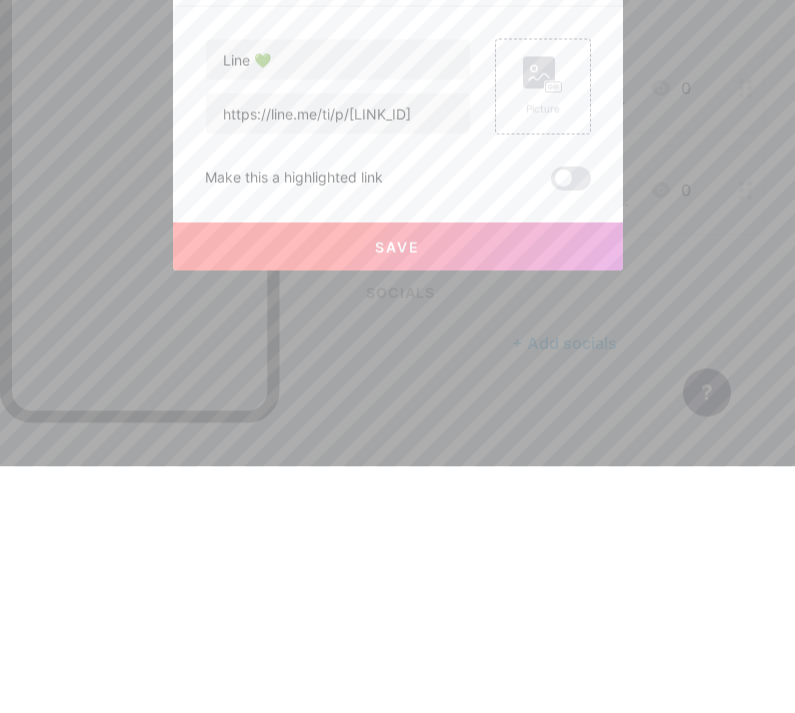 click on "Save" at bounding box center [398, 493] 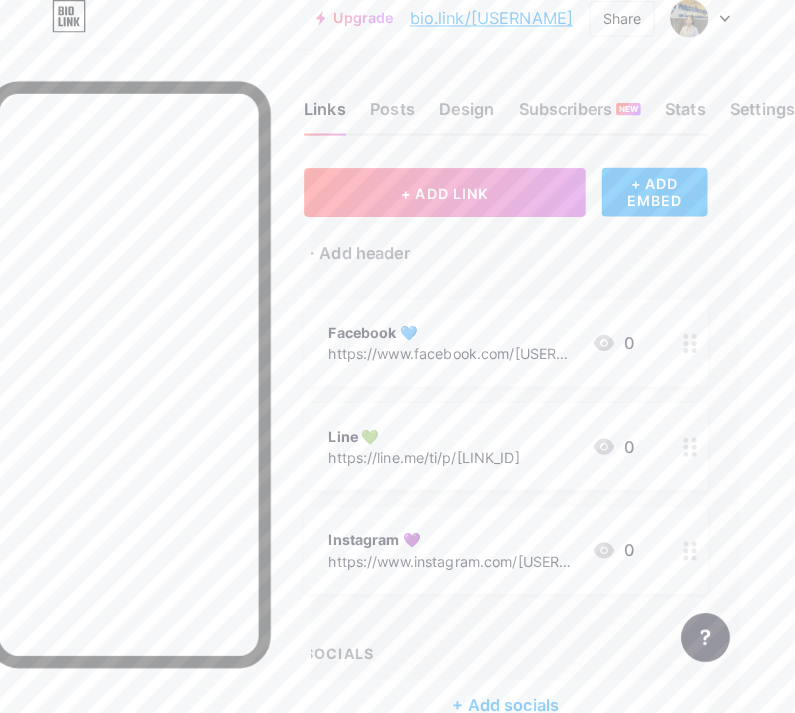 scroll, scrollTop: 9, scrollLeft: 56, axis: both 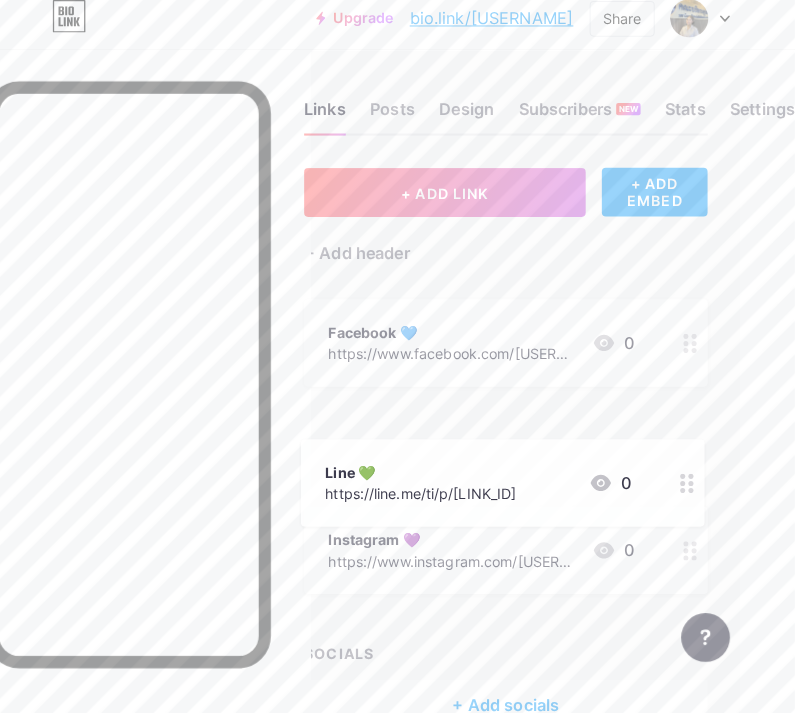 type 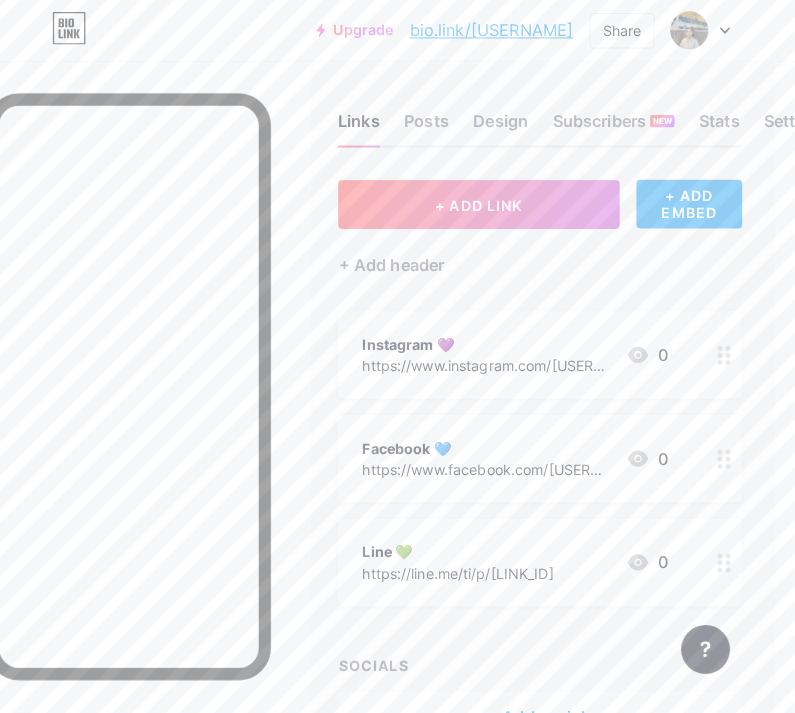 scroll, scrollTop: 9, scrollLeft: 56, axis: both 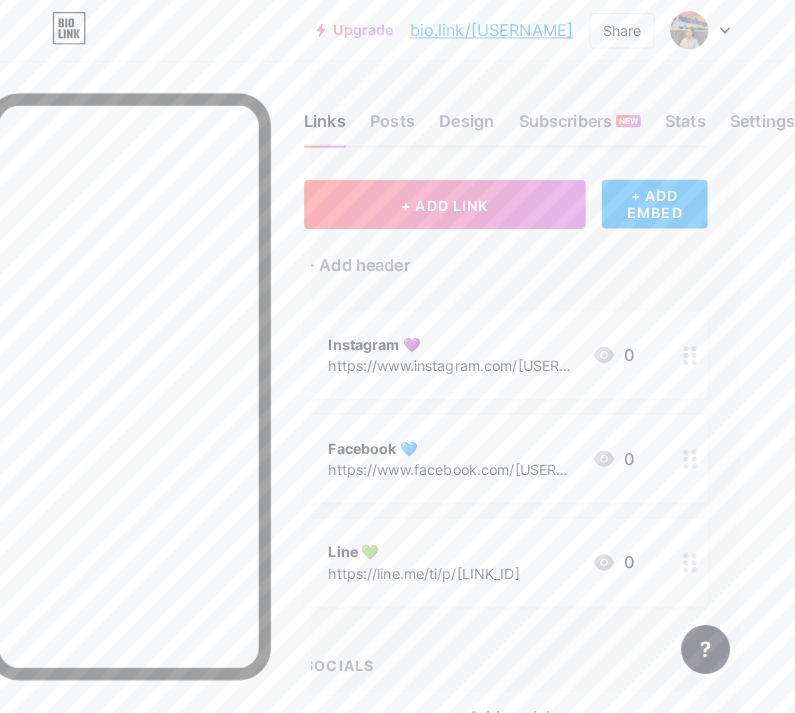 click on "Design" at bounding box center [472, 125] 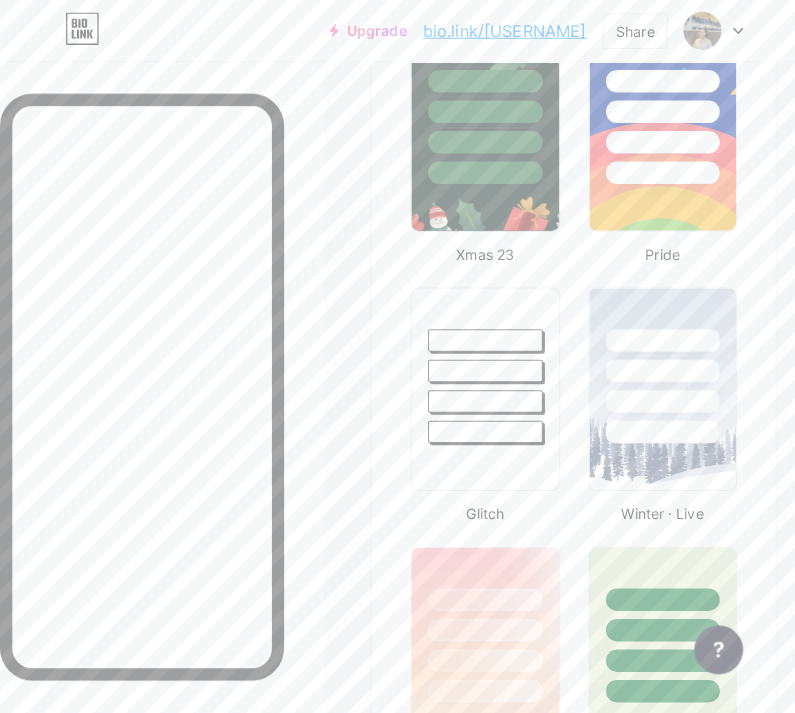 scroll, scrollTop: 982, scrollLeft: 0, axis: vertical 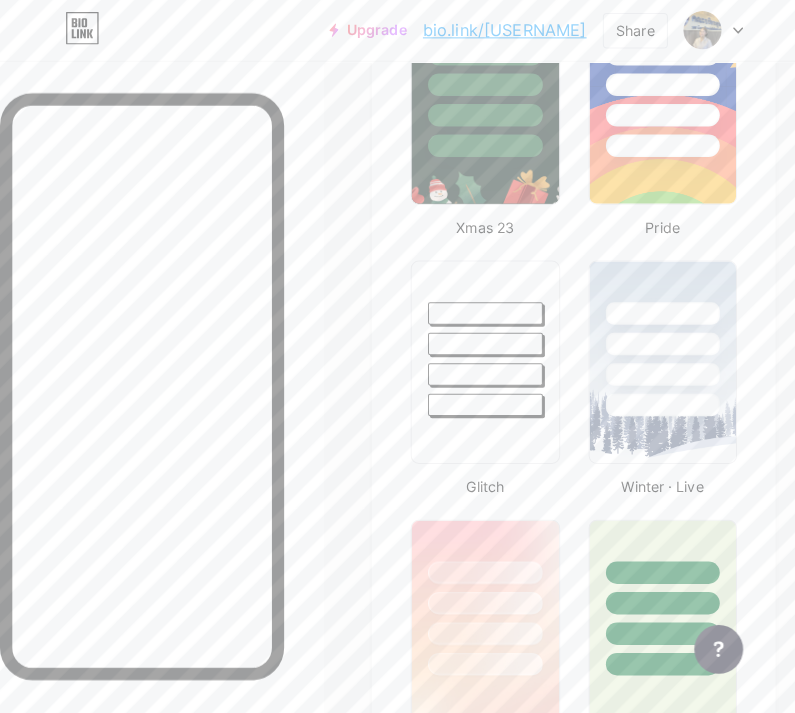 click at bounding box center [477, 399] 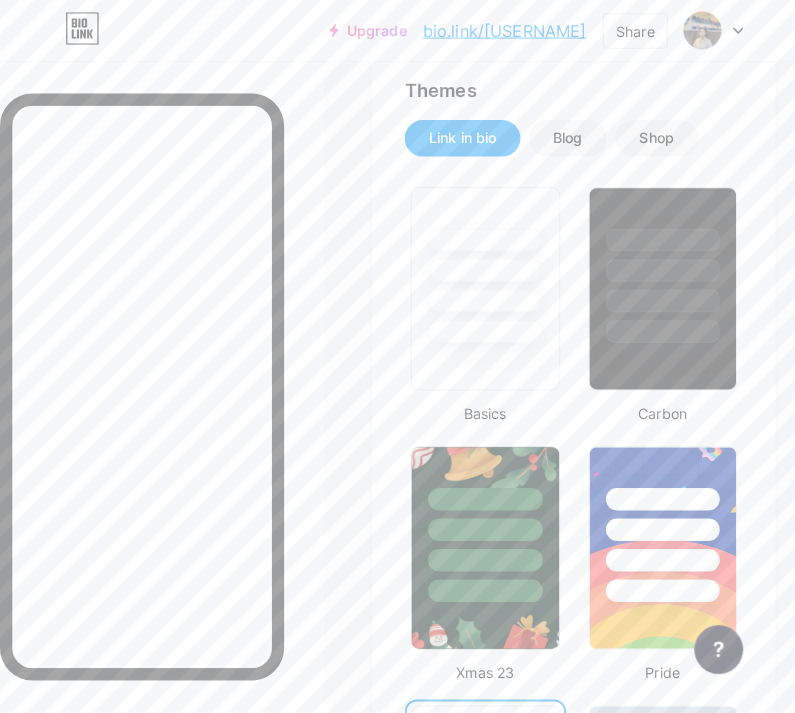 scroll, scrollTop: 515, scrollLeft: 0, axis: vertical 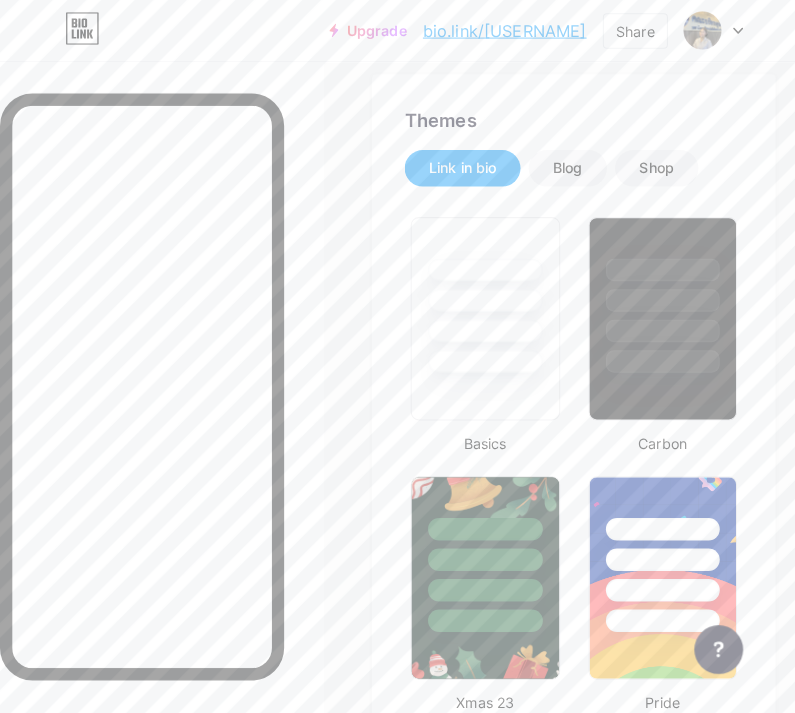click at bounding box center (652, 314) 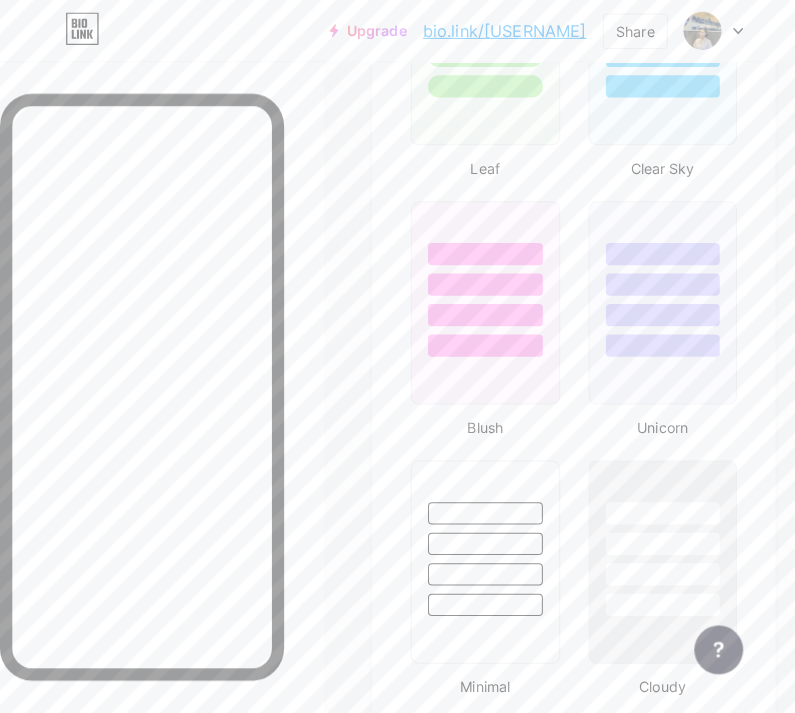 scroll, scrollTop: 2826, scrollLeft: 0, axis: vertical 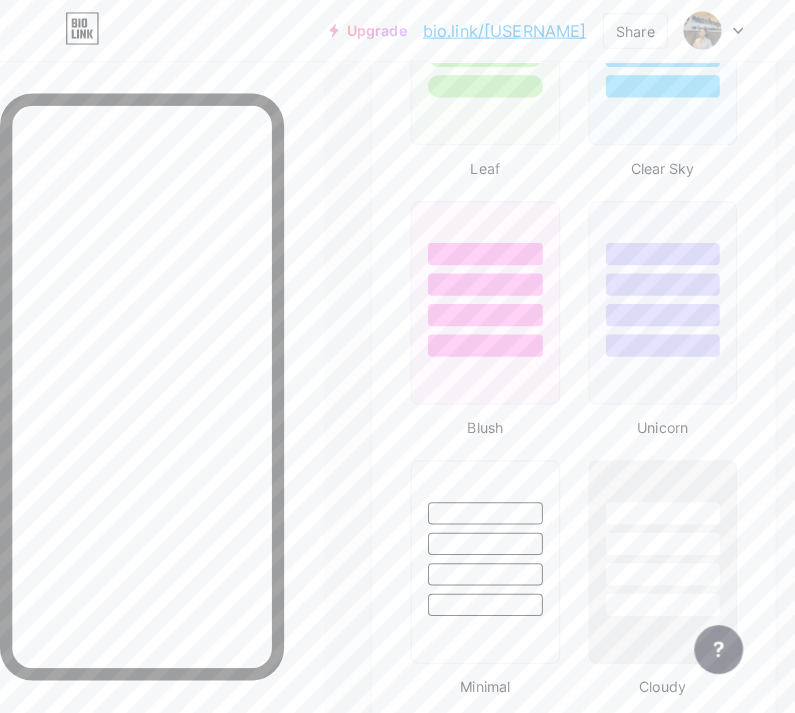click at bounding box center [652, 280] 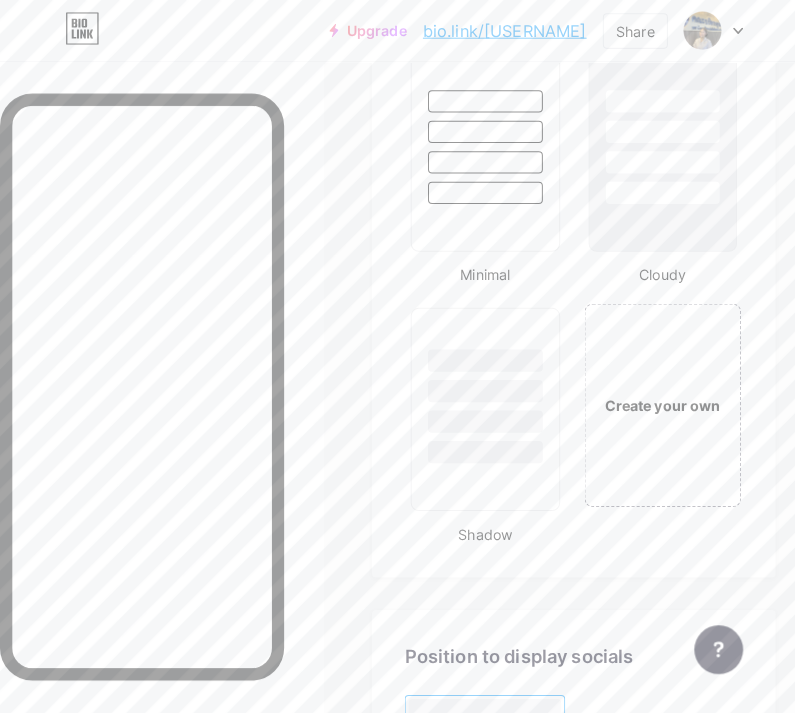 scroll, scrollTop: 3231, scrollLeft: 0, axis: vertical 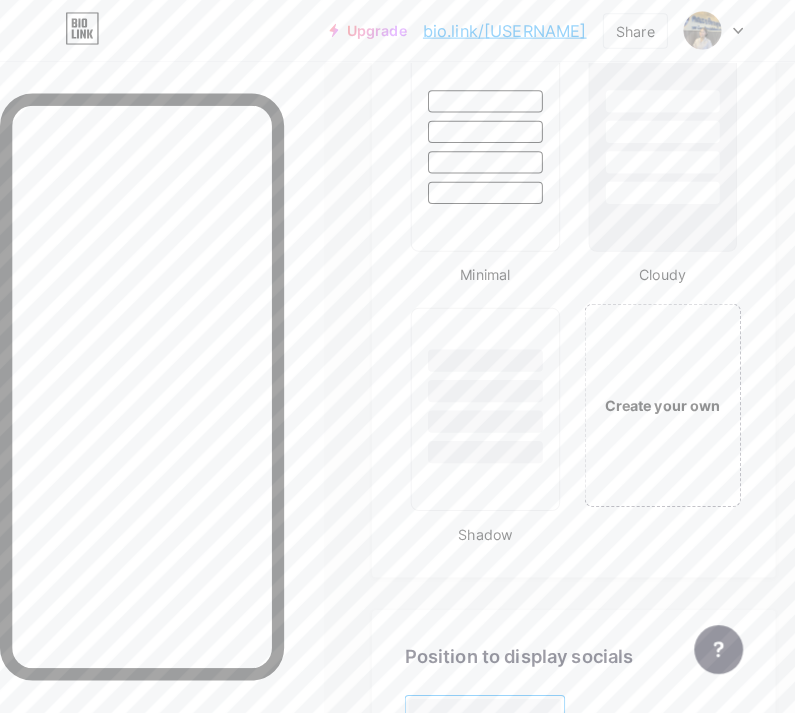 click at bounding box center [477, 415] 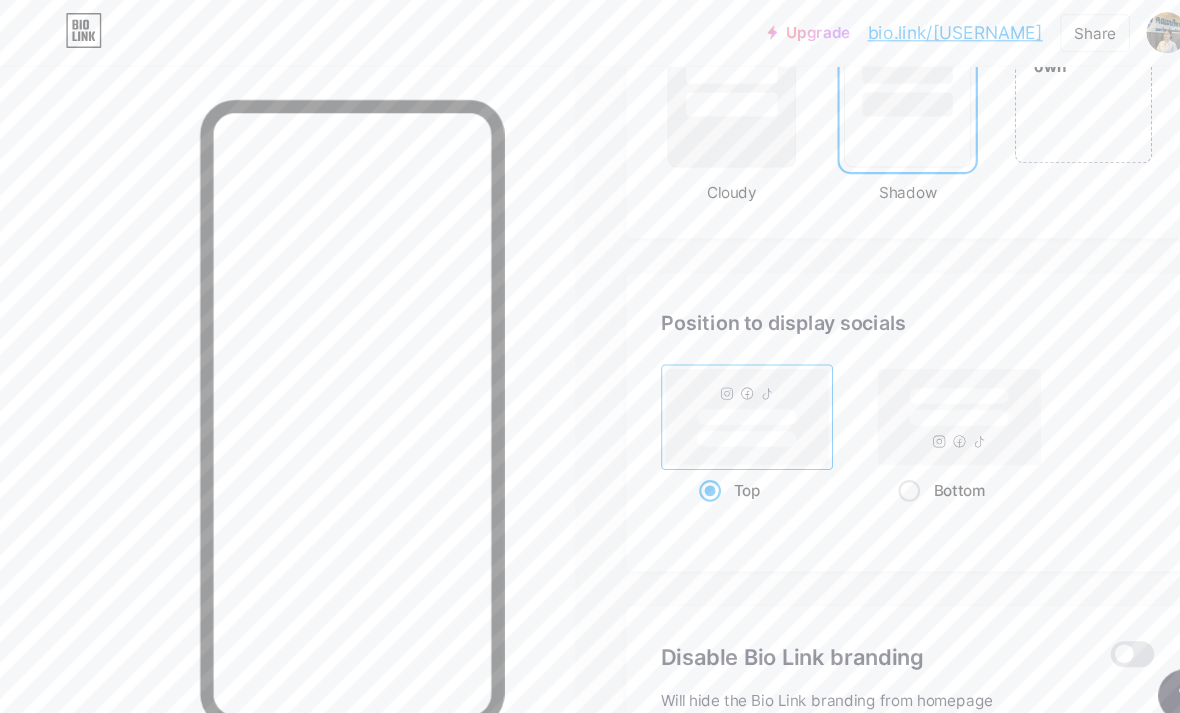 scroll, scrollTop: 2489, scrollLeft: 0, axis: vertical 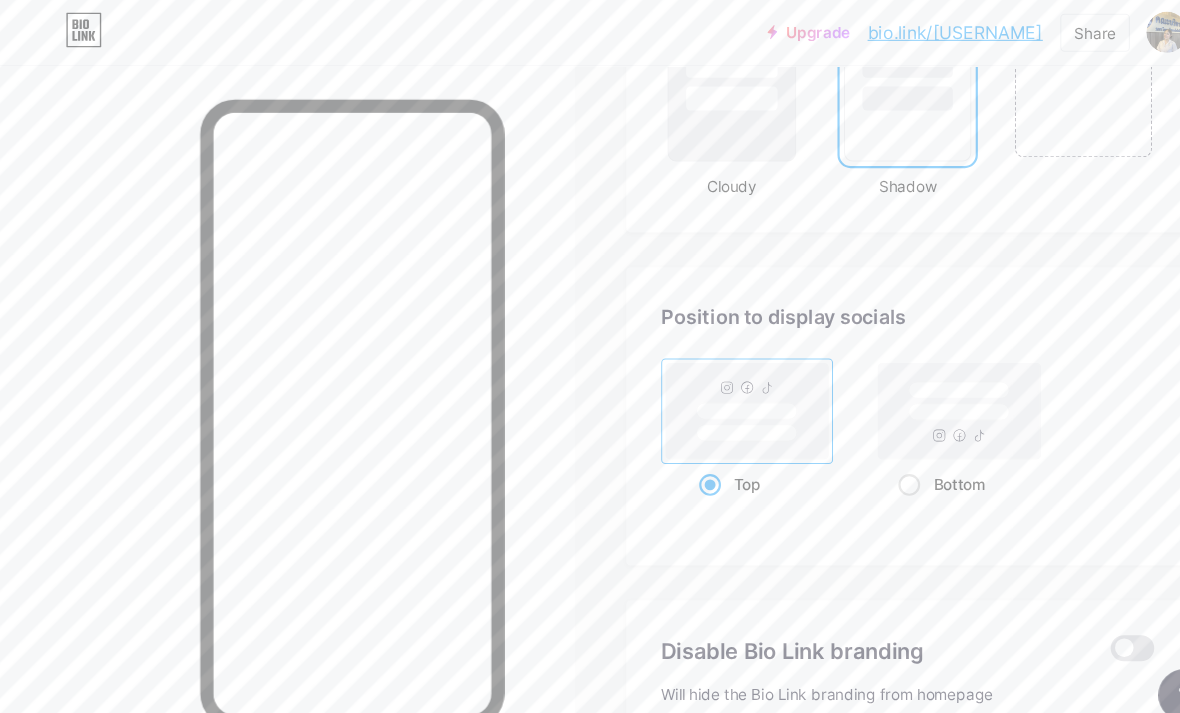 click on "Bottom" at bounding box center (884, 445) 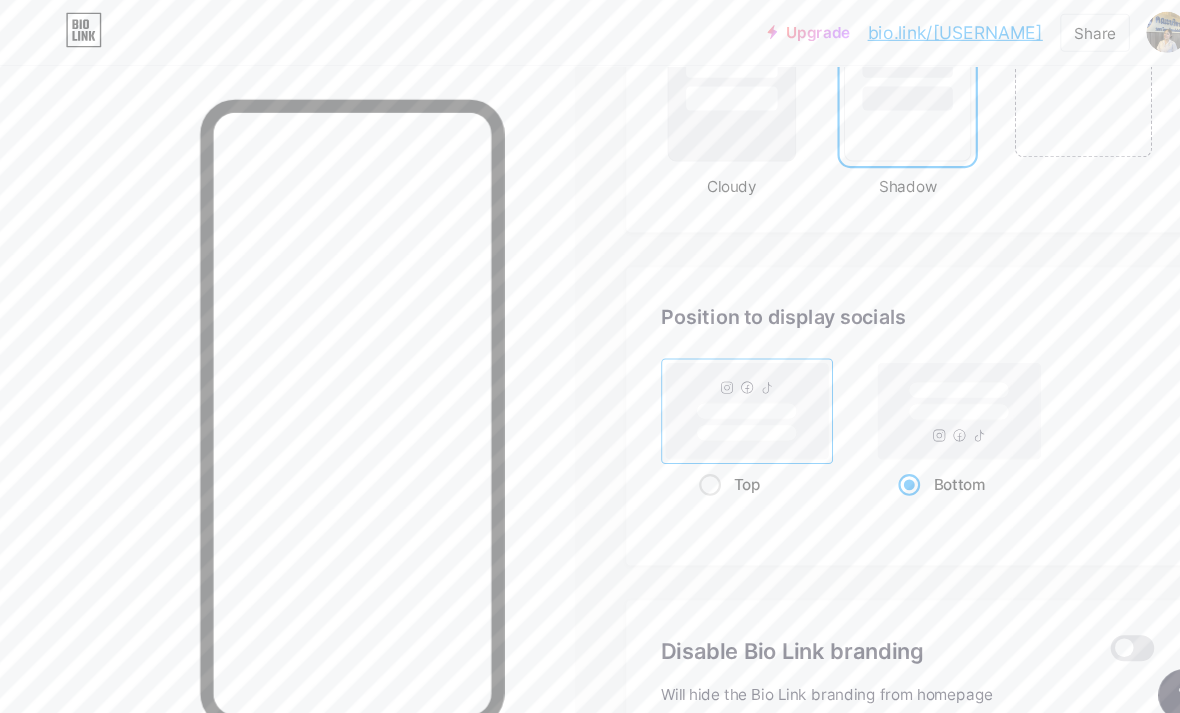 scroll, scrollTop: 2489, scrollLeft: 0, axis: vertical 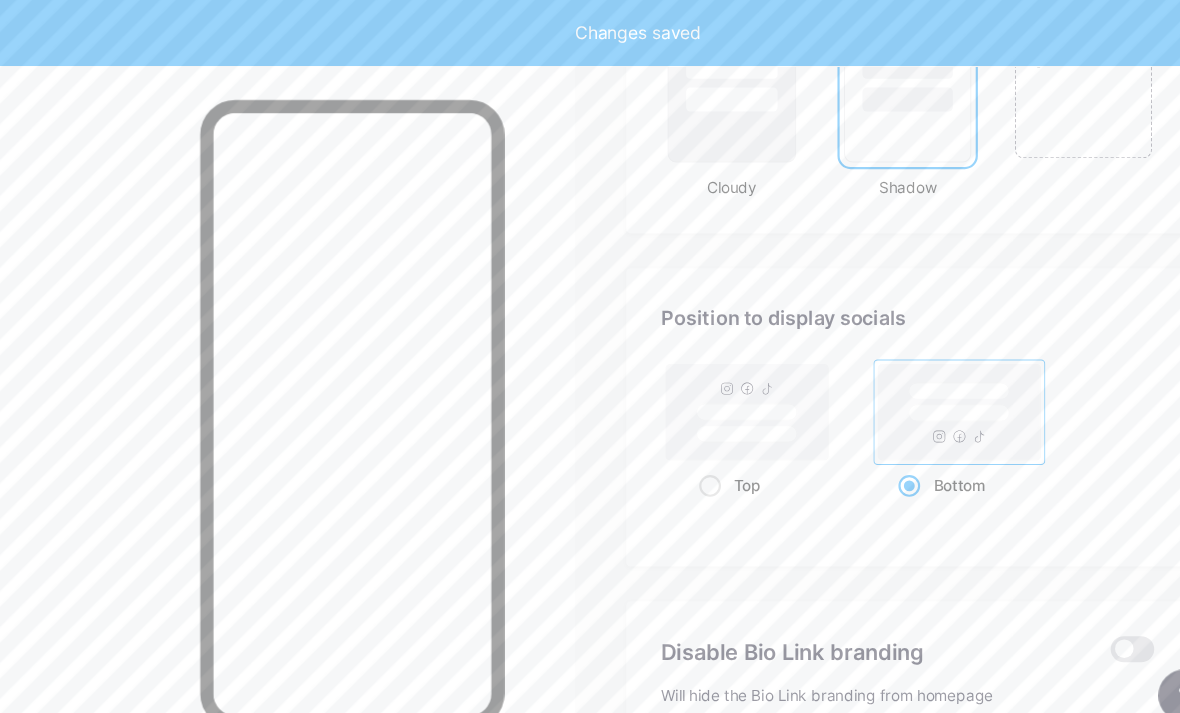 click on "Top" at bounding box center (690, 445) 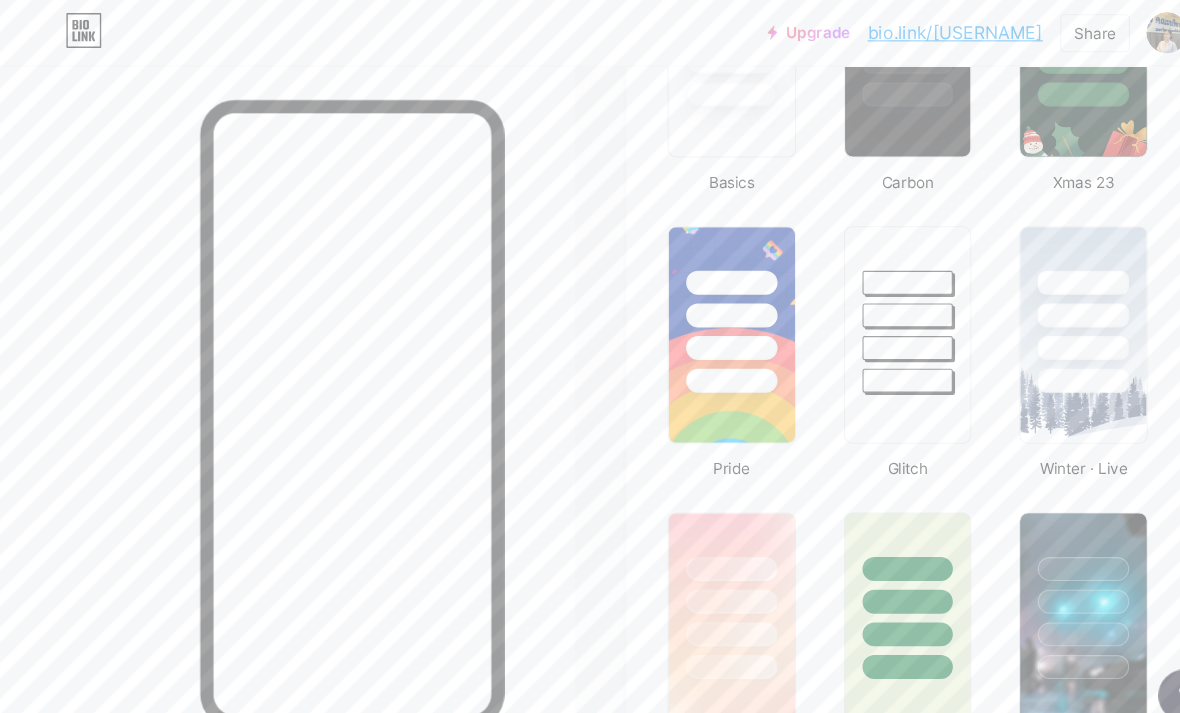 scroll, scrollTop: 651, scrollLeft: 0, axis: vertical 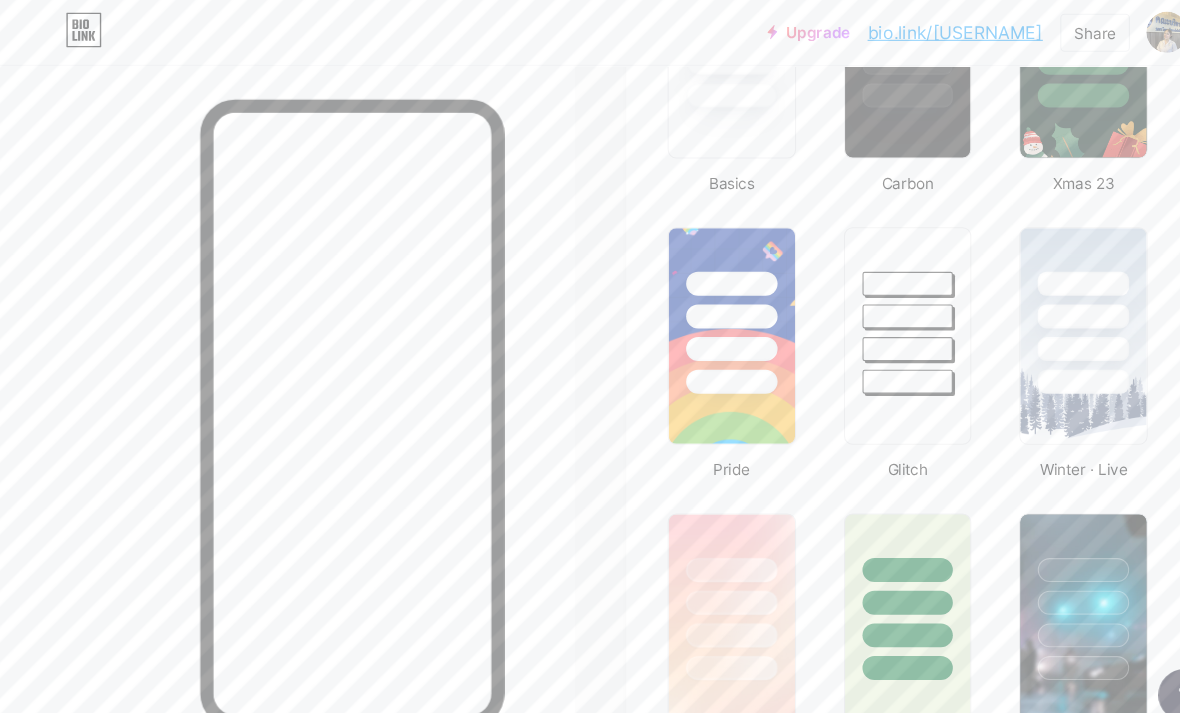 click at bounding box center [676, 309] 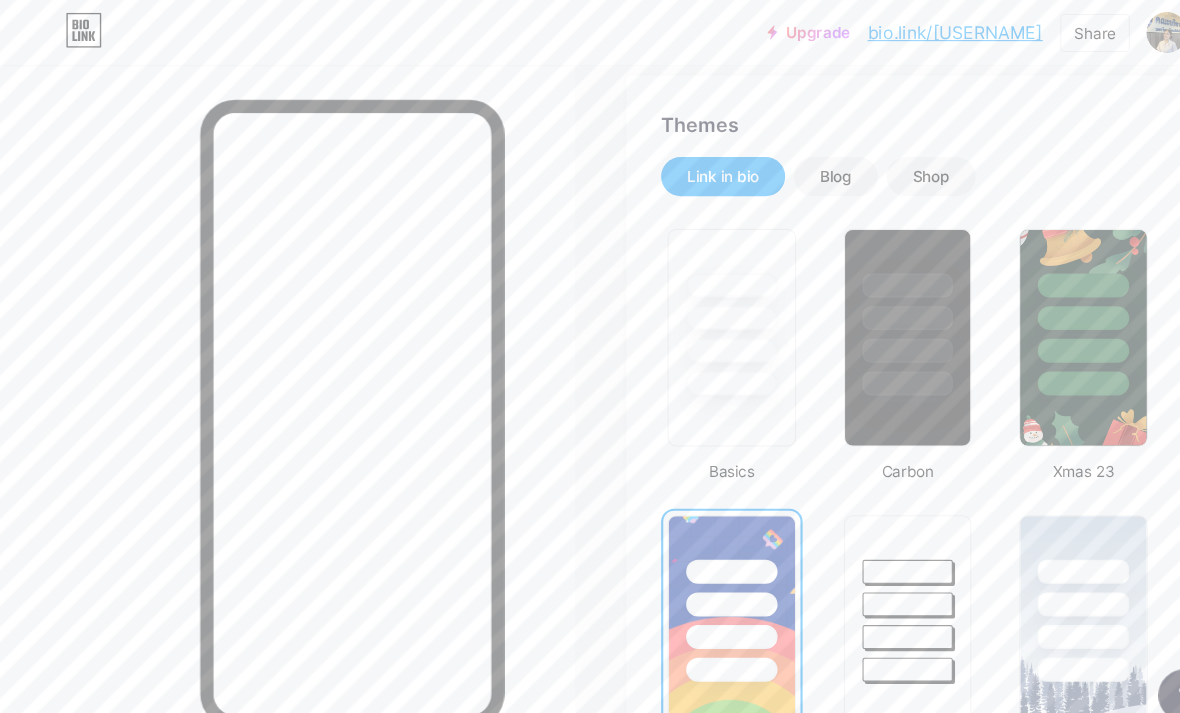 scroll, scrollTop: 344, scrollLeft: 0, axis: vertical 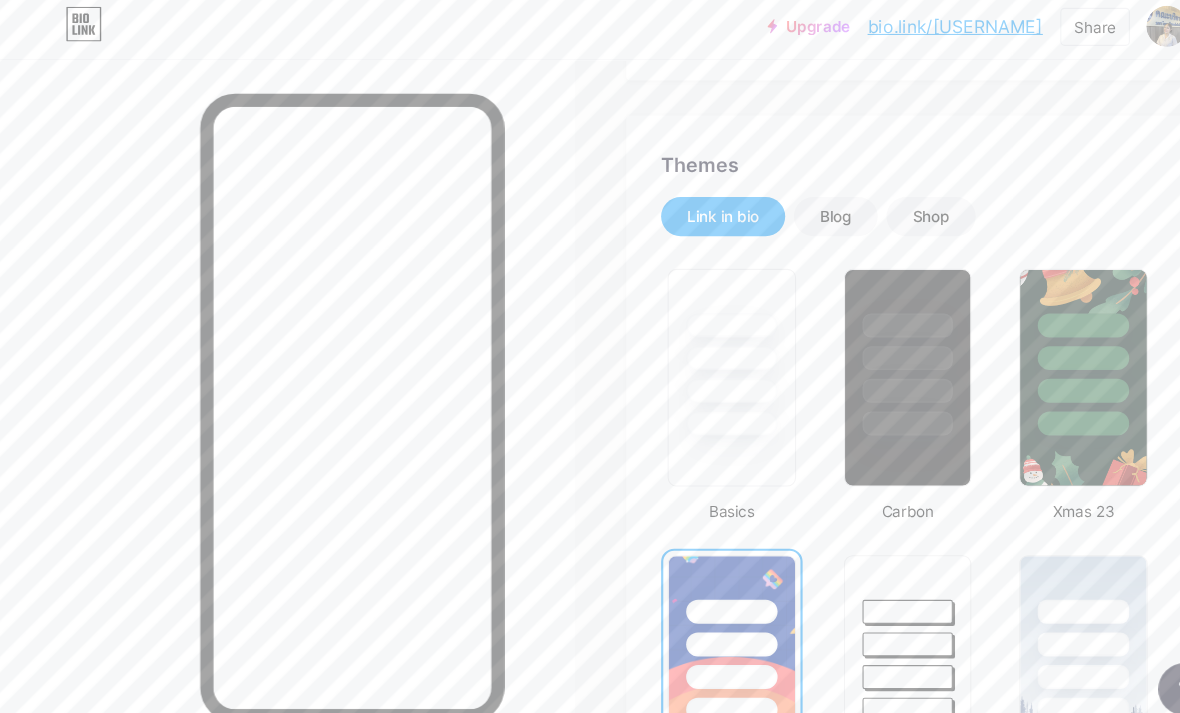 click at bounding box center [676, 395] 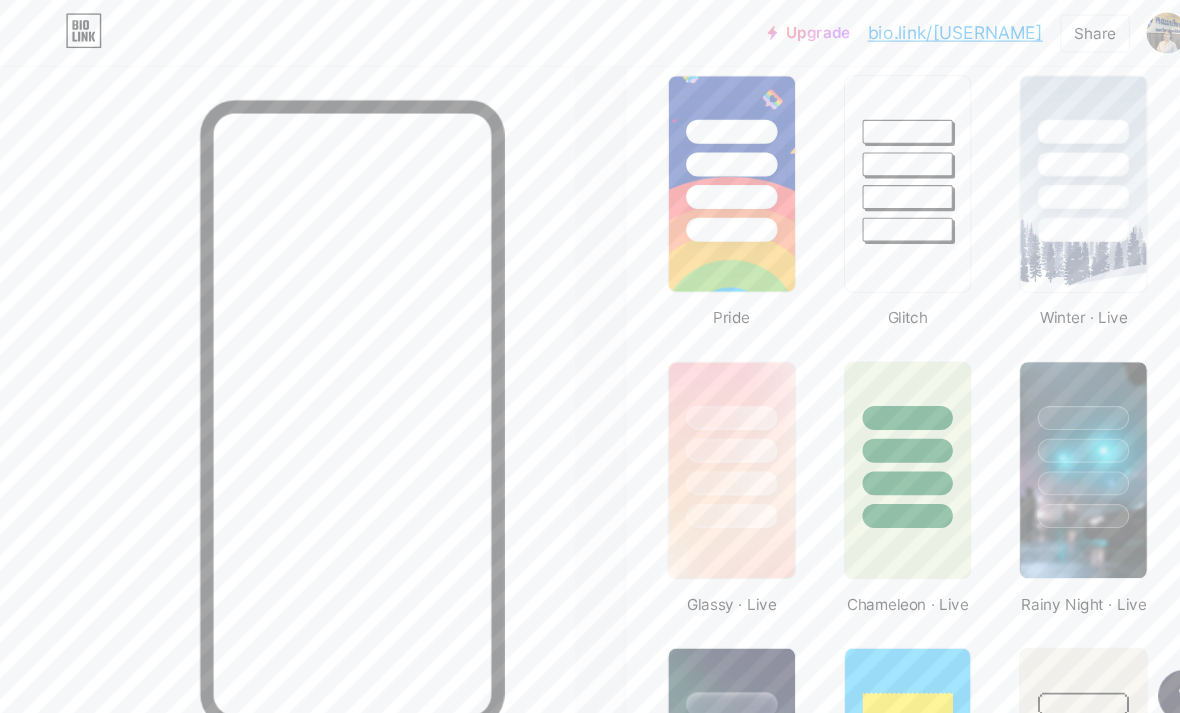 scroll, scrollTop: 791, scrollLeft: 0, axis: vertical 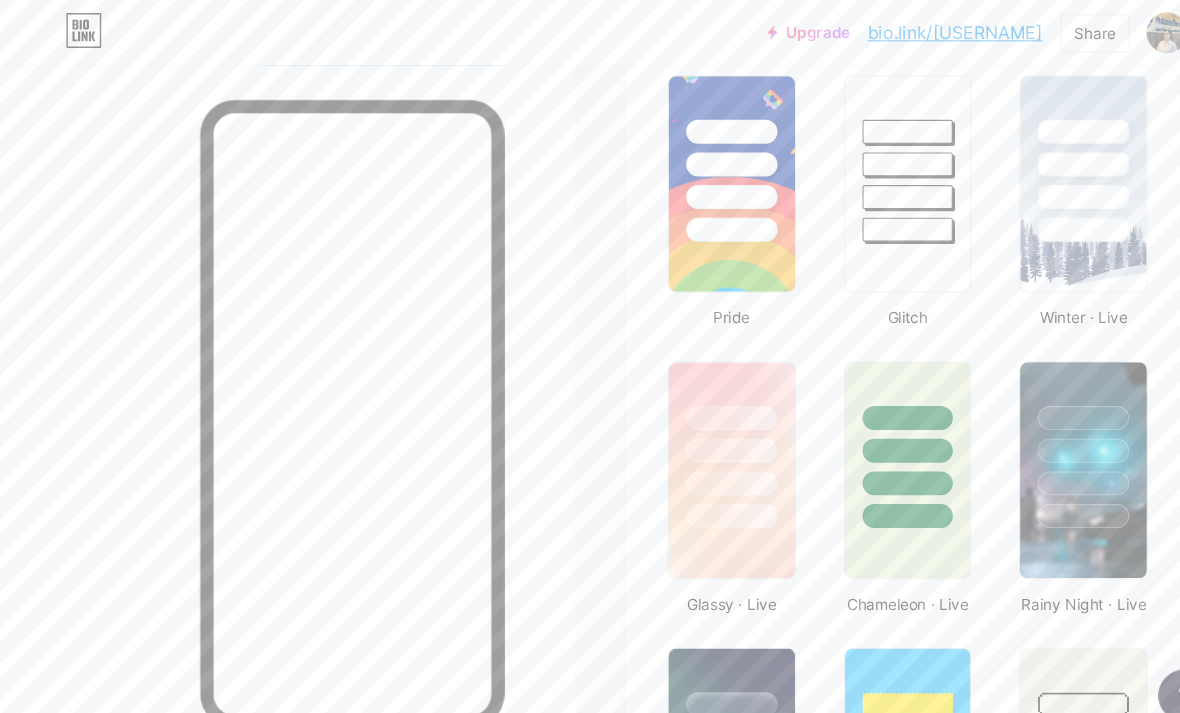 click at bounding box center [676, 409] 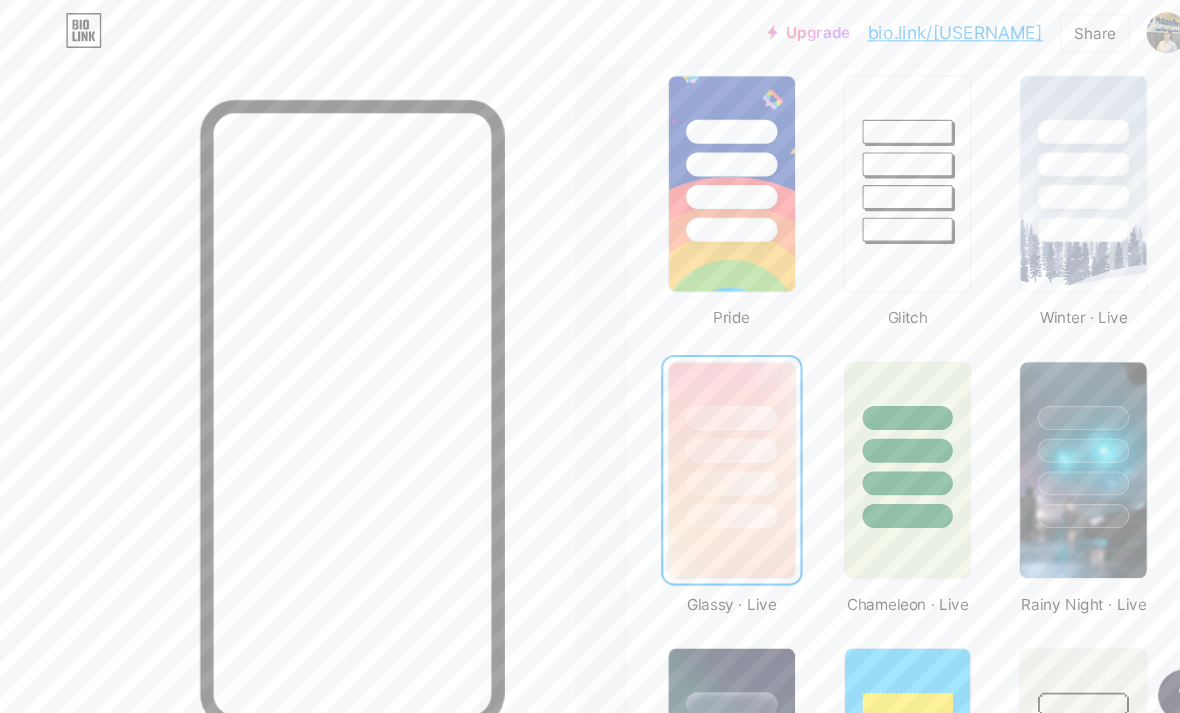 click at bounding box center (999, 169) 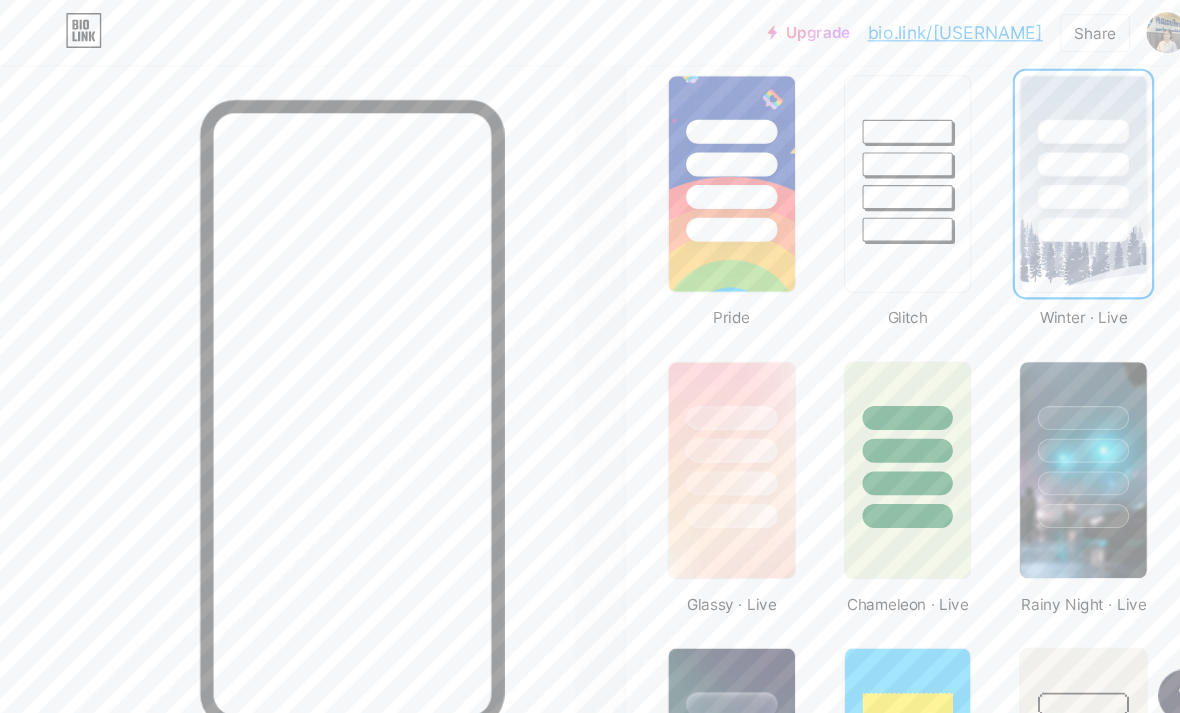 click at bounding box center [999, 414] 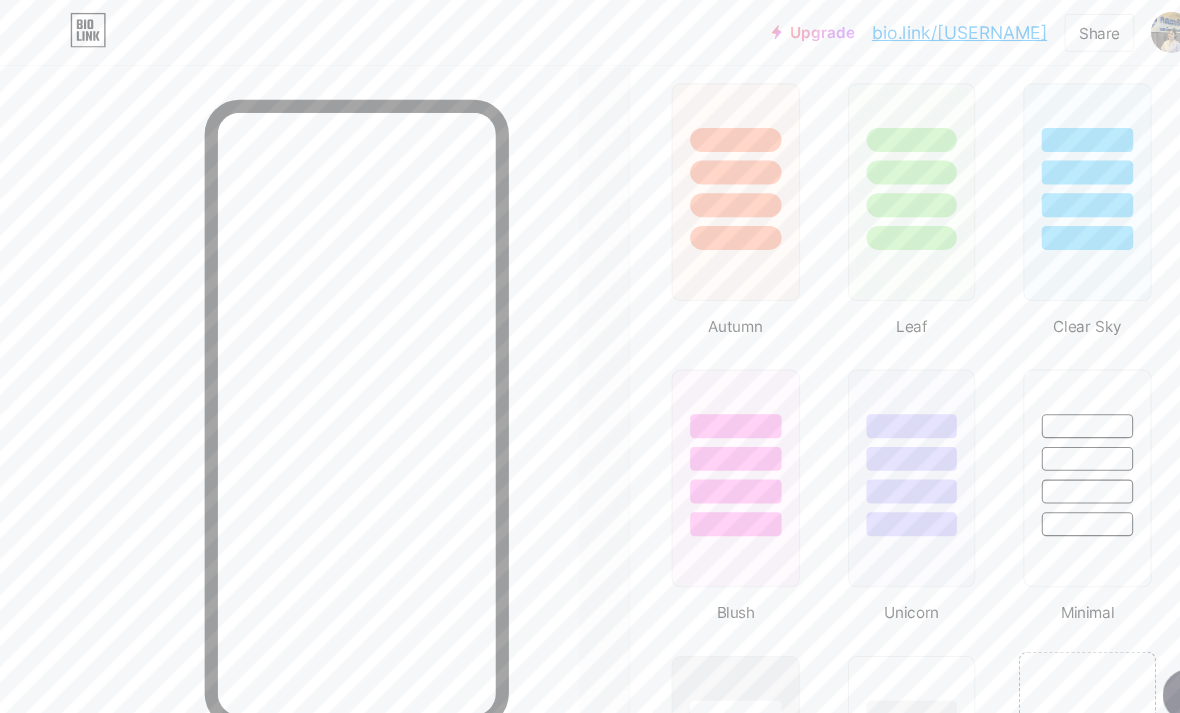 scroll, scrollTop: 1836, scrollLeft: 0, axis: vertical 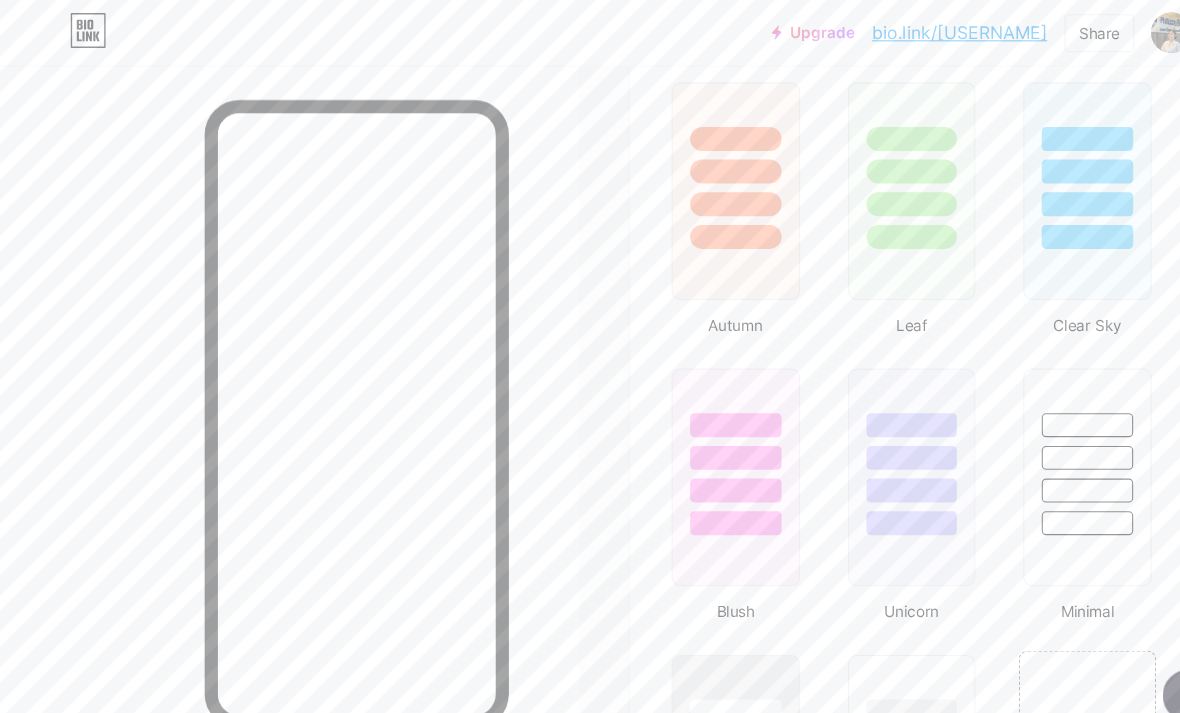click at bounding box center [838, 391] 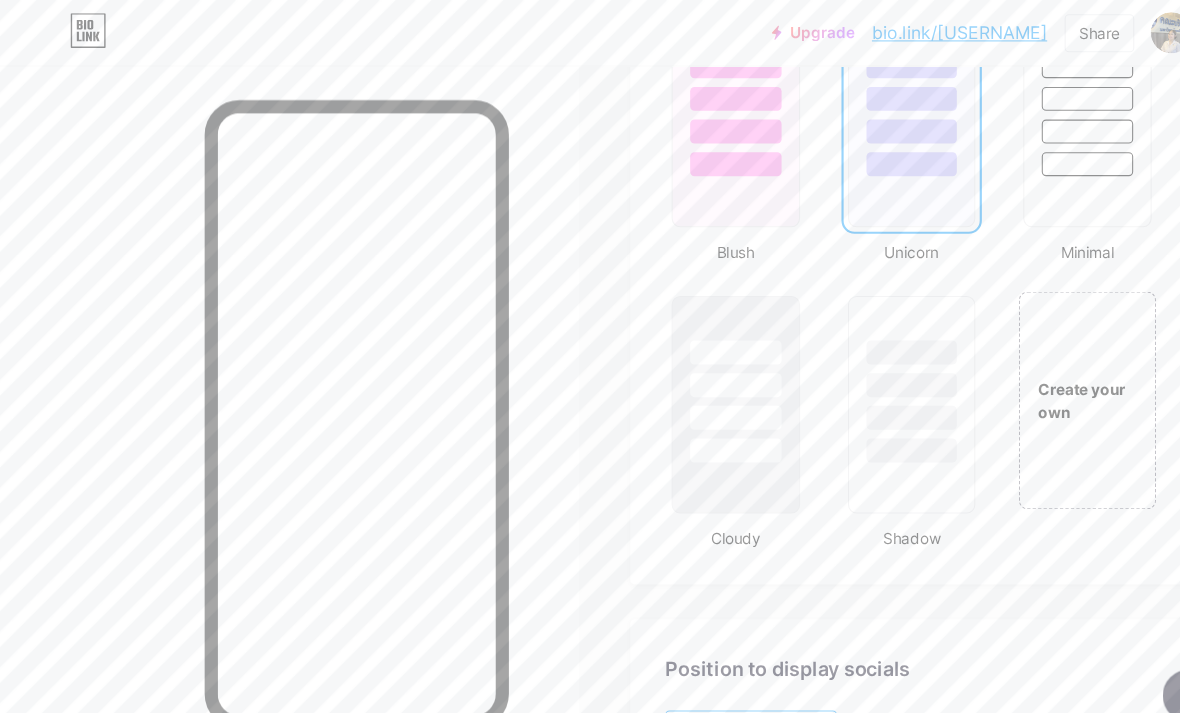 scroll, scrollTop: 2166, scrollLeft: 0, axis: vertical 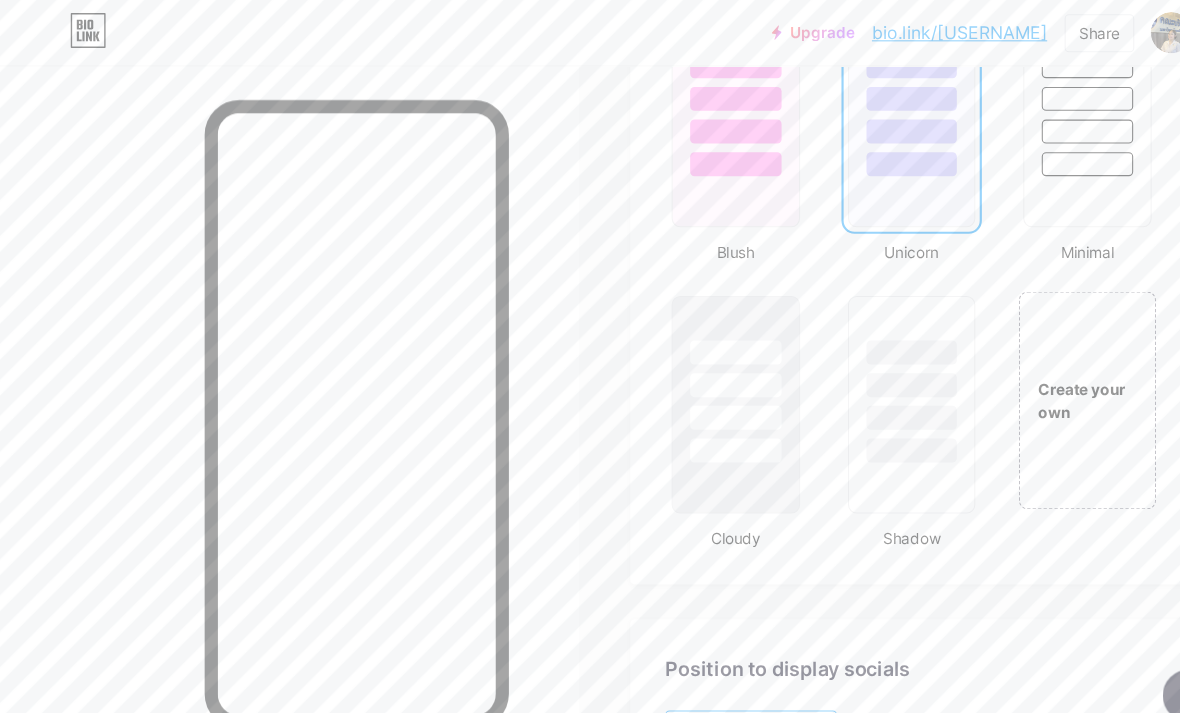 click at bounding box center (838, 349) 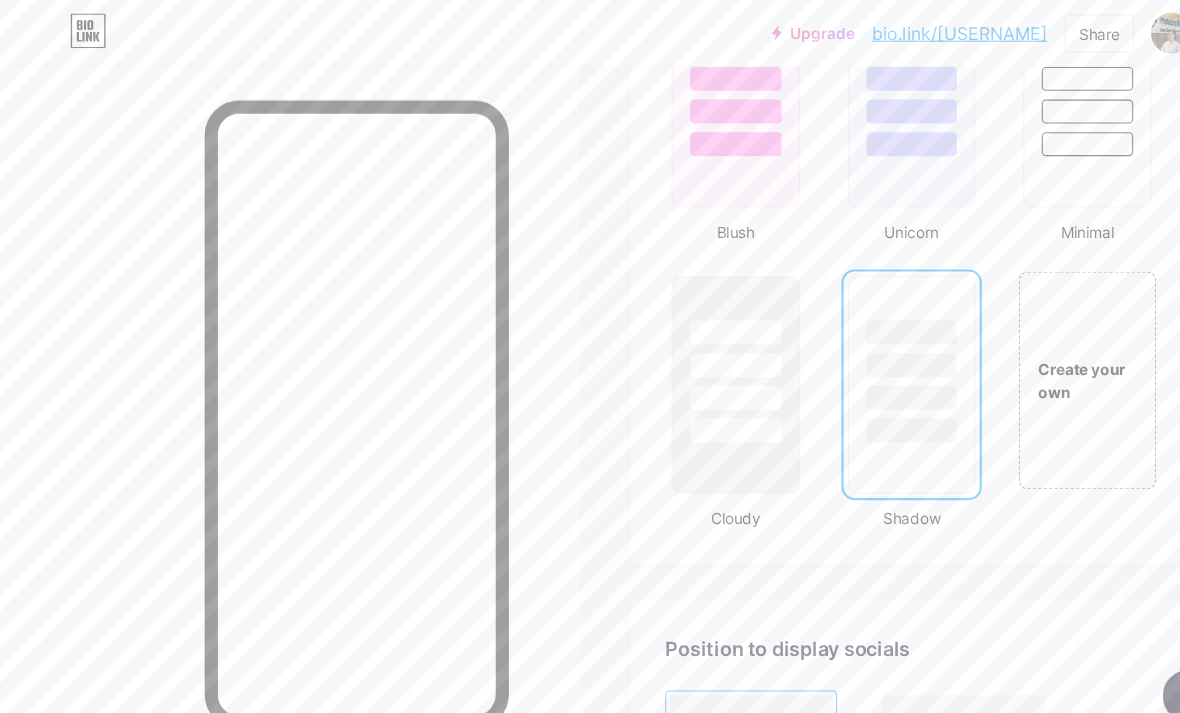 scroll, scrollTop: 2185, scrollLeft: 0, axis: vertical 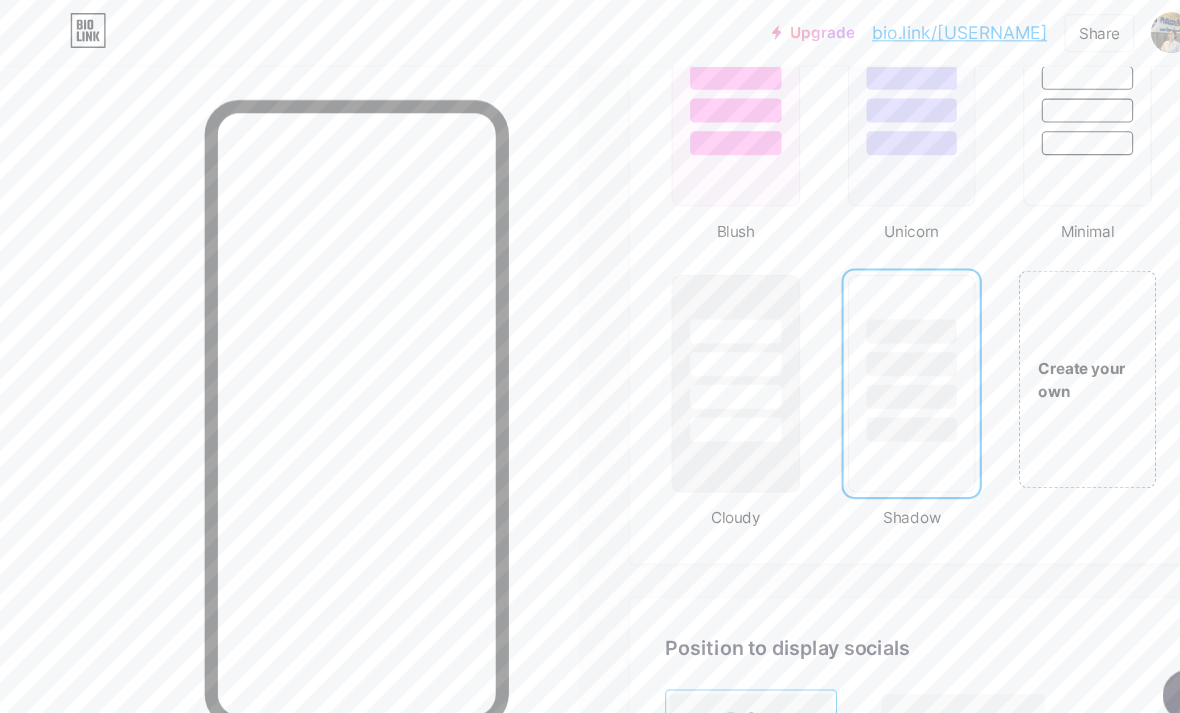 click on "Create your own" at bounding box center (999, 349) 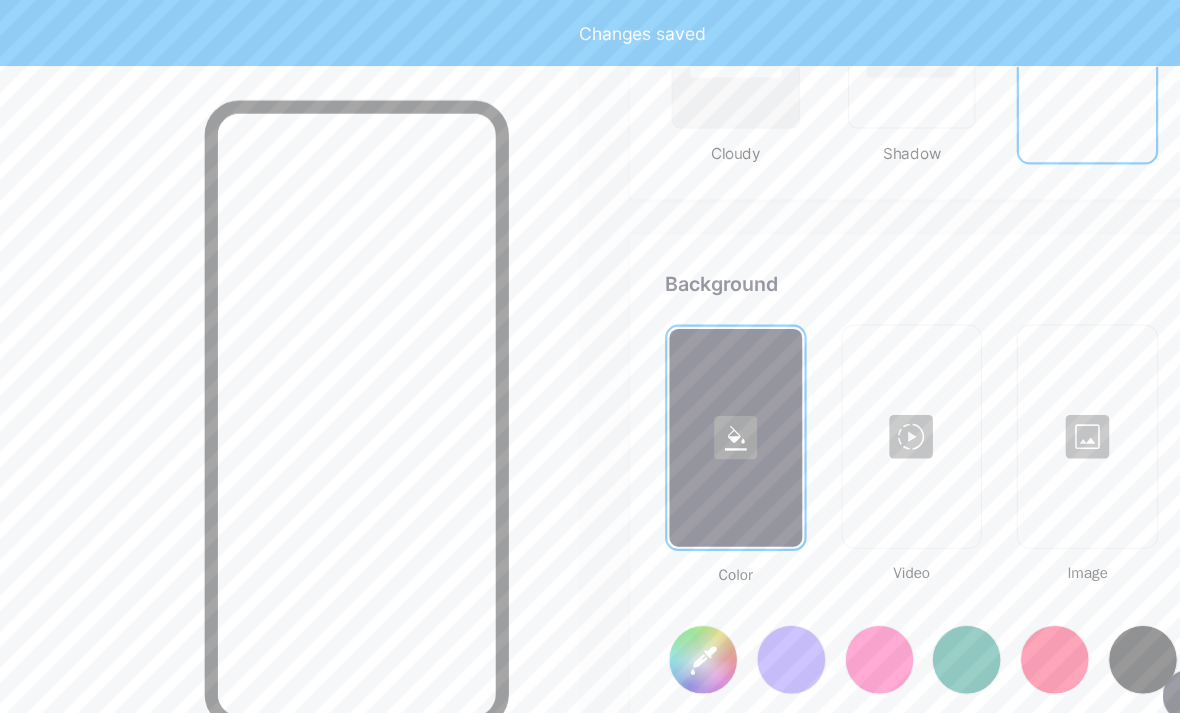 click on "Changes saved" at bounding box center (590, 30) 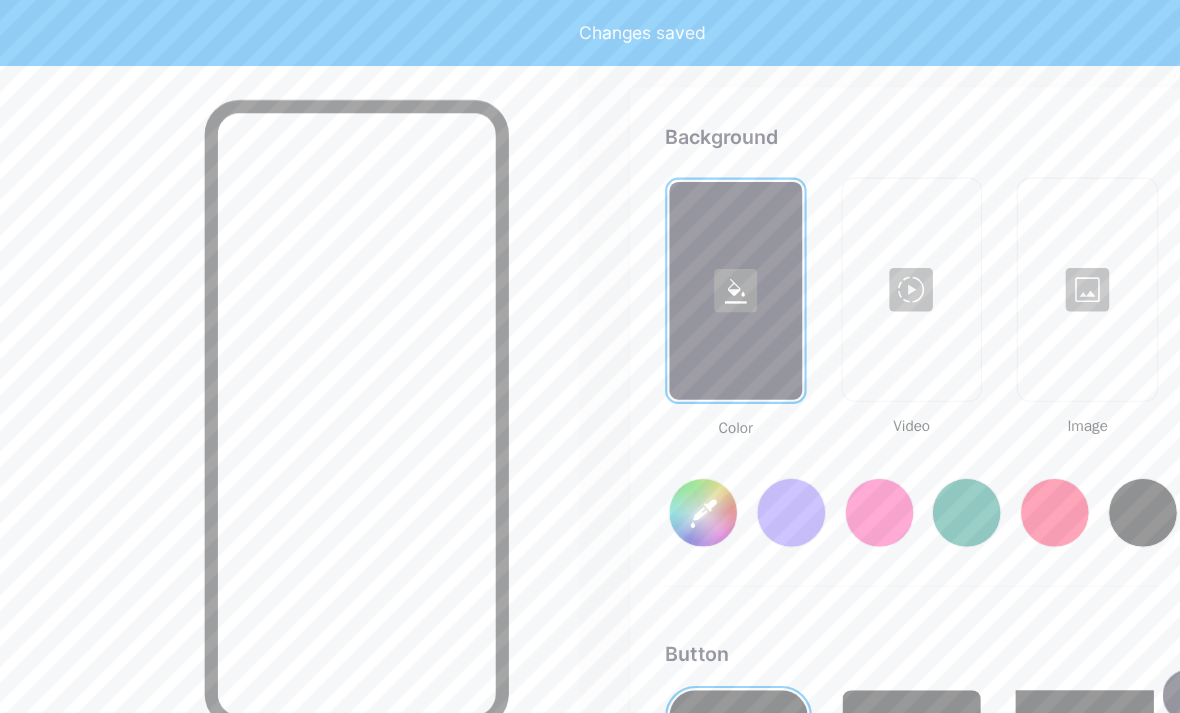 type on "#ffffff" 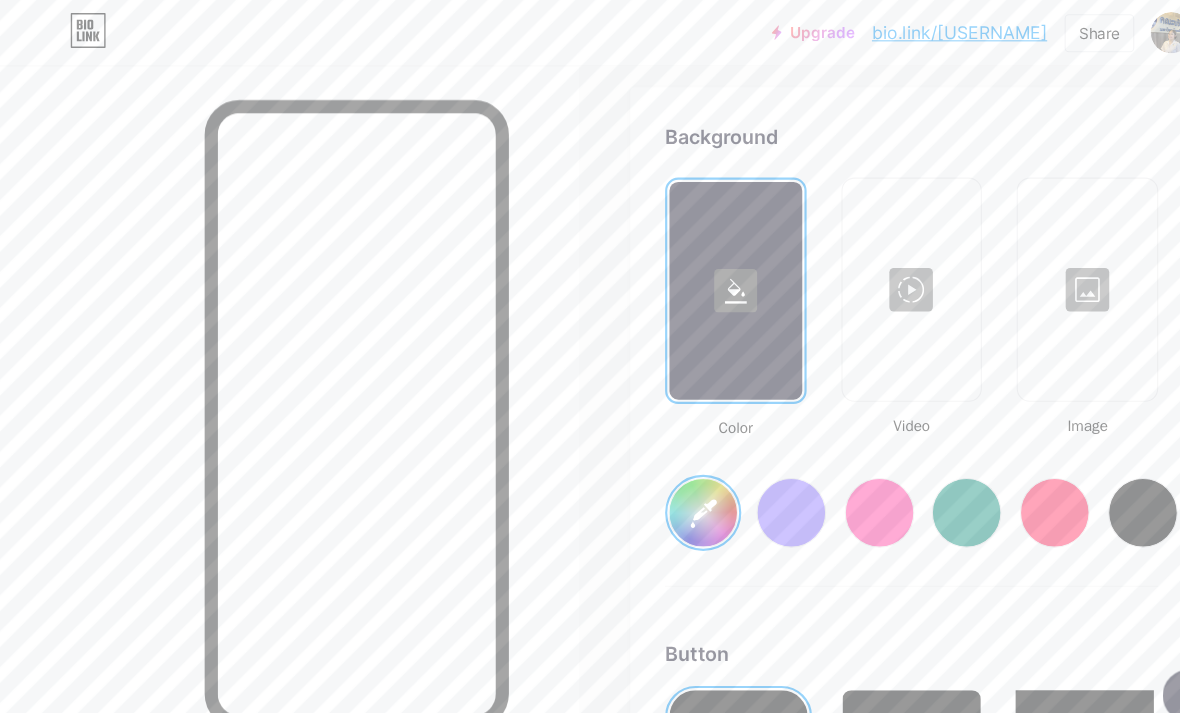 click at bounding box center (727, 471) 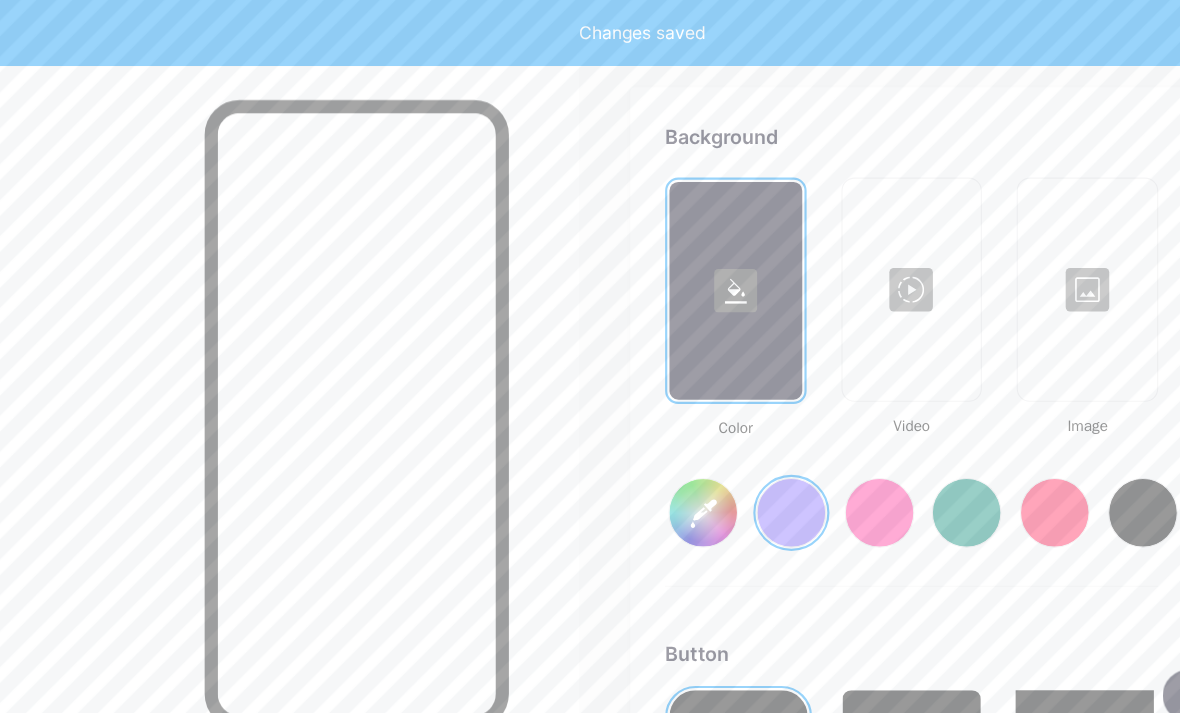 click at bounding box center [727, 471] 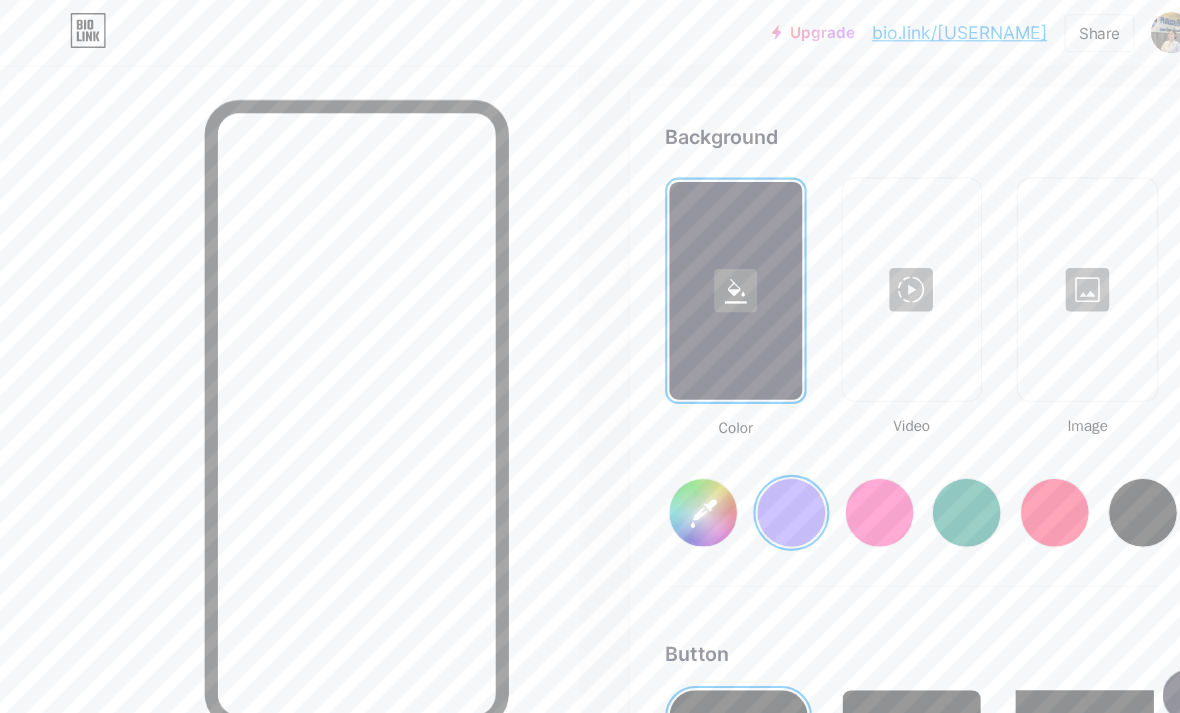 click on "#856bff" at bounding box center (646, 471) 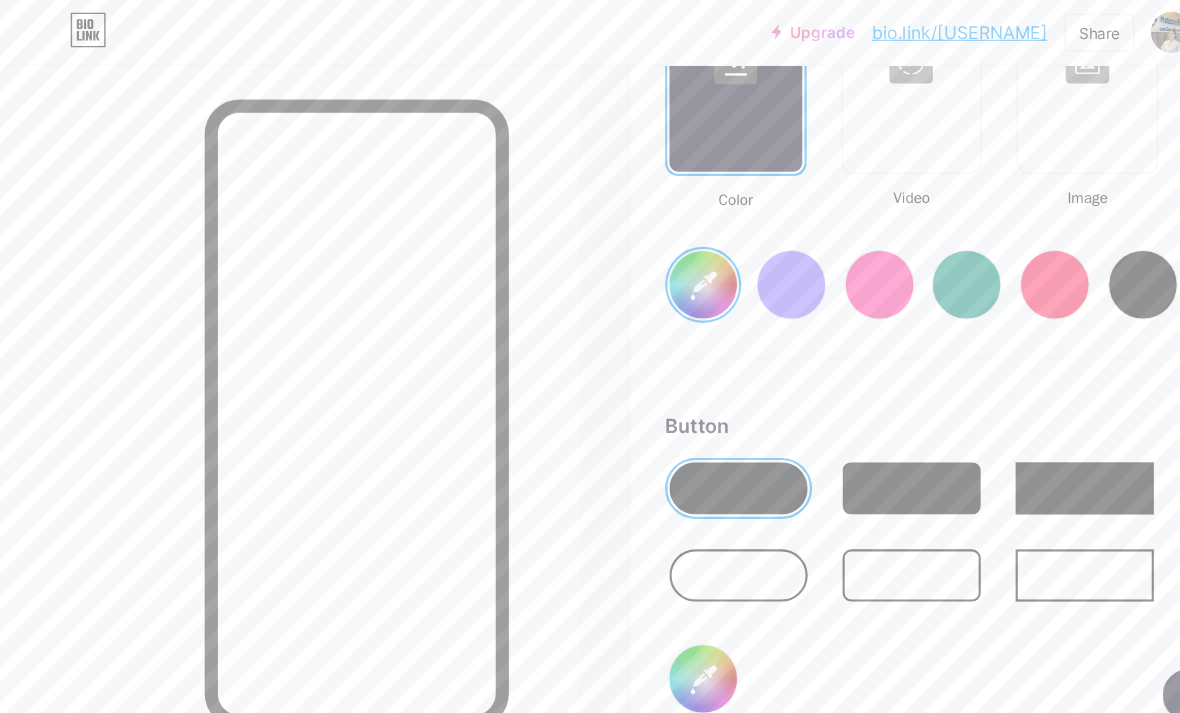 scroll, scrollTop: 2868, scrollLeft: 0, axis: vertical 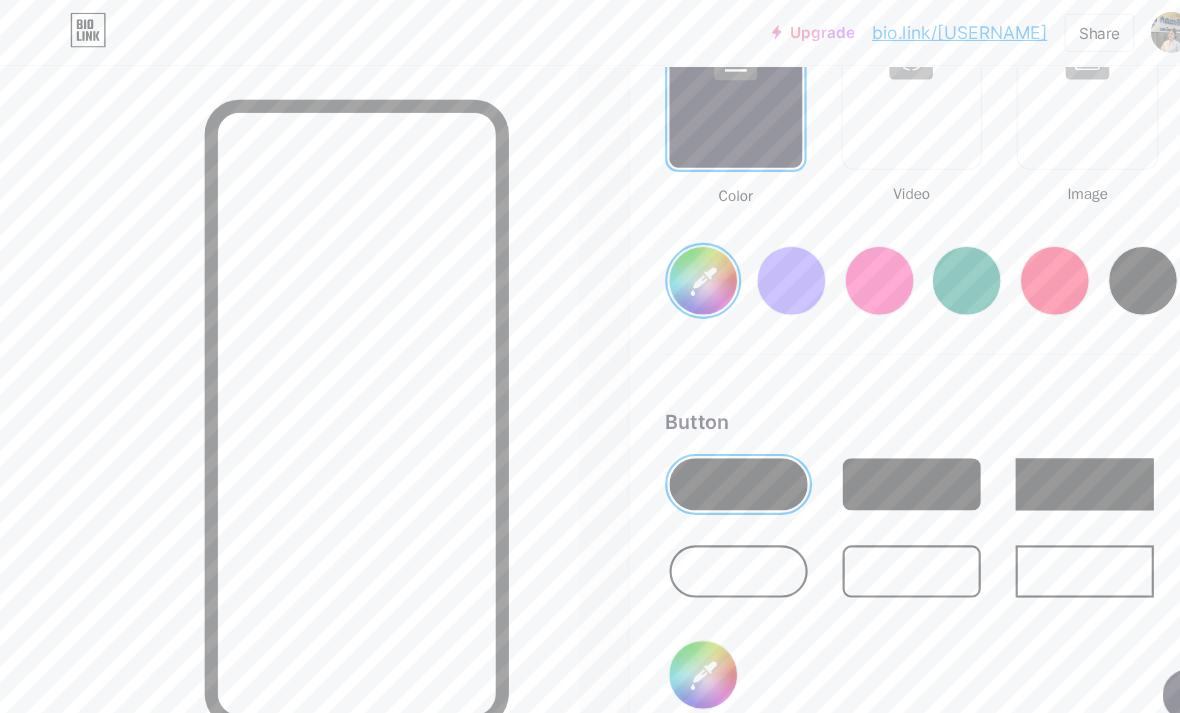 click at bounding box center (678, 525) 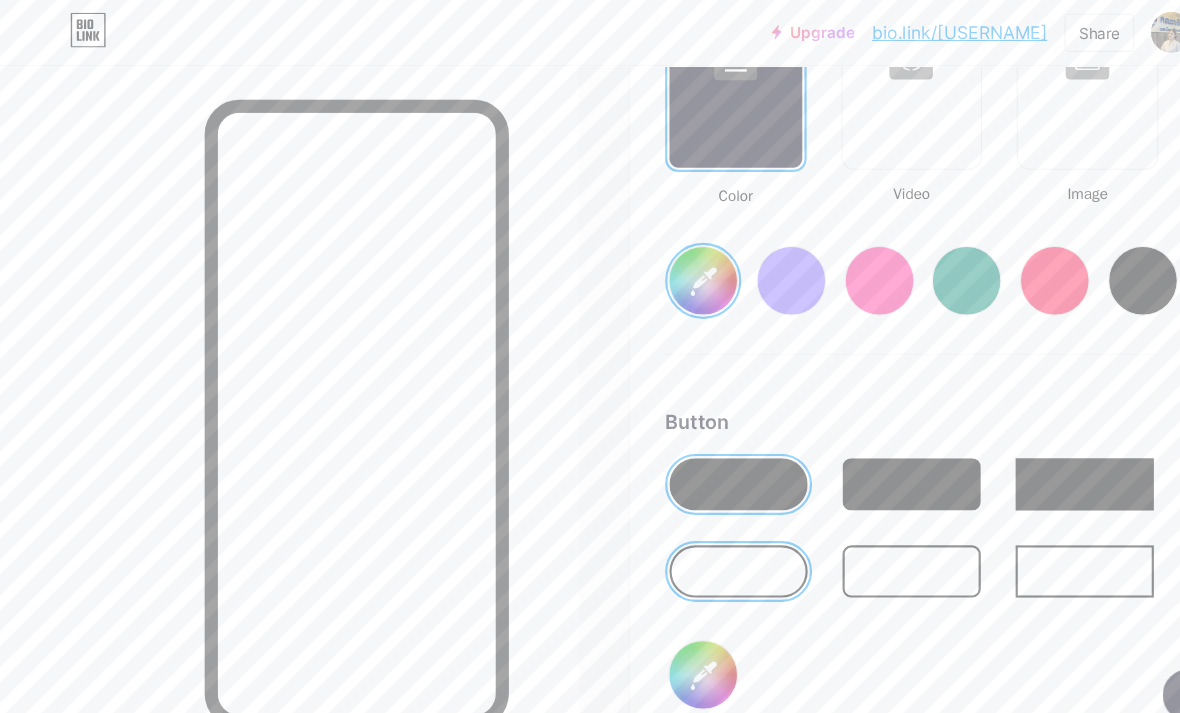 scroll, scrollTop: 2868, scrollLeft: 0, axis: vertical 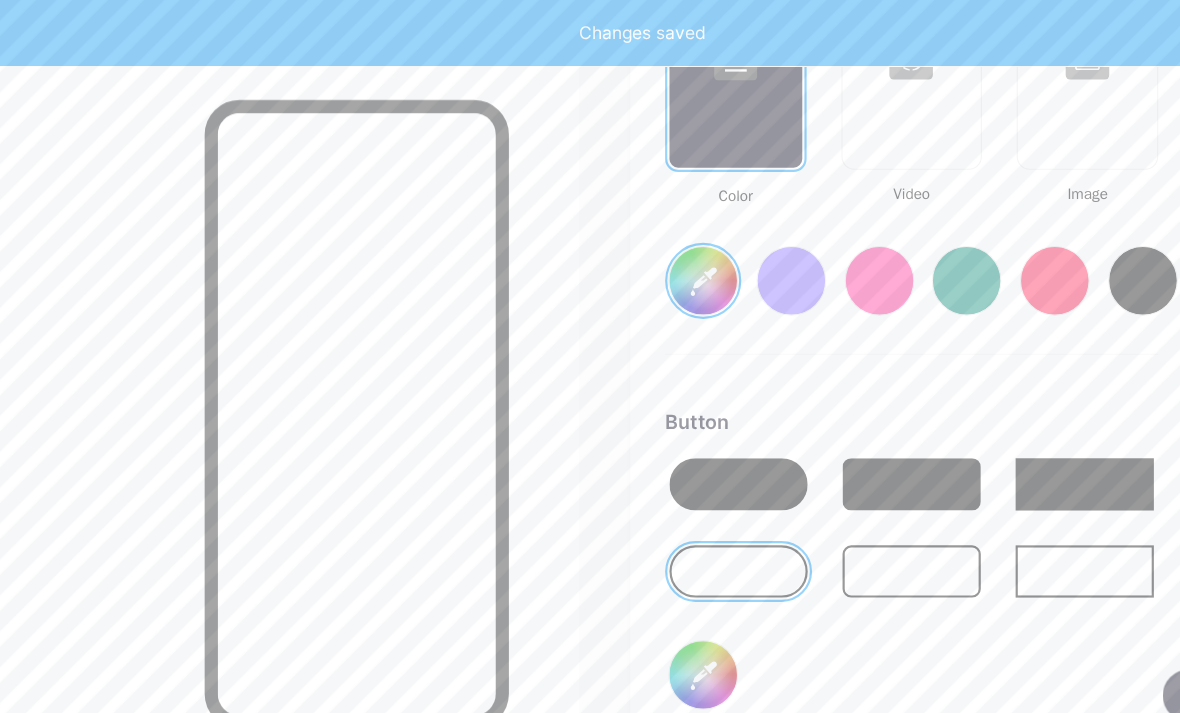 type on "#d9c0fe" 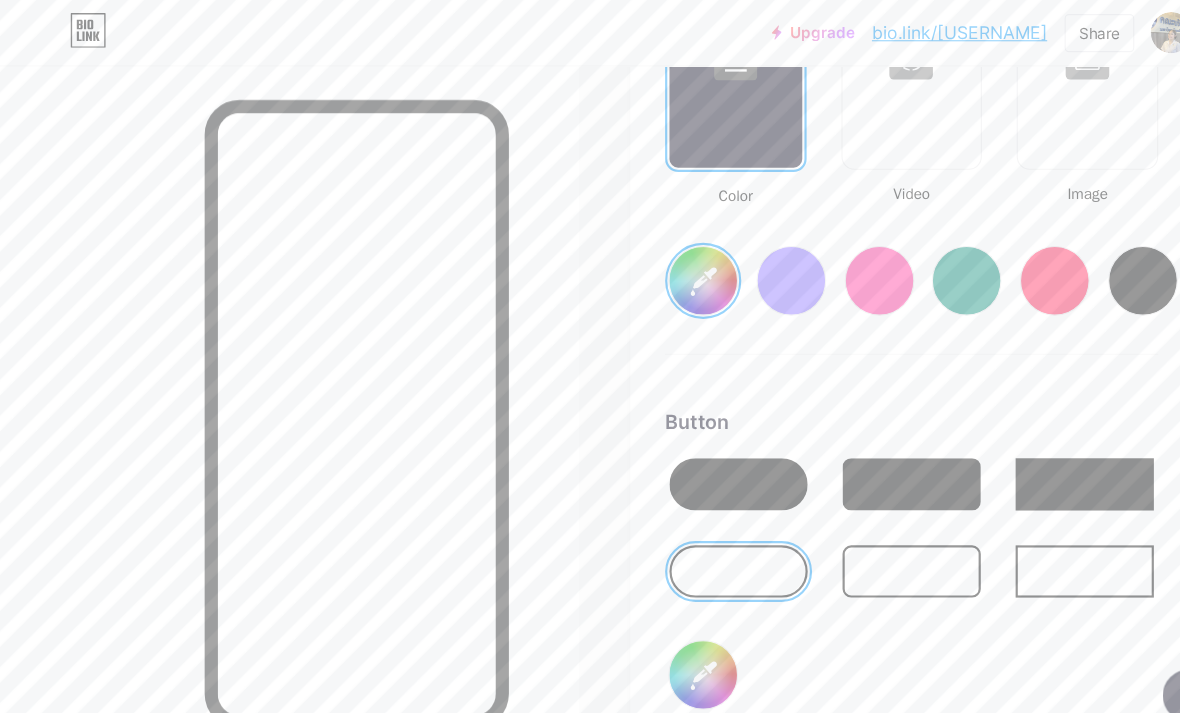 click on "#000000" at bounding box center (646, 620) 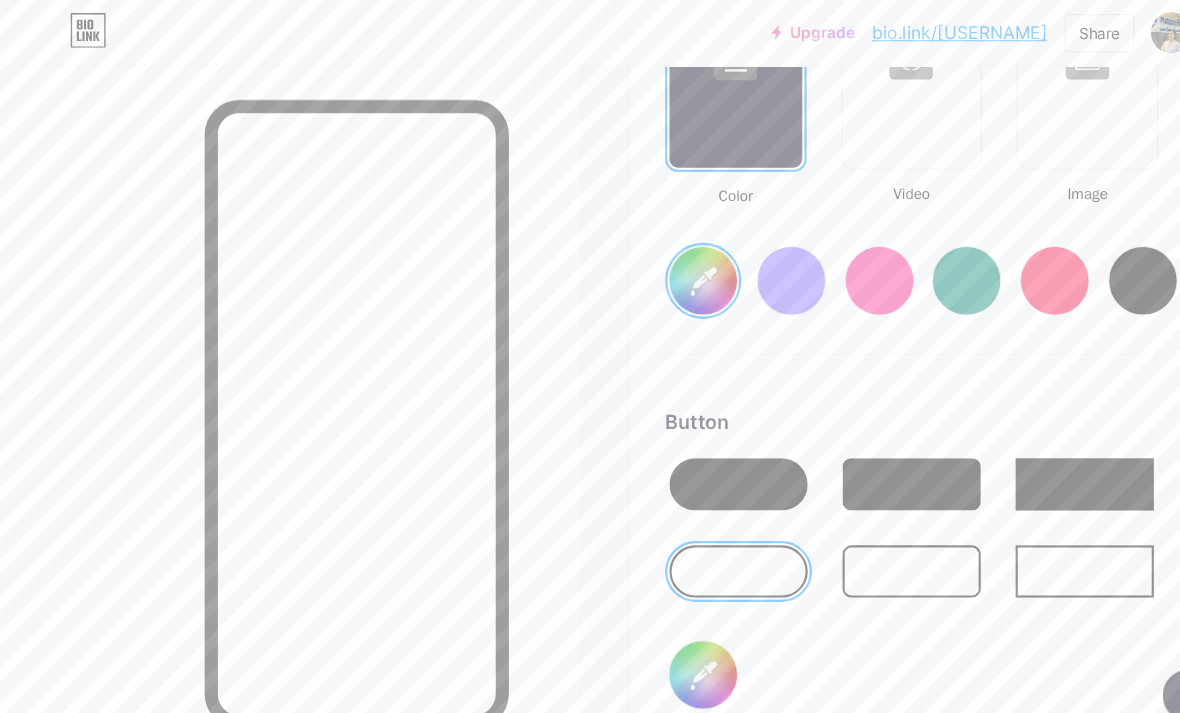 type on "#ffffff" 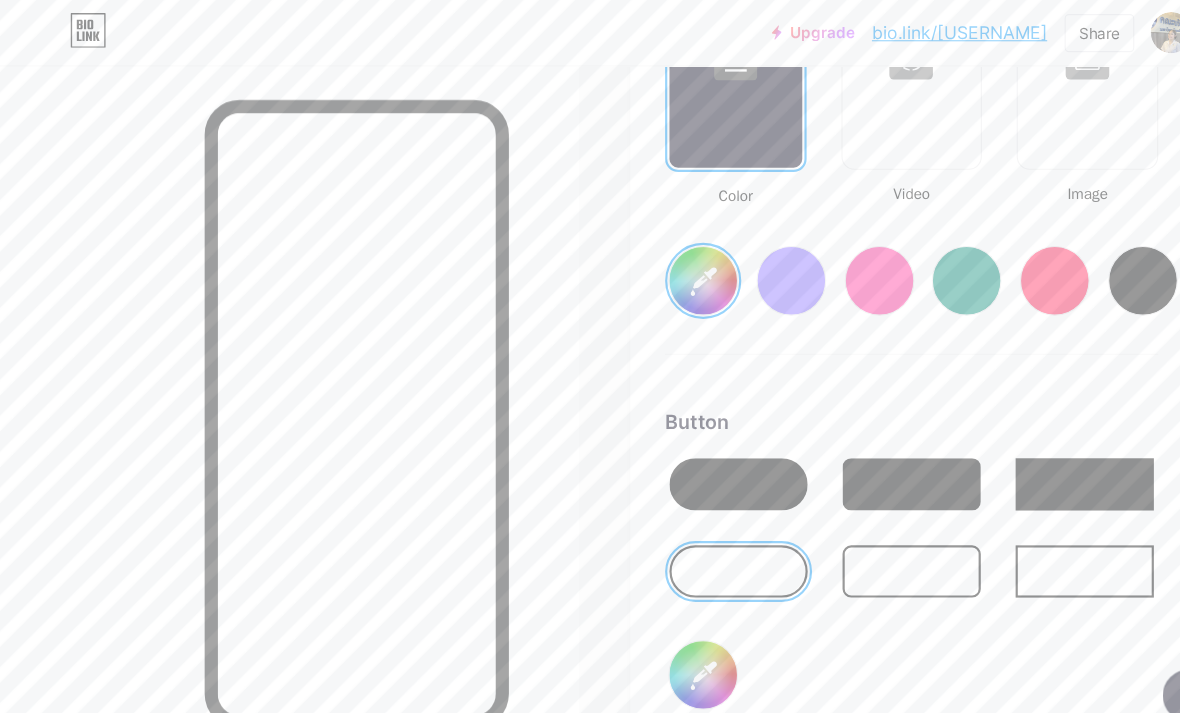 click at bounding box center [678, 445] 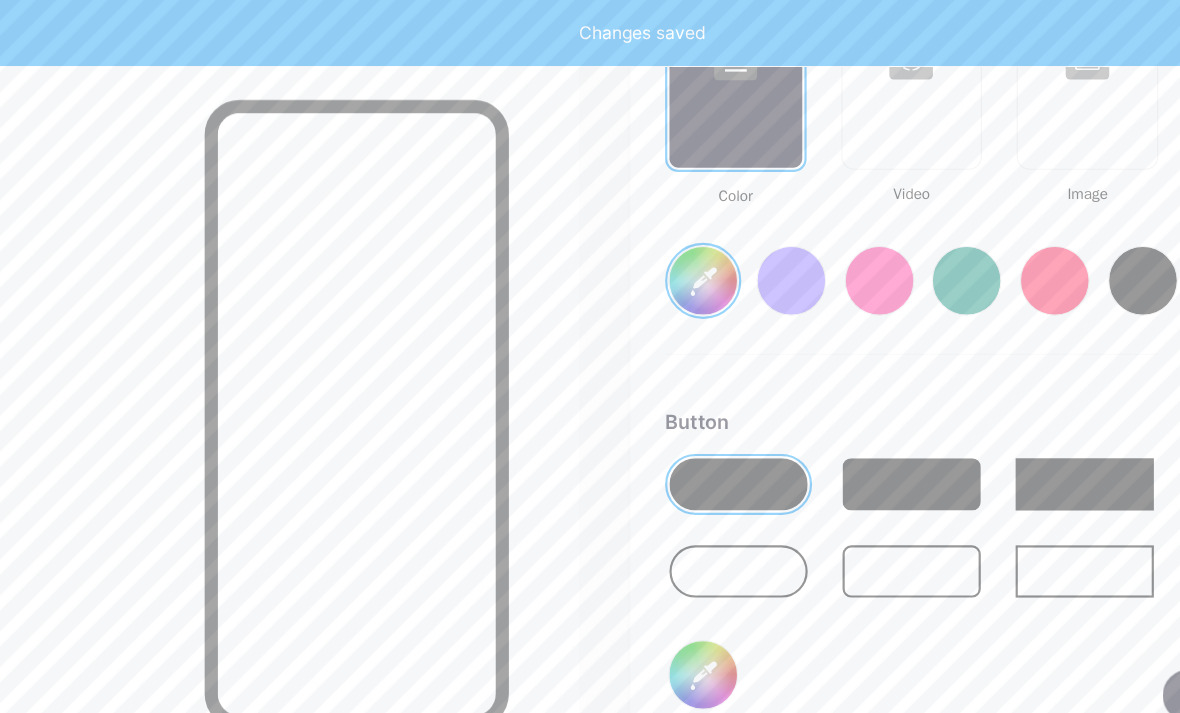 type on "#d9c0fe" 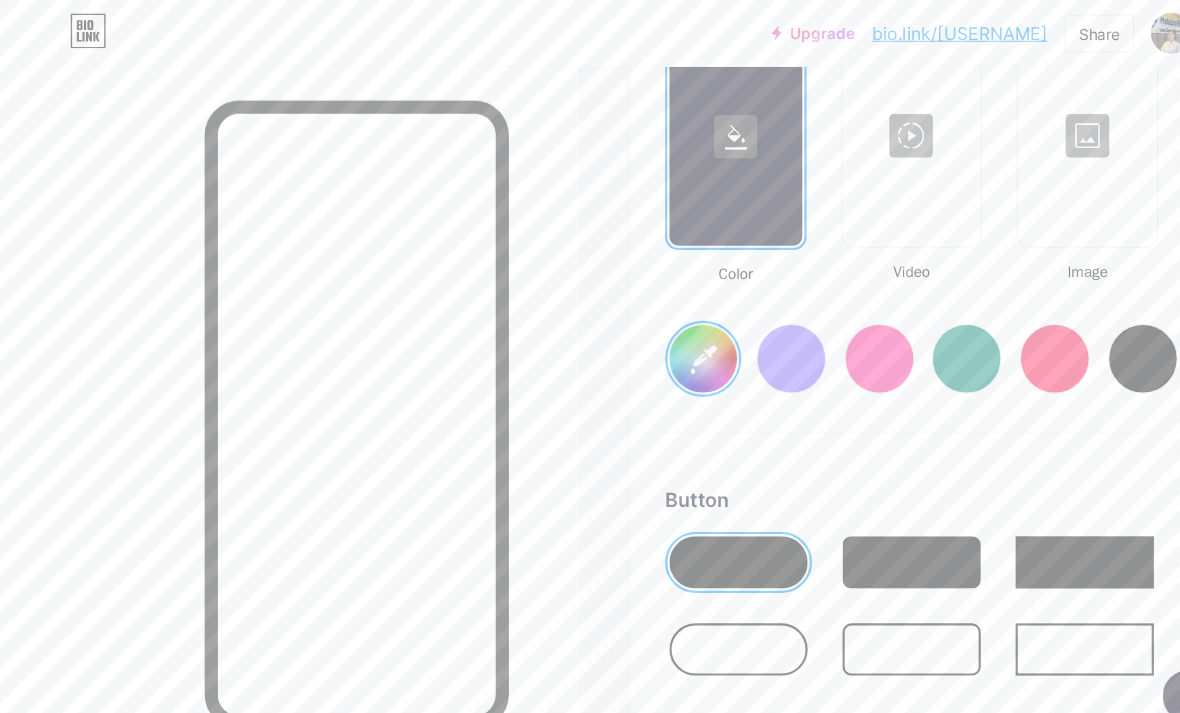 scroll, scrollTop: 2724, scrollLeft: 0, axis: vertical 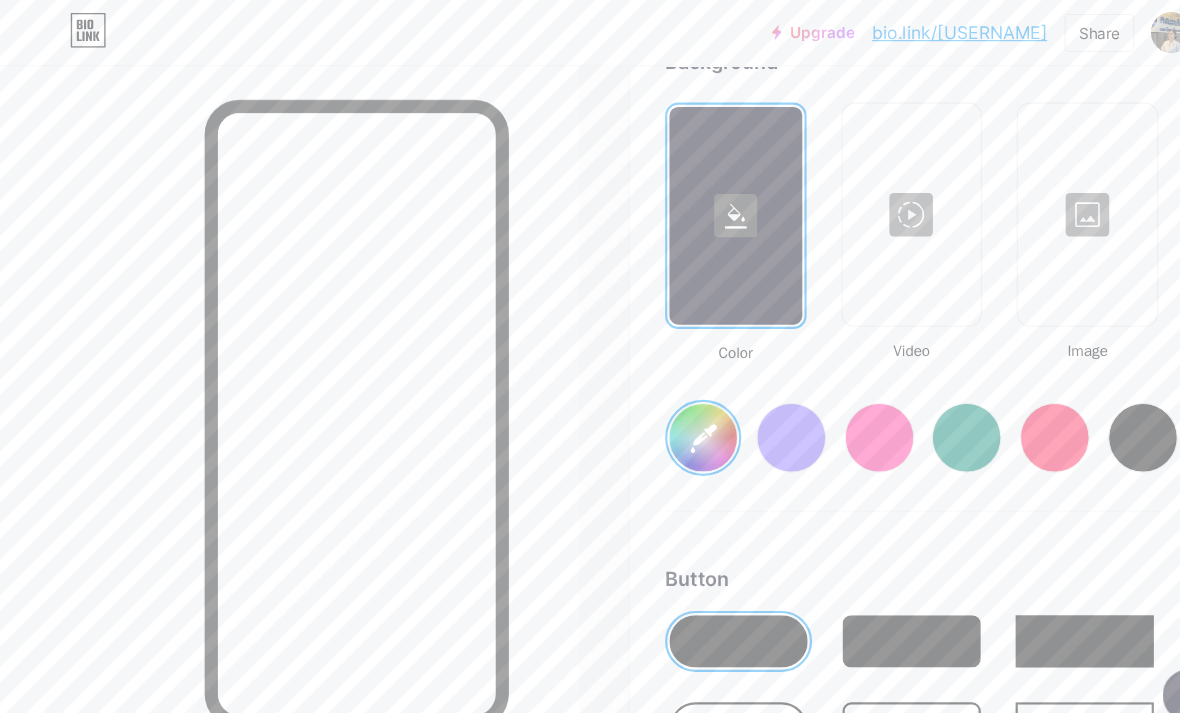click at bounding box center (838, 197) 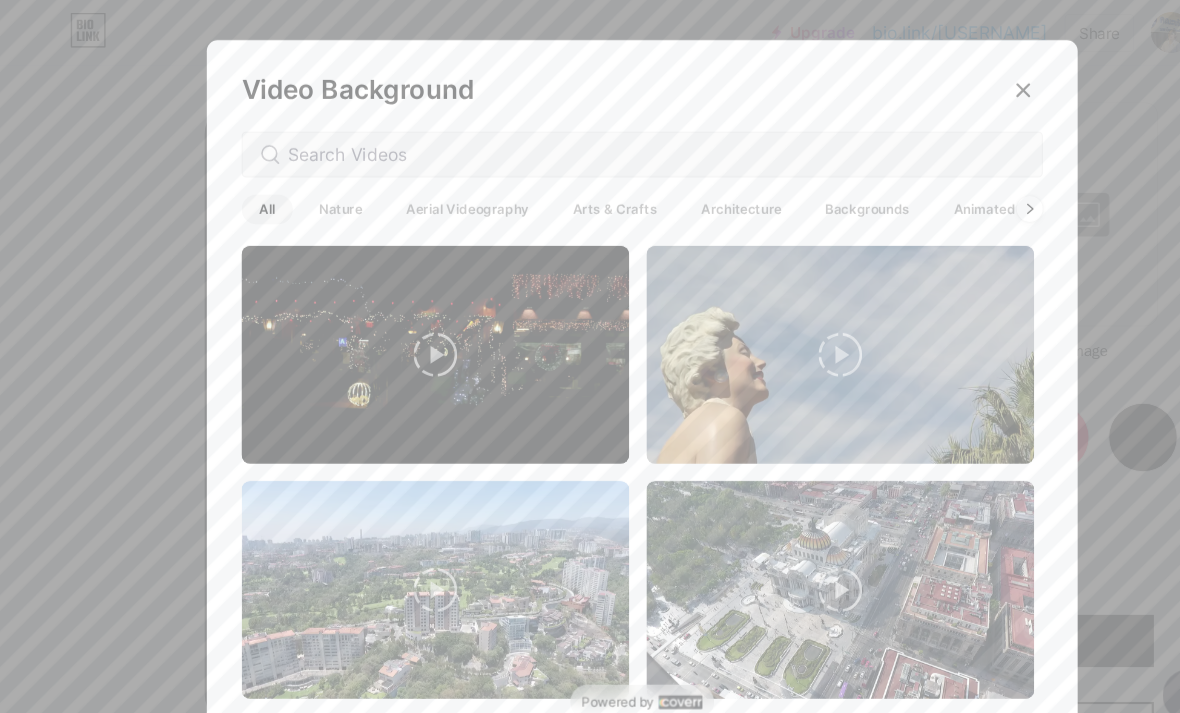 scroll, scrollTop: 2724, scrollLeft: 0, axis: vertical 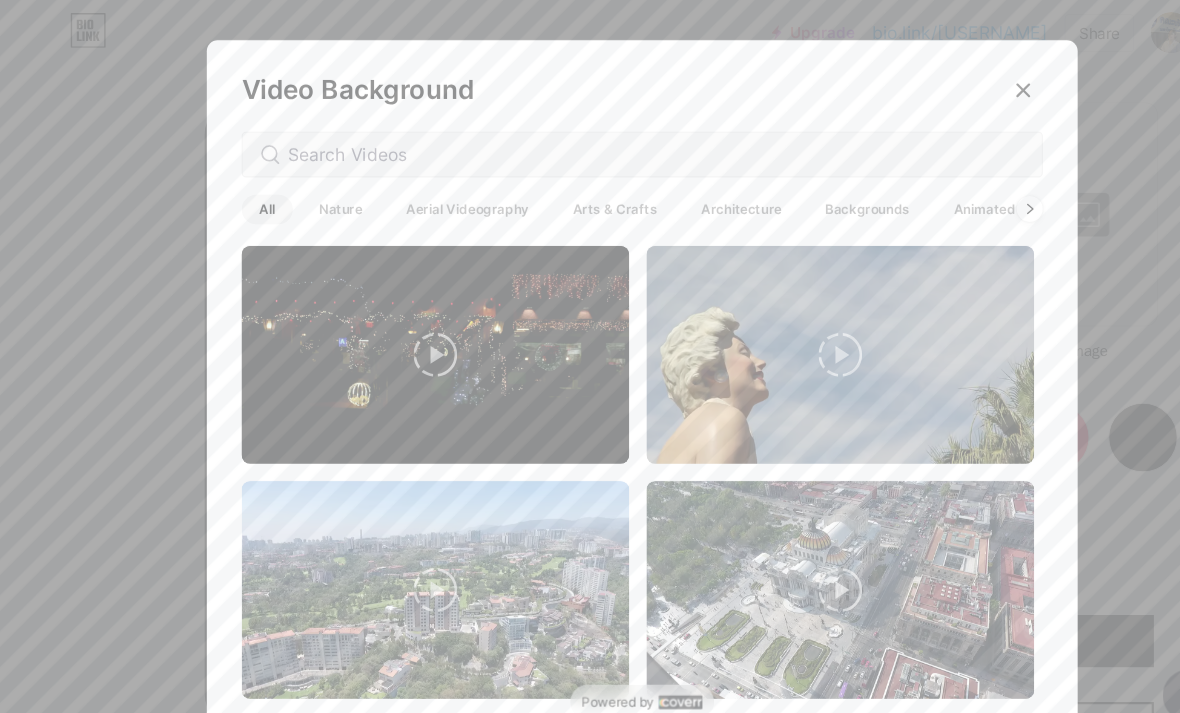 click 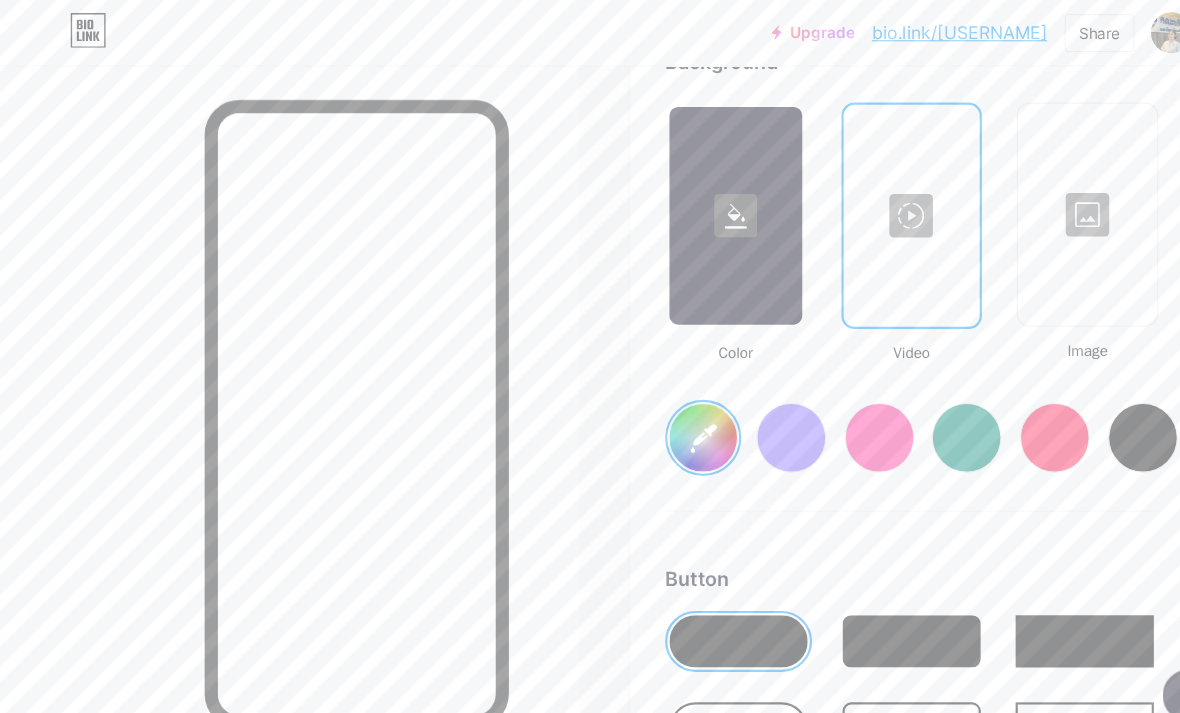 click at bounding box center (999, 197) 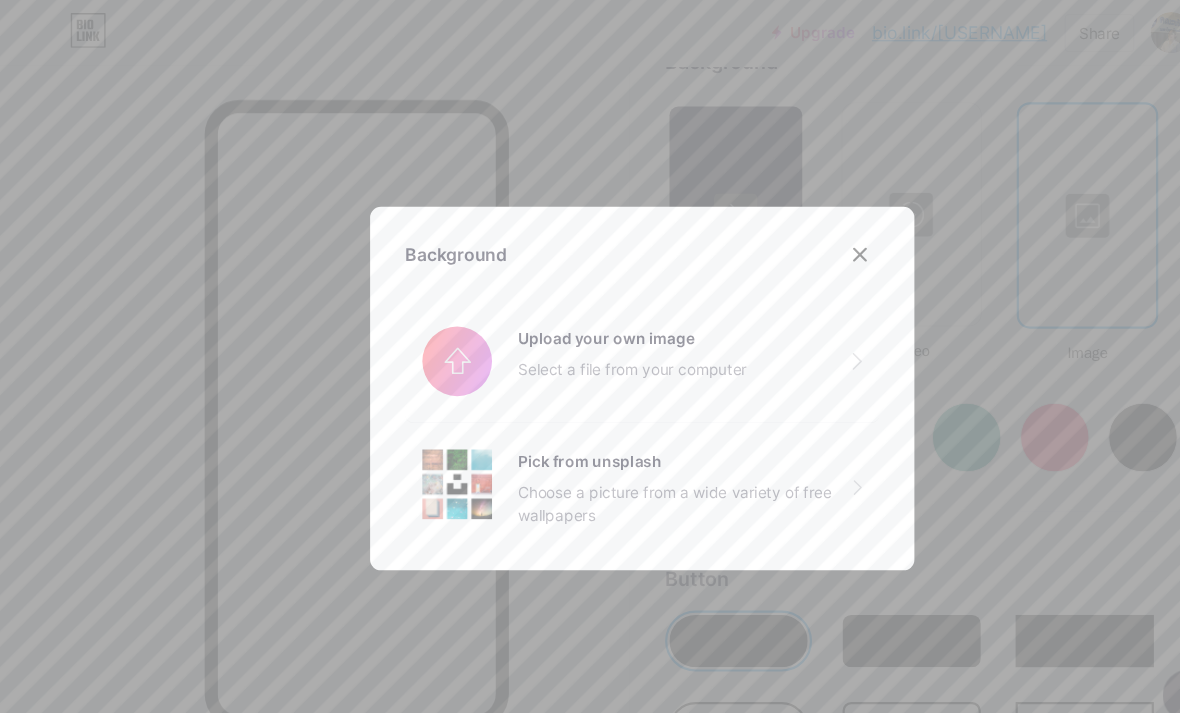click at bounding box center [590, 332] 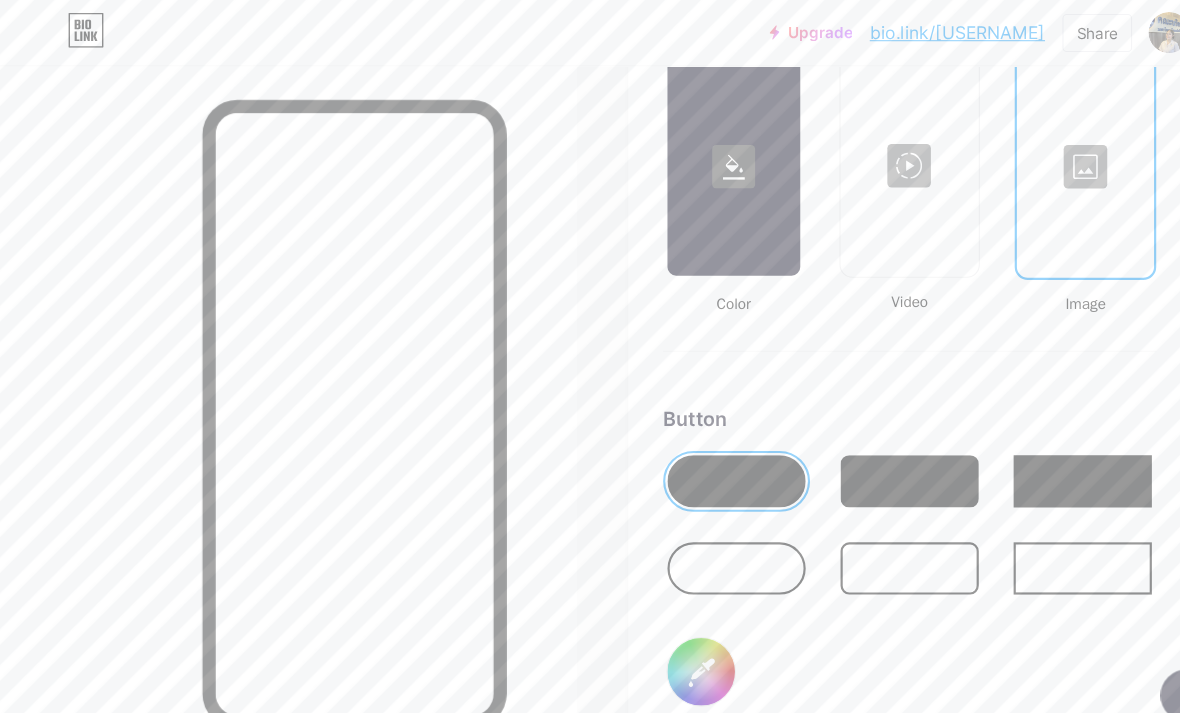 scroll, scrollTop: 2751, scrollLeft: 0, axis: vertical 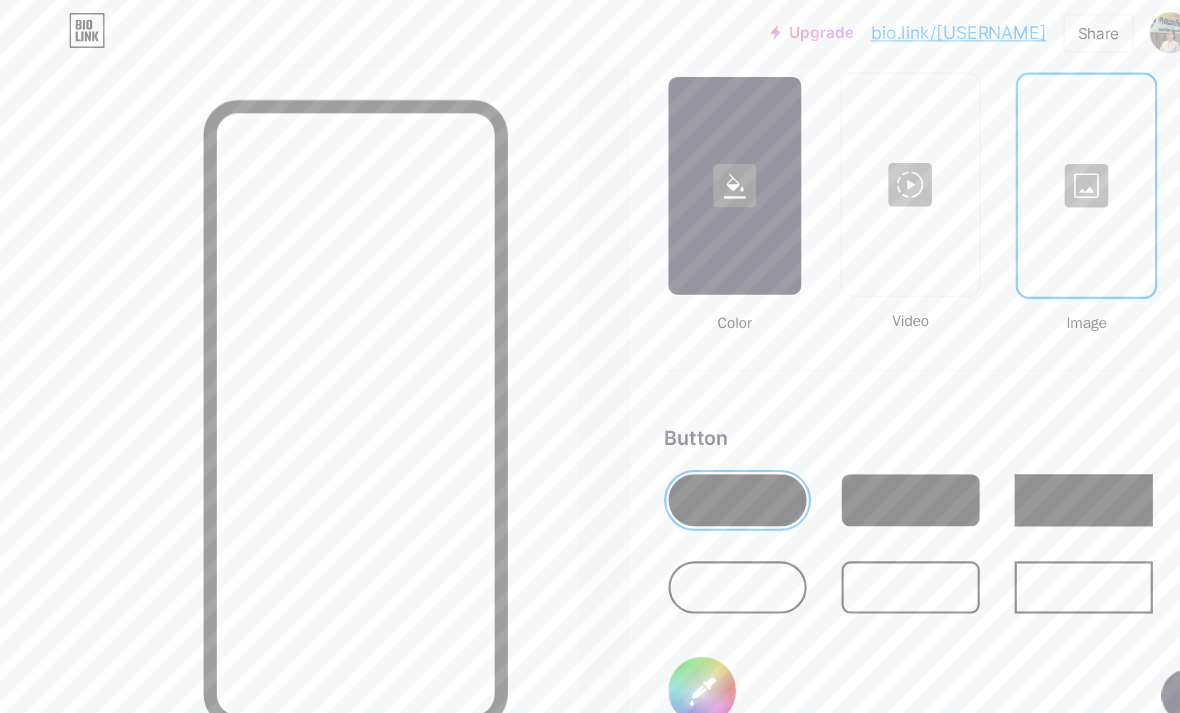 click at bounding box center [999, 171] 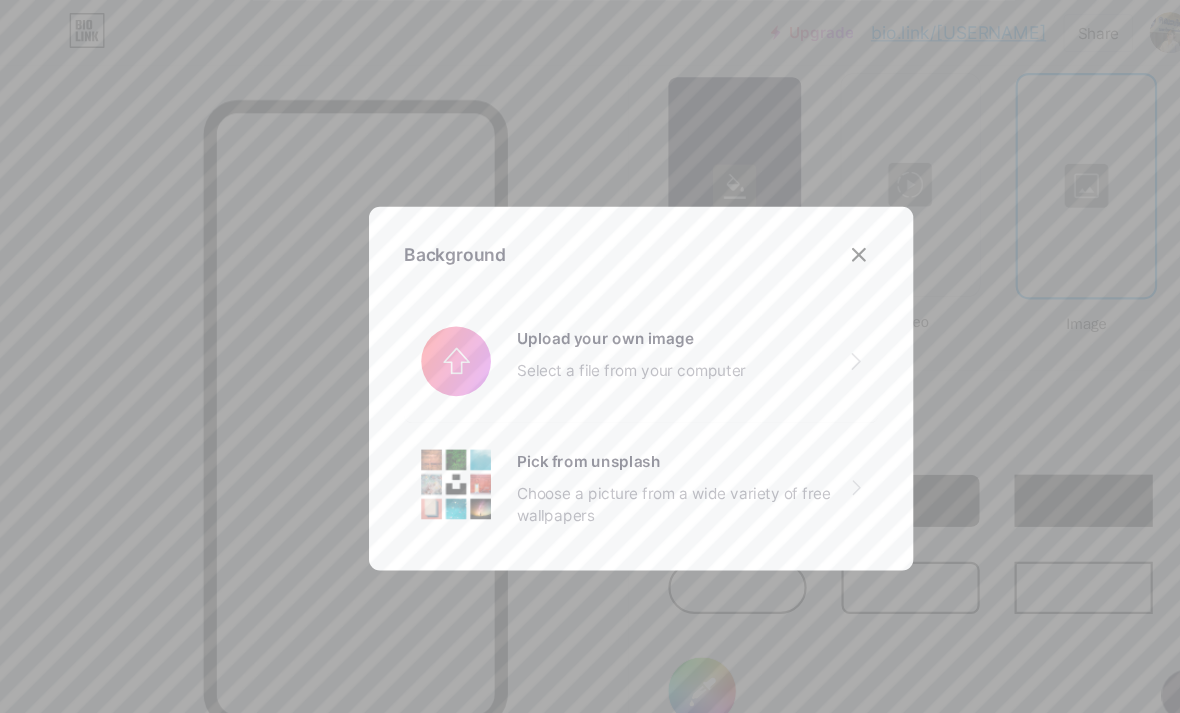 scroll, scrollTop: 2751, scrollLeft: 0, axis: vertical 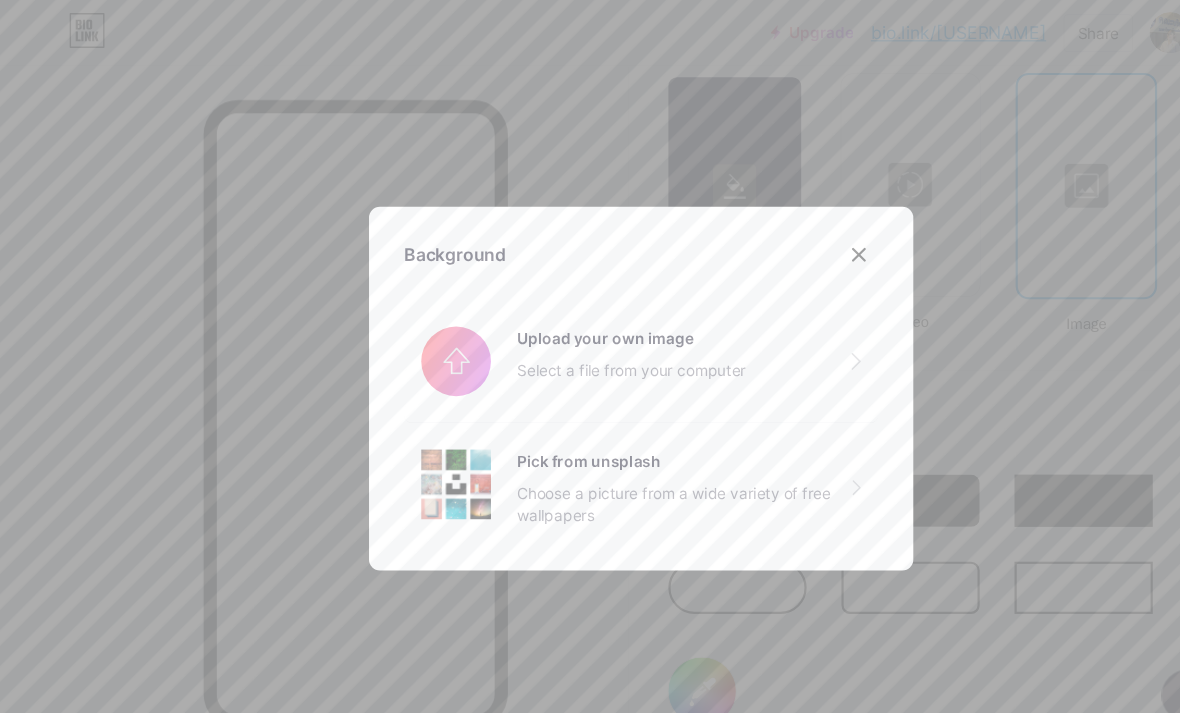 click at bounding box center [790, 234] 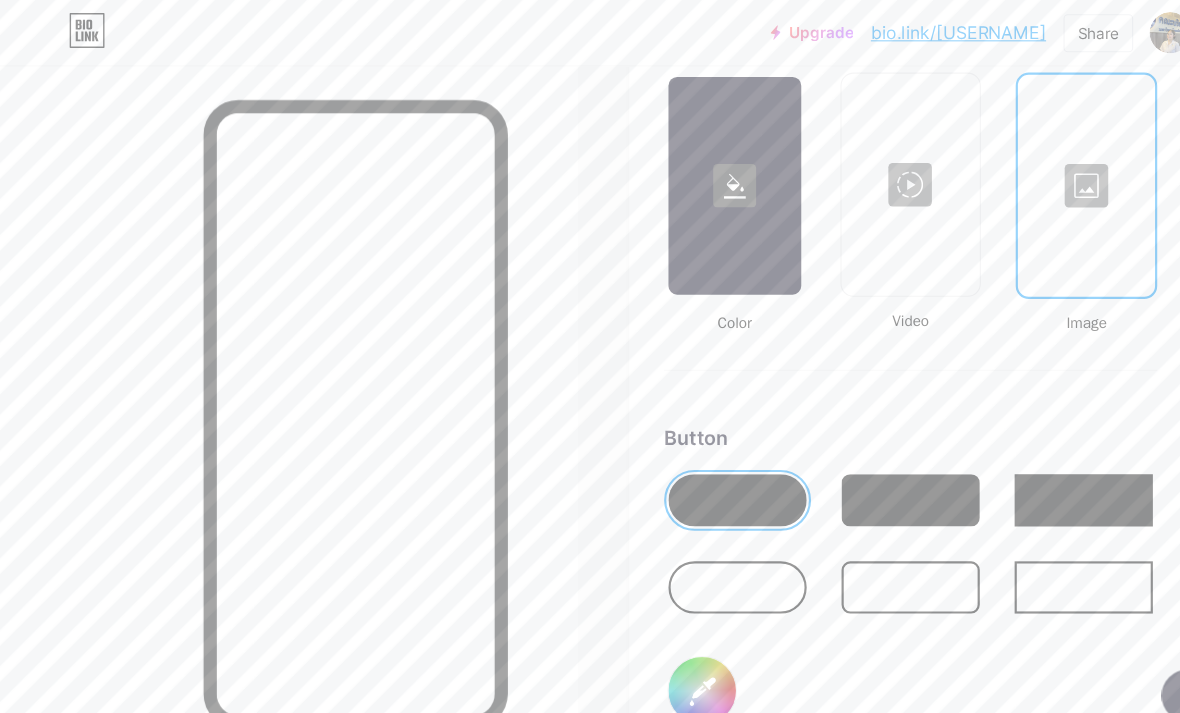click at bounding box center (999, 171) 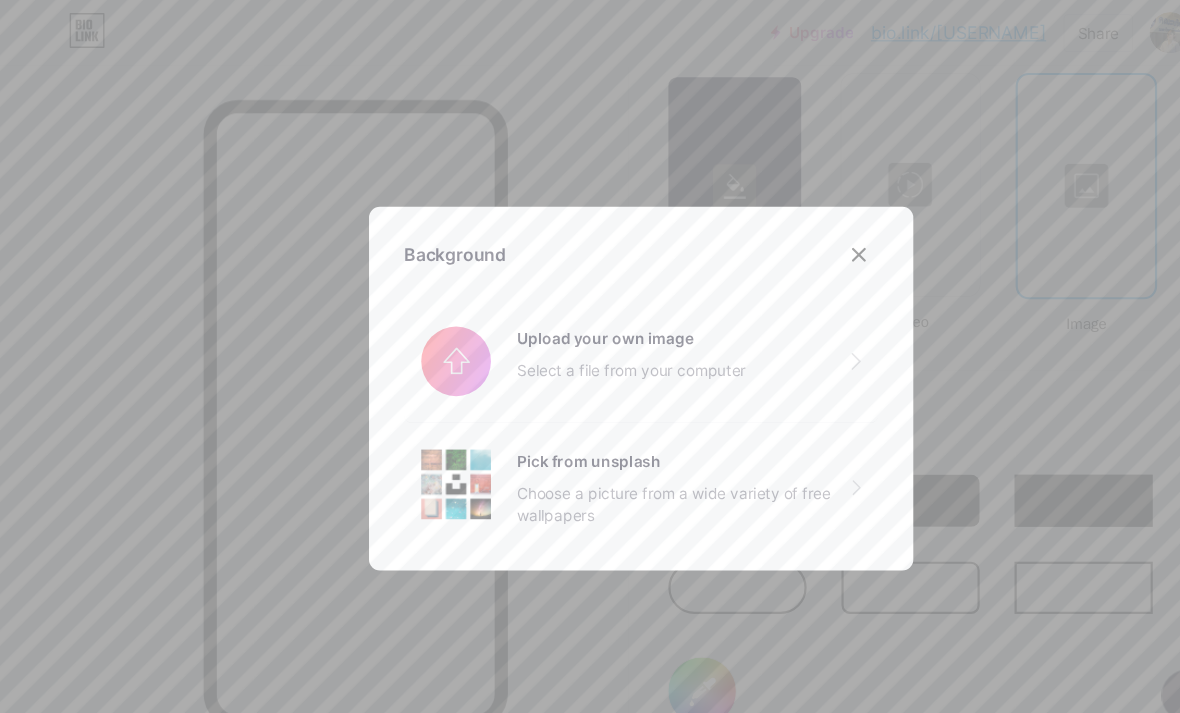 click at bounding box center (590, 332) 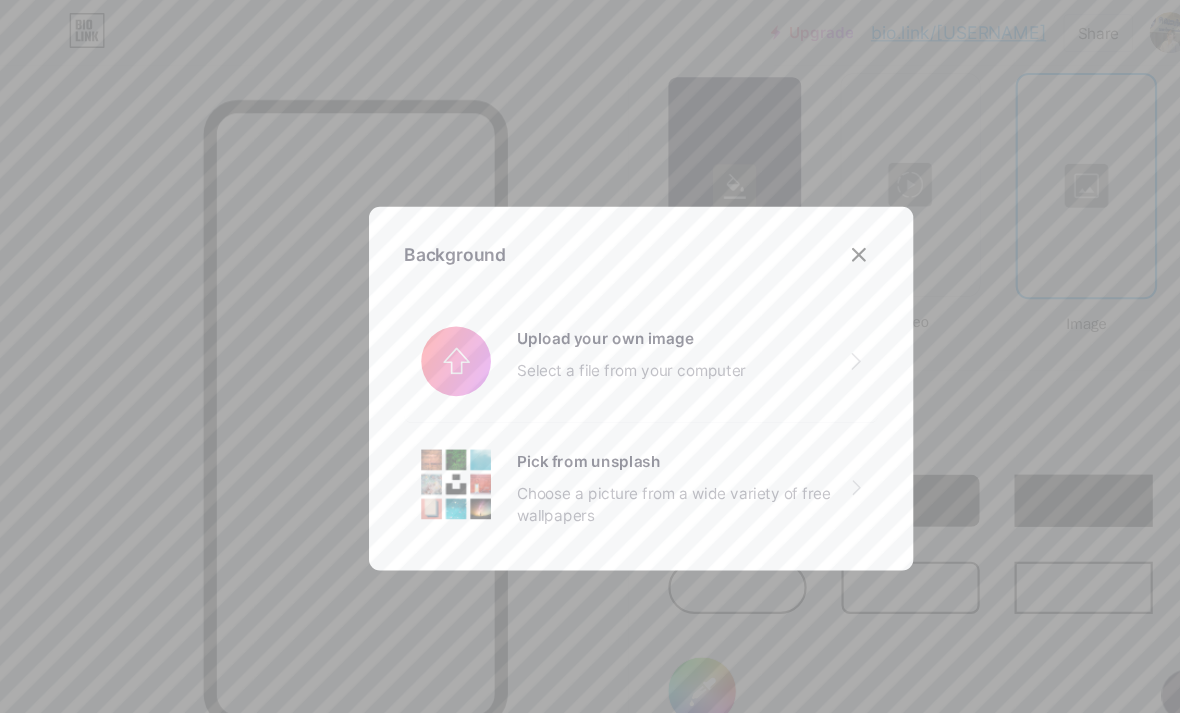 click 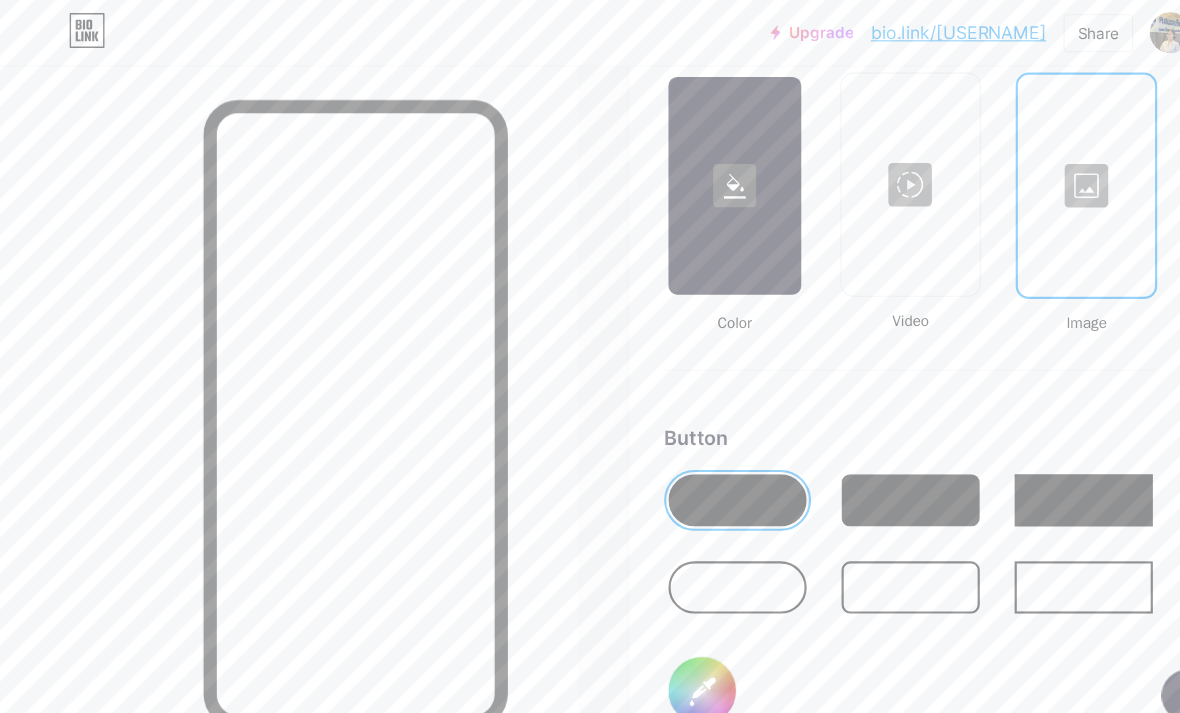 click at bounding box center (999, 171) 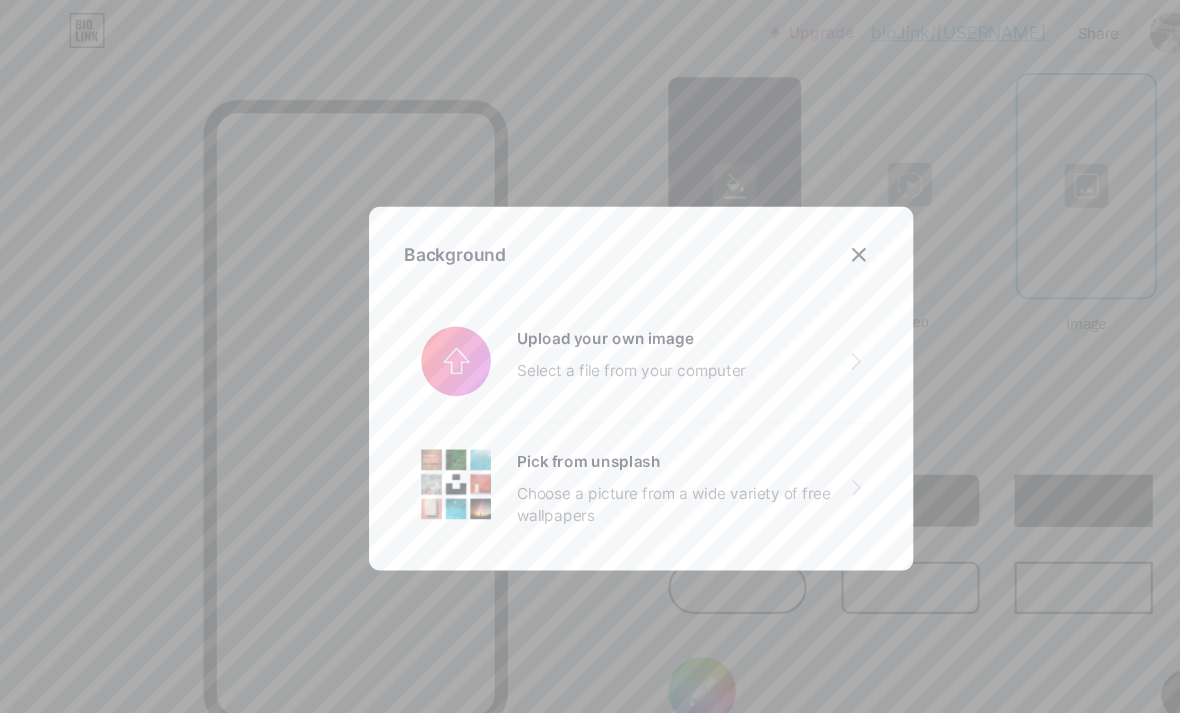 click at bounding box center [590, 332] 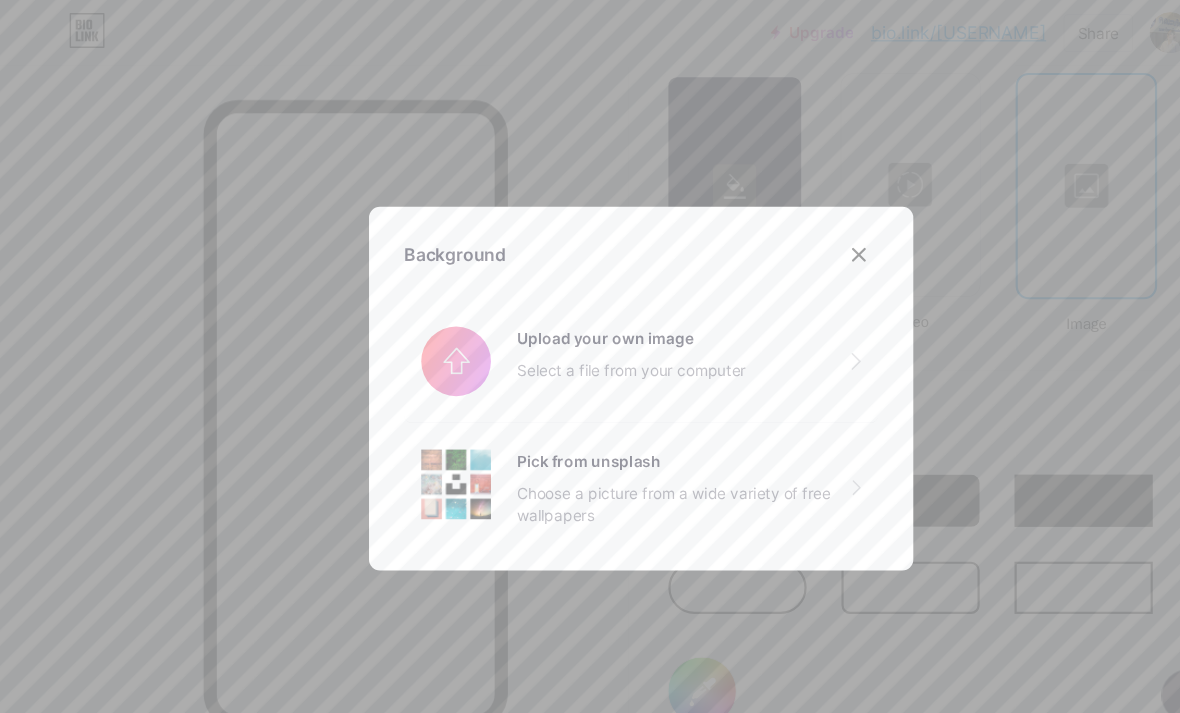 click at bounding box center [590, 332] 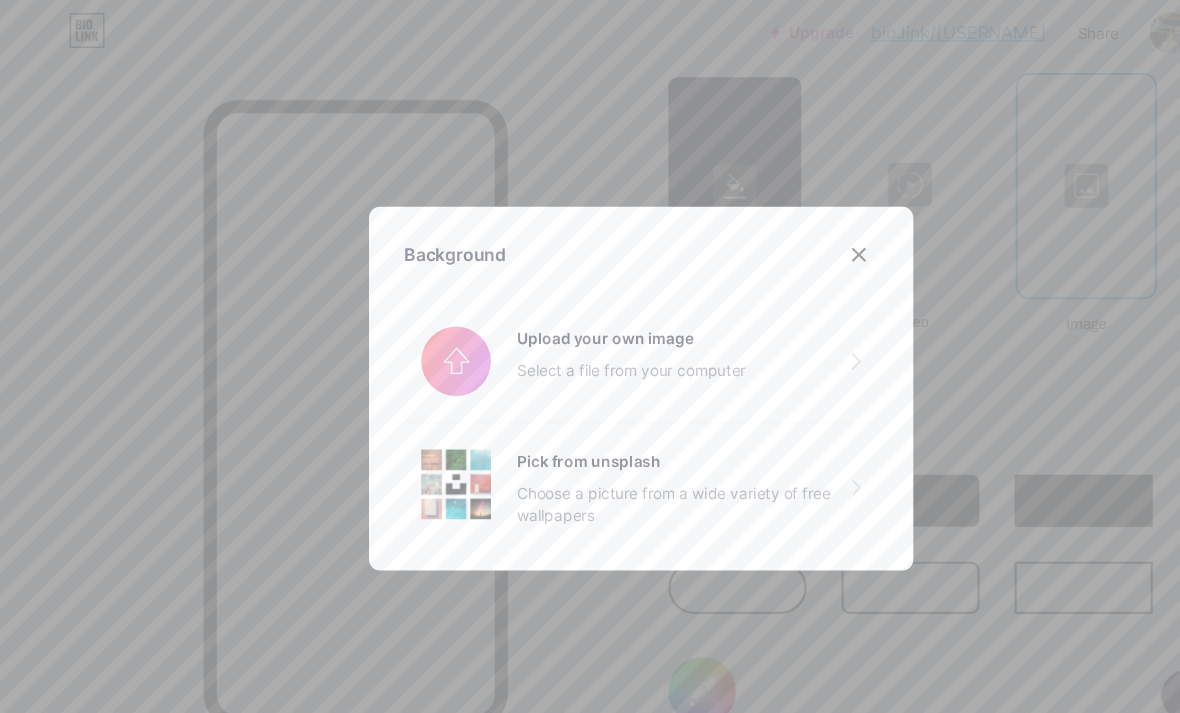 click at bounding box center (790, 234) 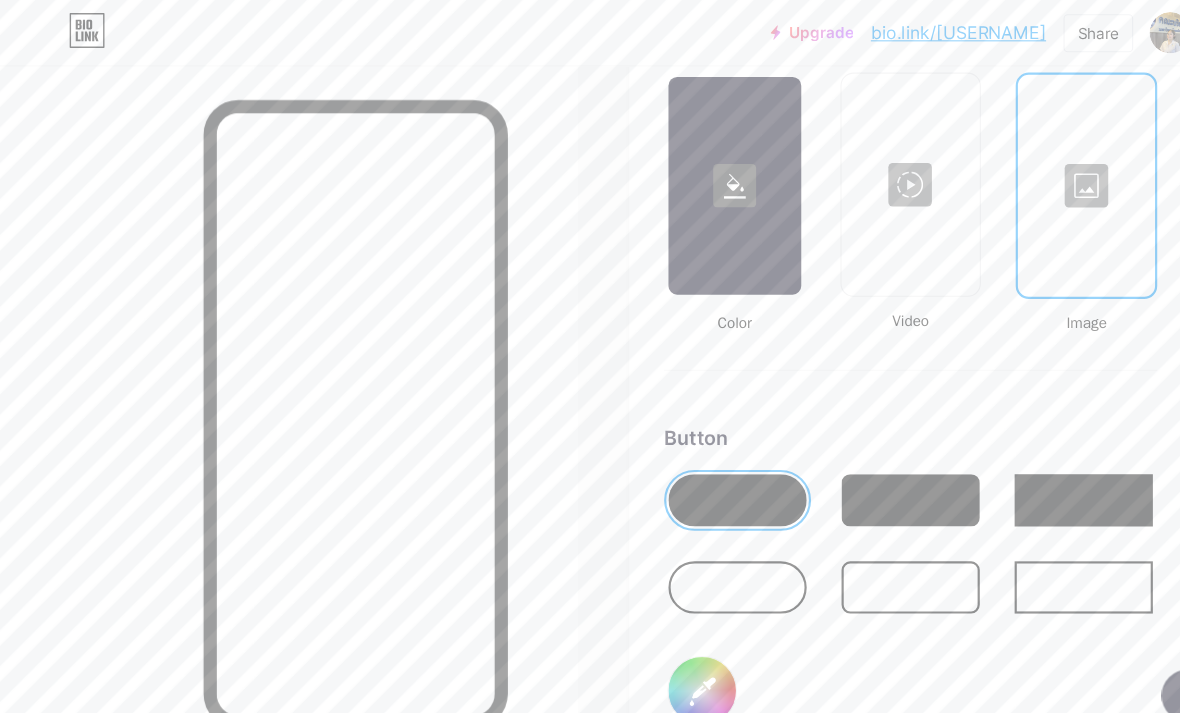 click at bounding box center [838, 170] 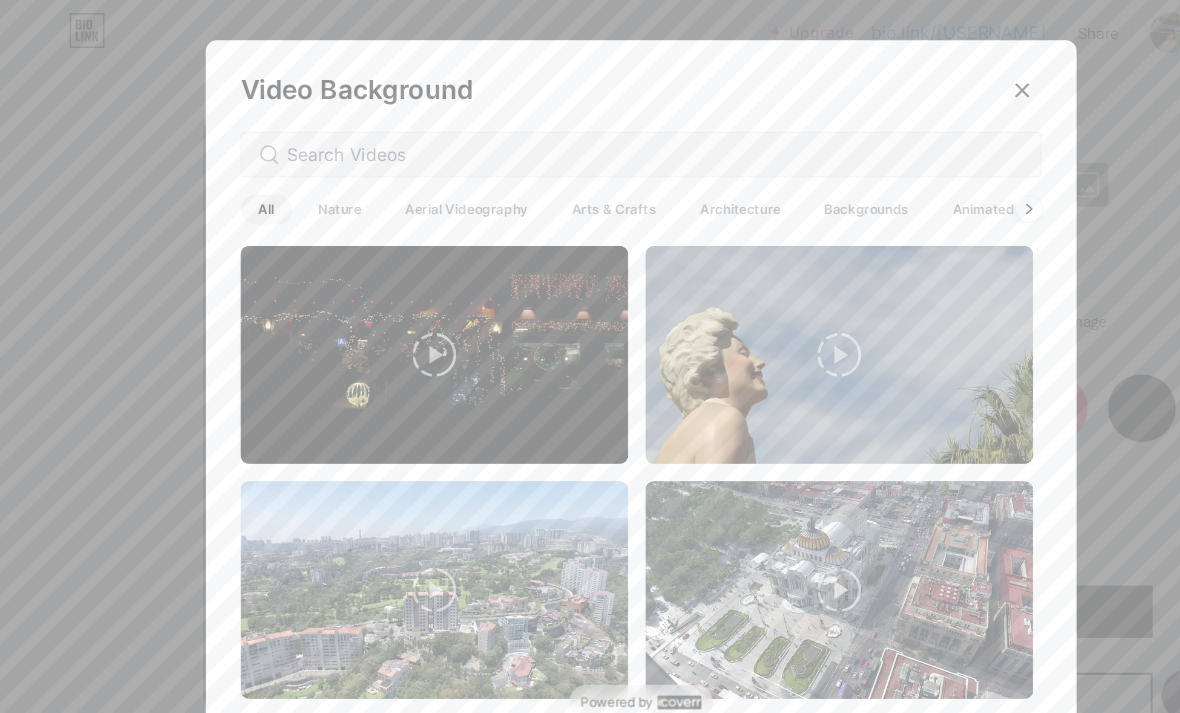 click on "Nature" at bounding box center [313, 192] 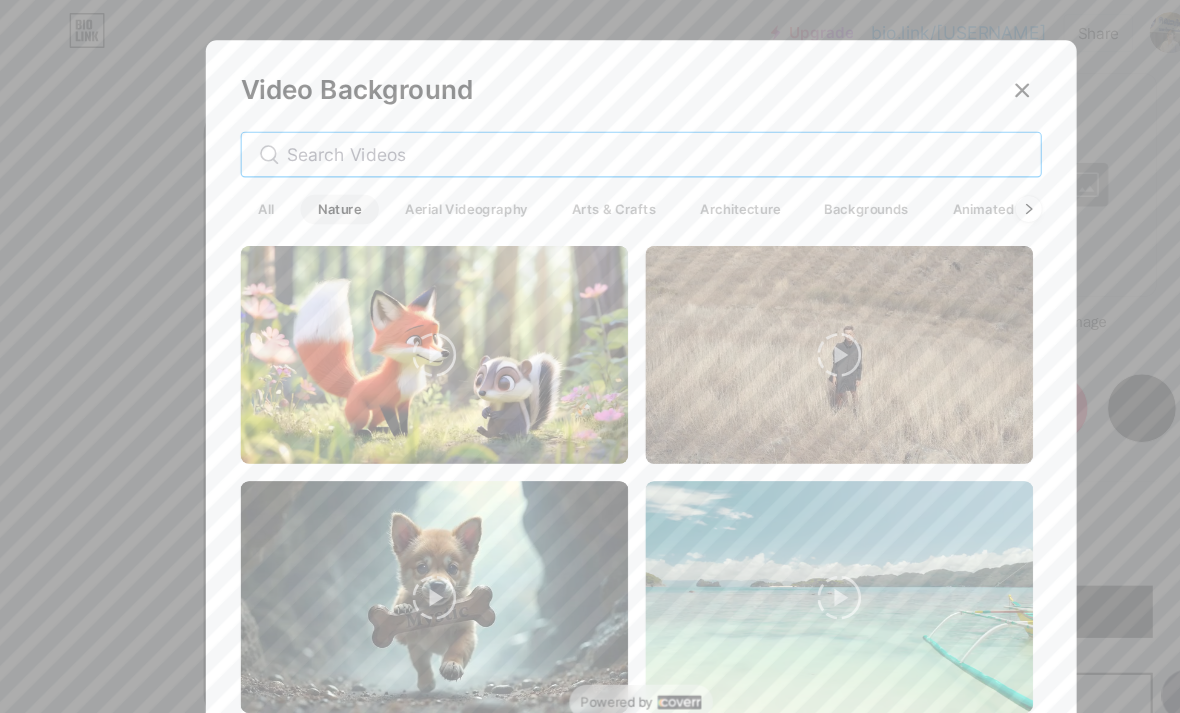 click at bounding box center [603, 142] 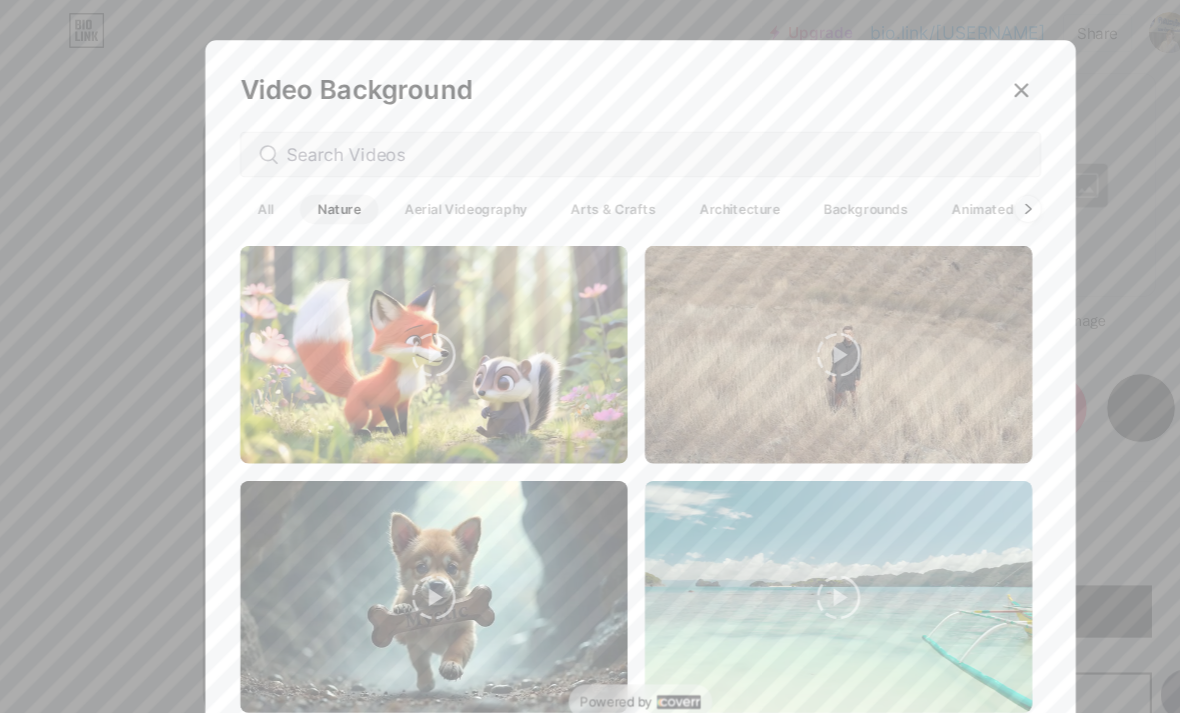 click on "Backgrounds" at bounding box center (797, 192) 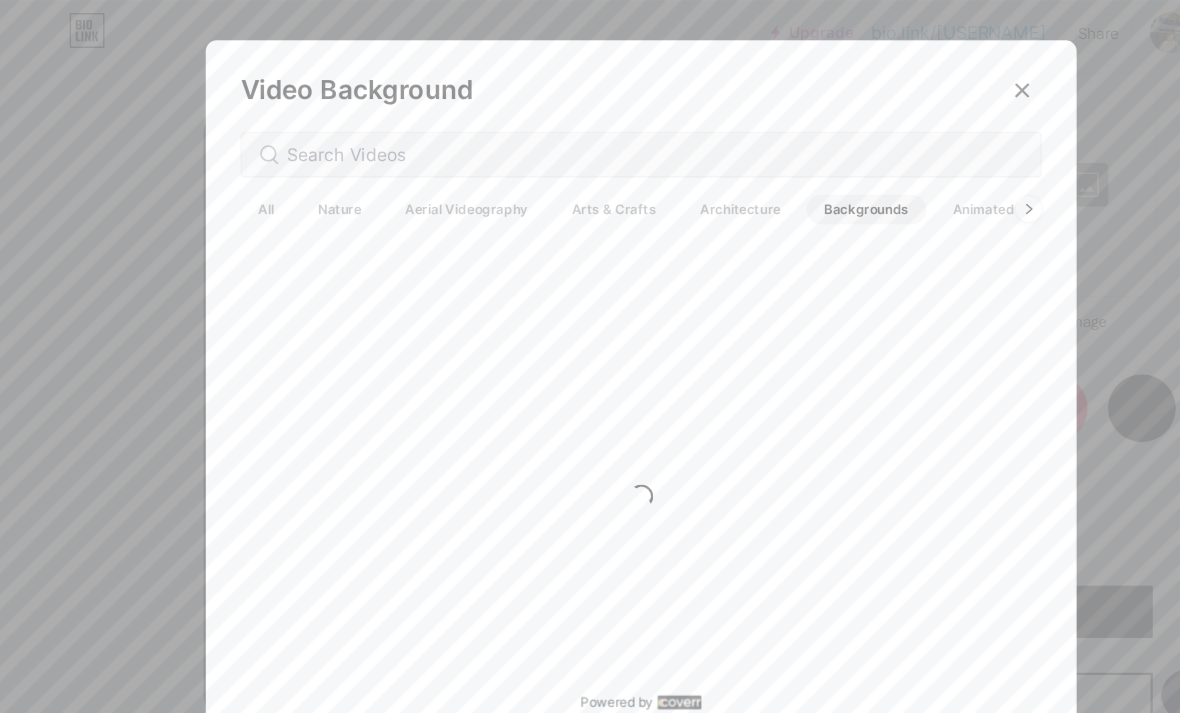 scroll, scrollTop: 2751, scrollLeft: 0, axis: vertical 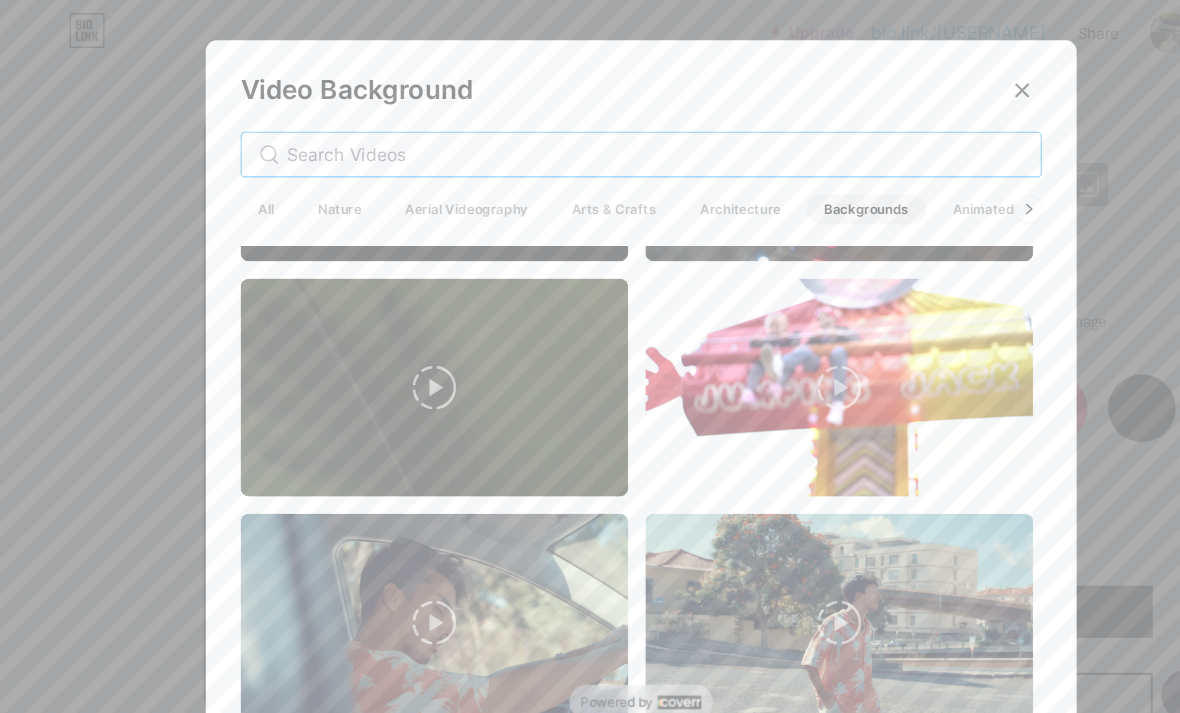click at bounding box center [603, 142] 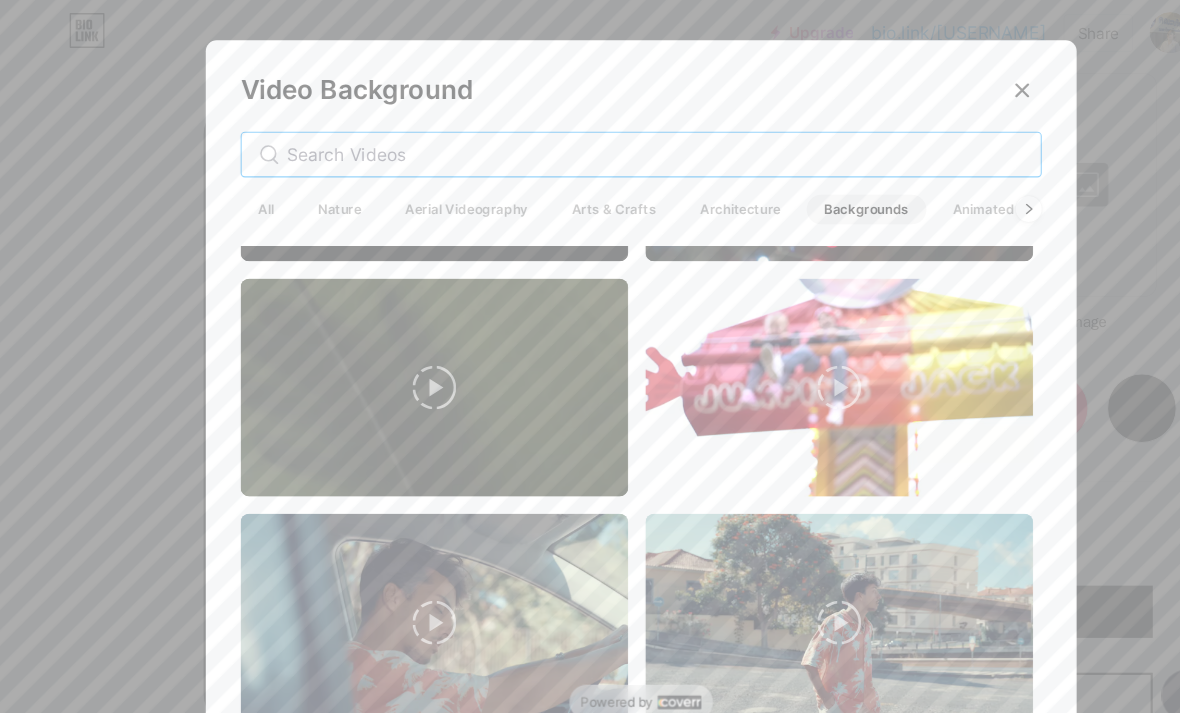 scroll, scrollTop: 2751, scrollLeft: 0, axis: vertical 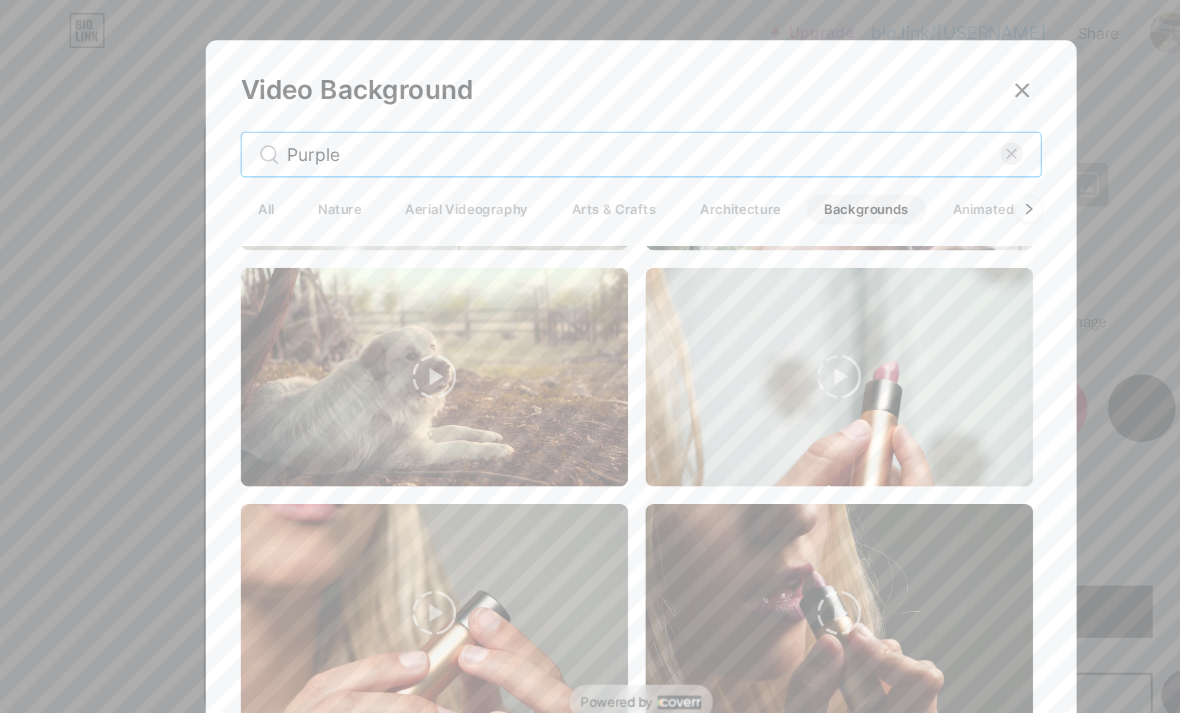 click on "Purple" at bounding box center [592, 142] 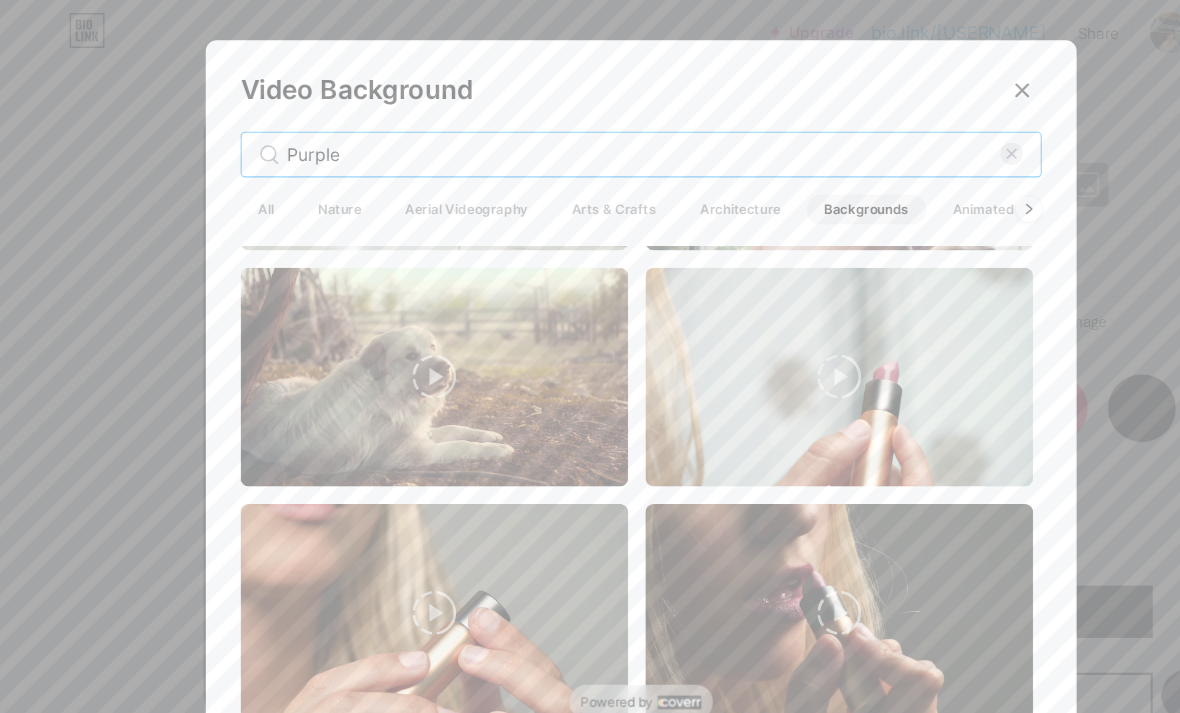 scroll, scrollTop: 2751, scrollLeft: 0, axis: vertical 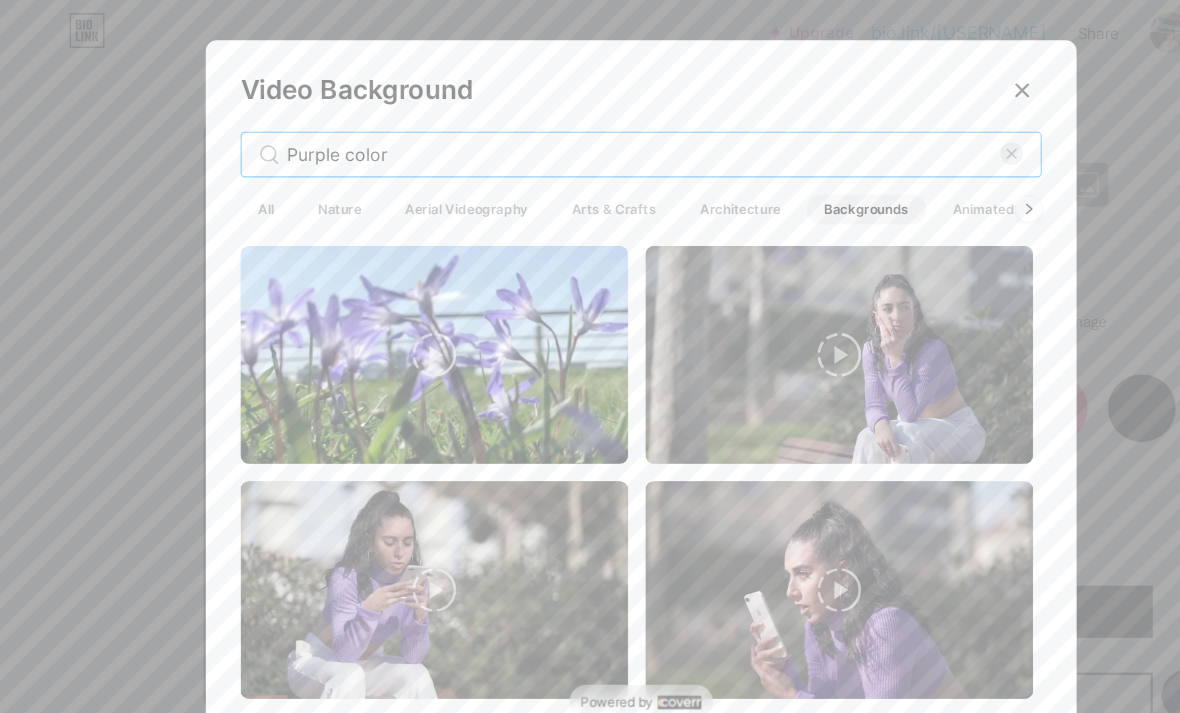 type on "Purple color" 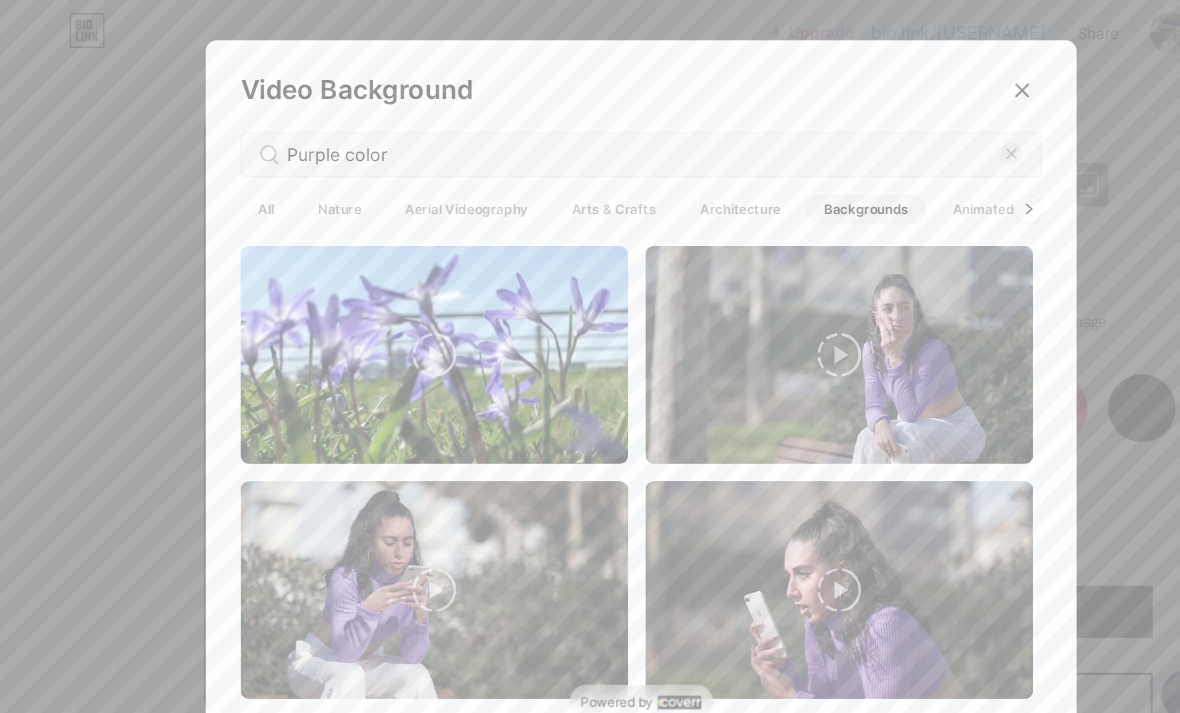 click on "Arts & Crafts" at bounding box center [565, 192] 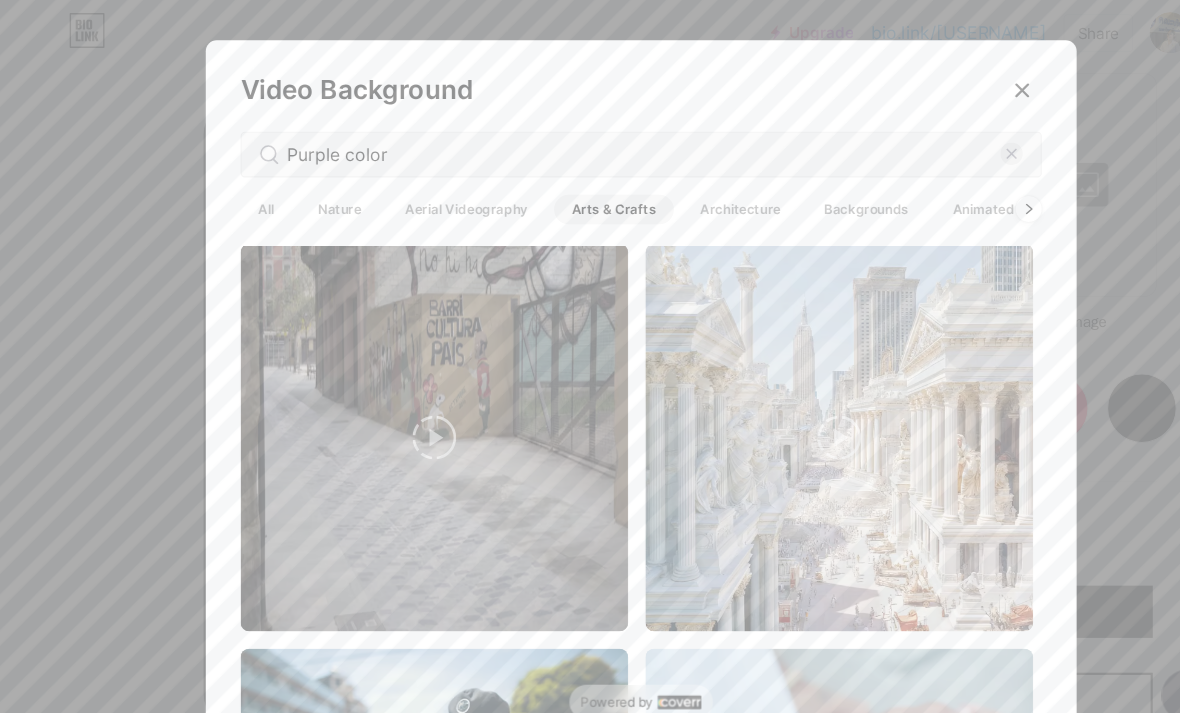 scroll, scrollTop: 4612, scrollLeft: 0, axis: vertical 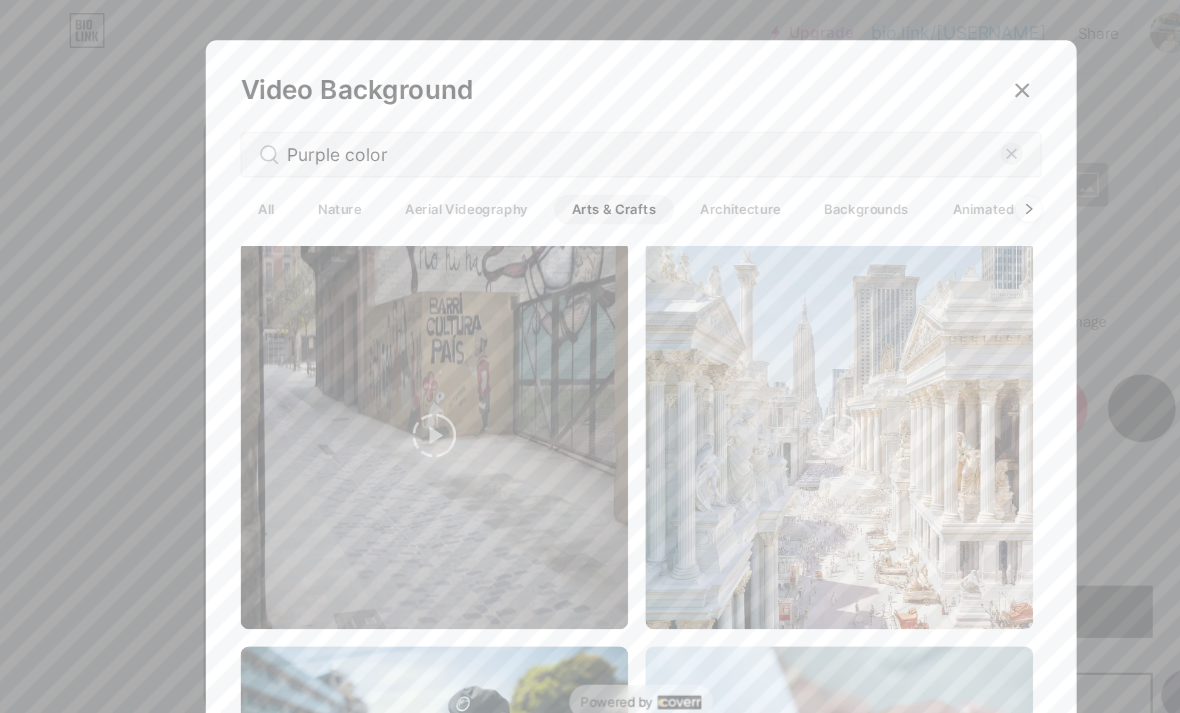 click on "Aerial Videography" at bounding box center [429, 192] 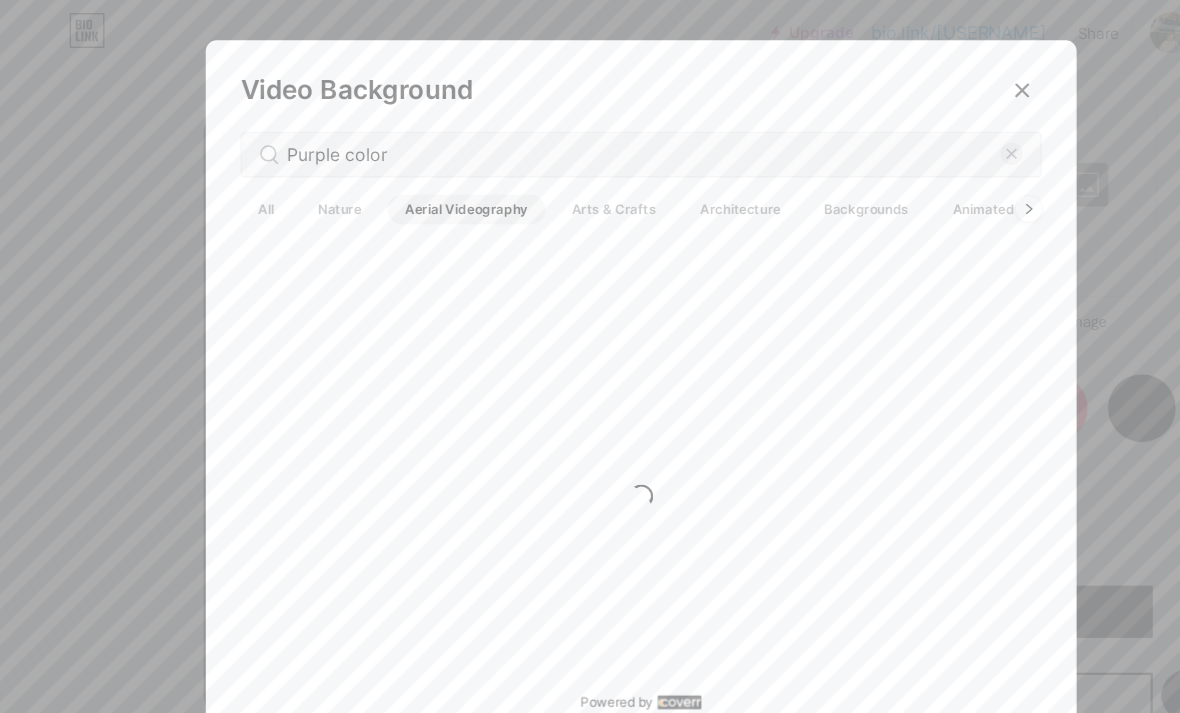 scroll, scrollTop: 0, scrollLeft: 0, axis: both 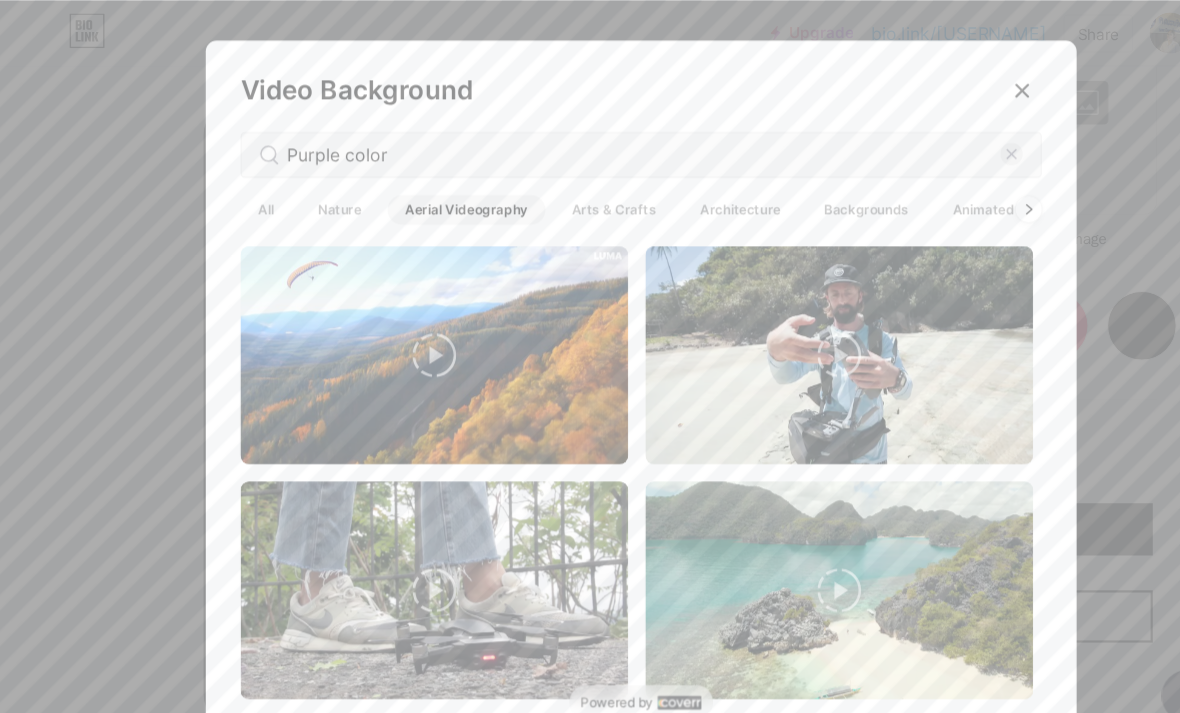 click on "Nature" at bounding box center [313, 192] 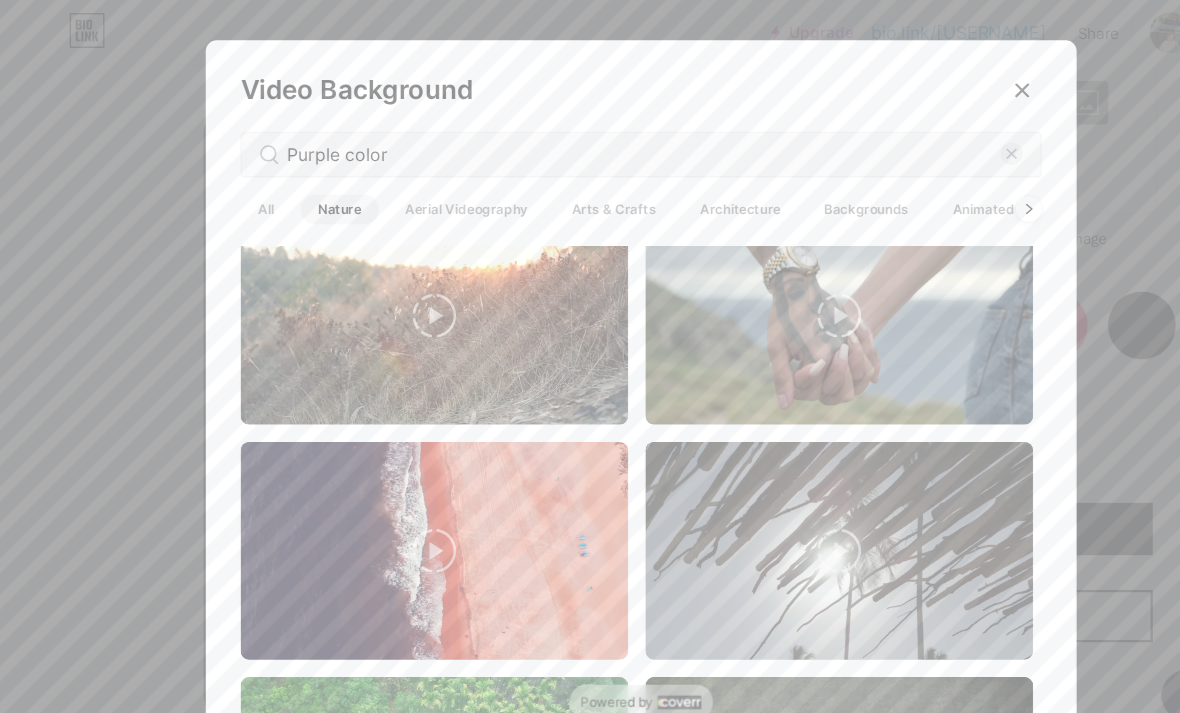 scroll, scrollTop: 4244, scrollLeft: 0, axis: vertical 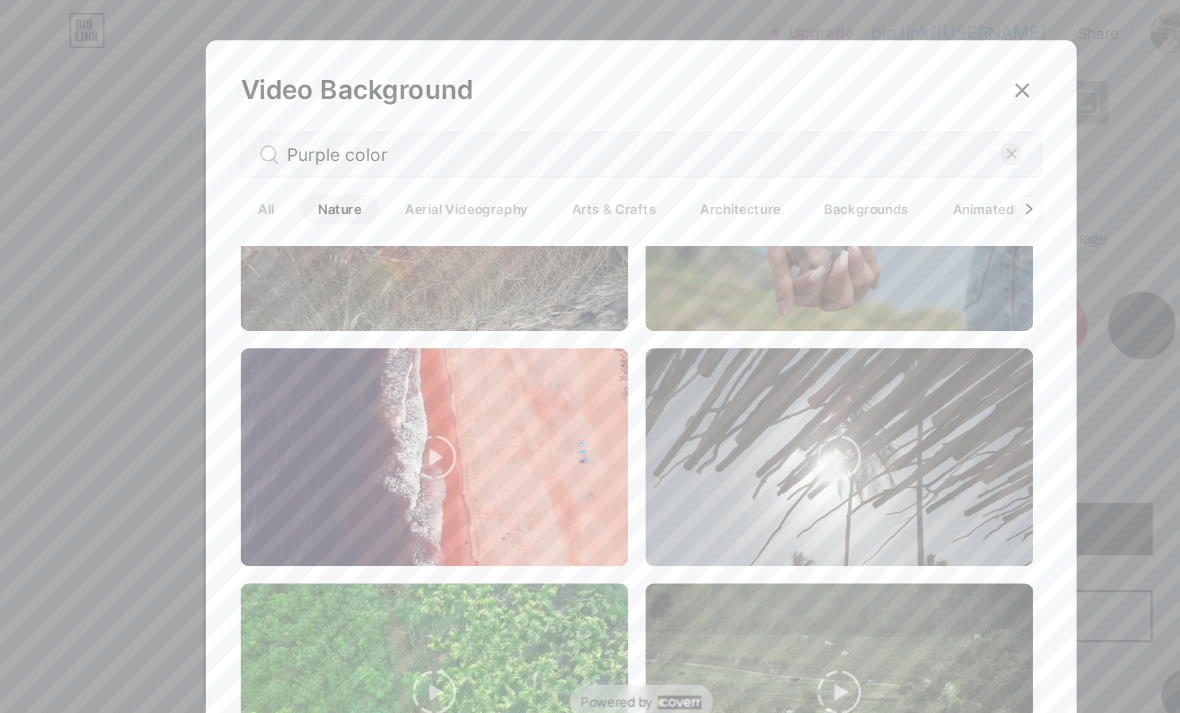 click at bounding box center (940, 83) 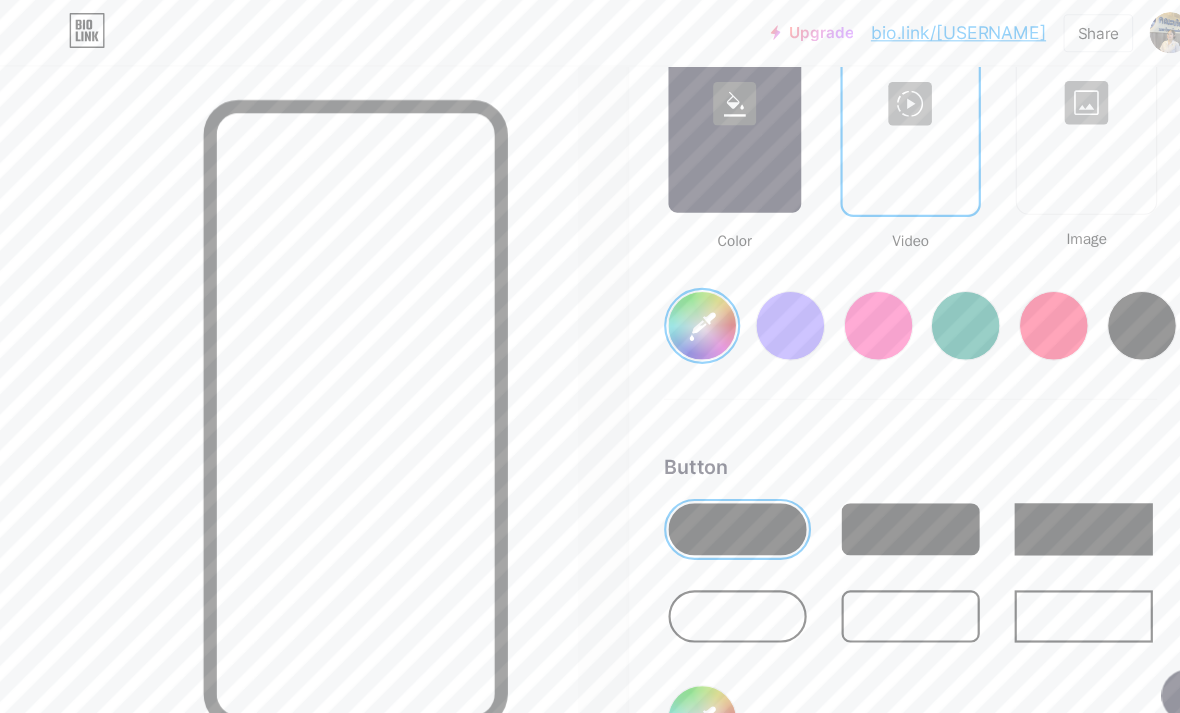 click at bounding box center [999, 94] 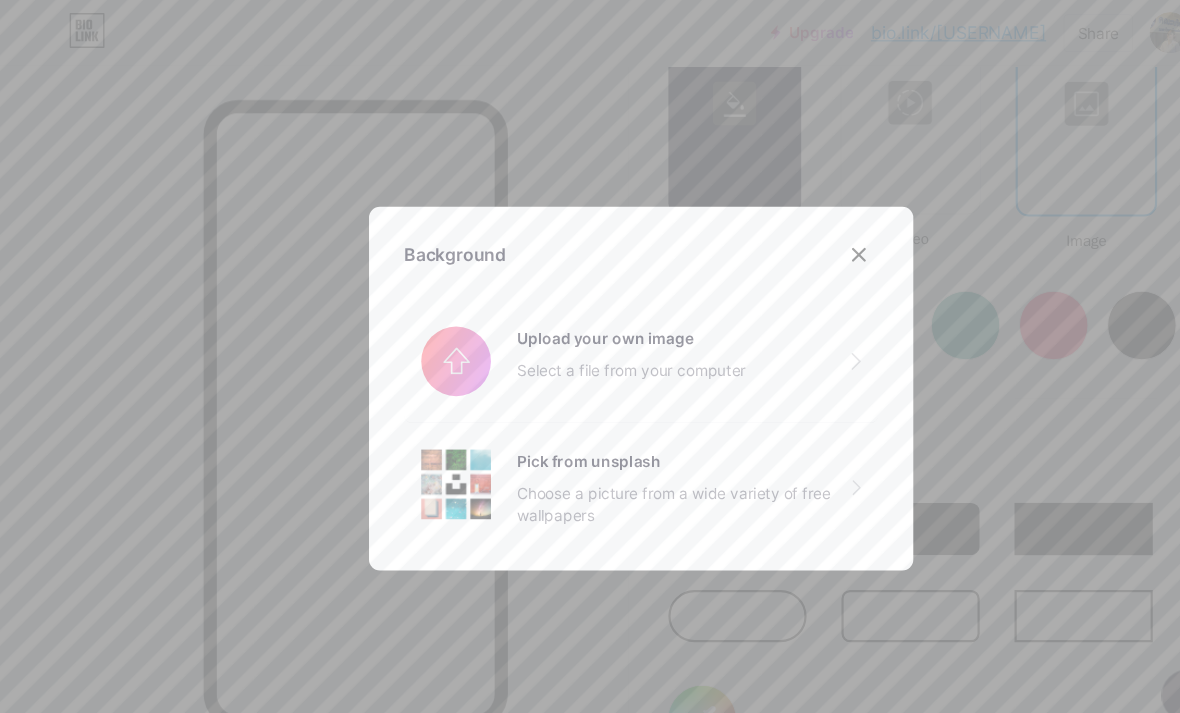 click at bounding box center [590, 356] 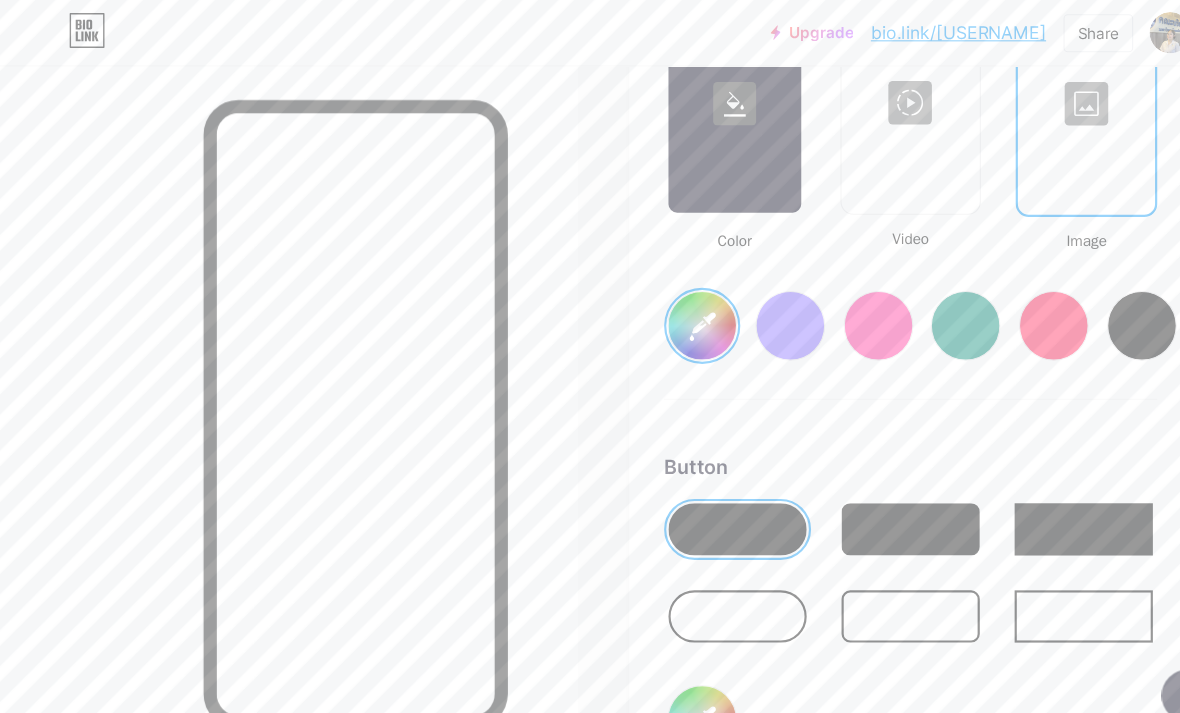click at bounding box center [999, 95] 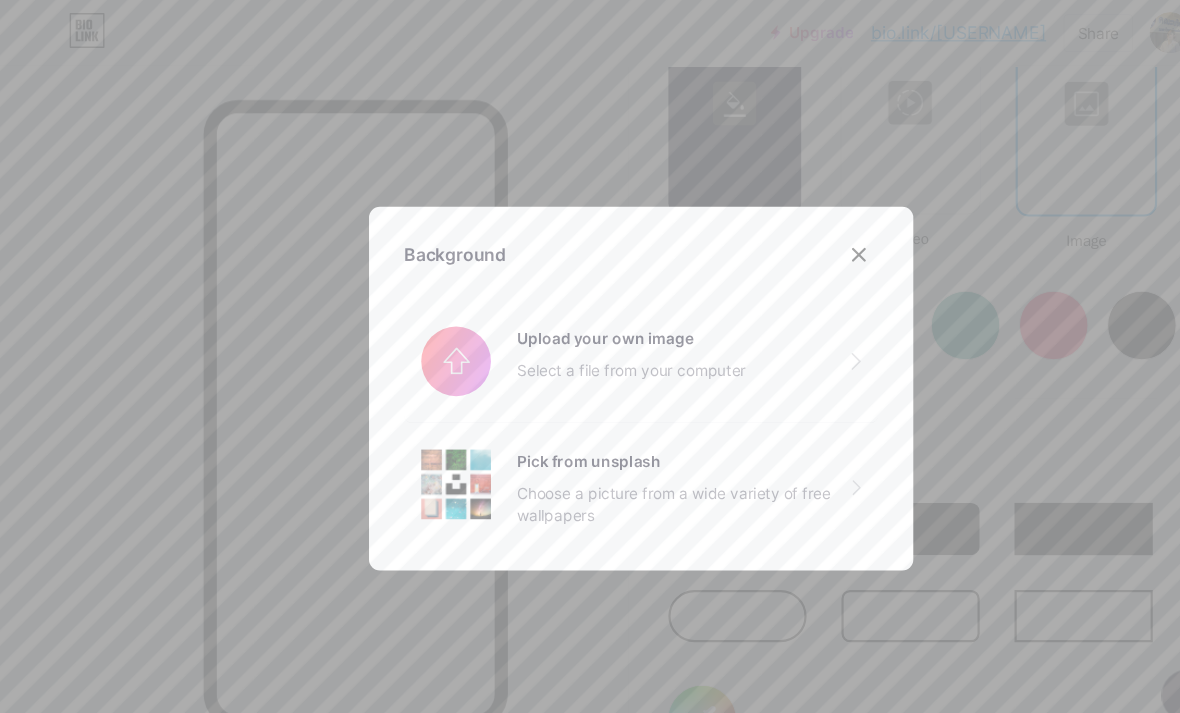 click at bounding box center (590, 332) 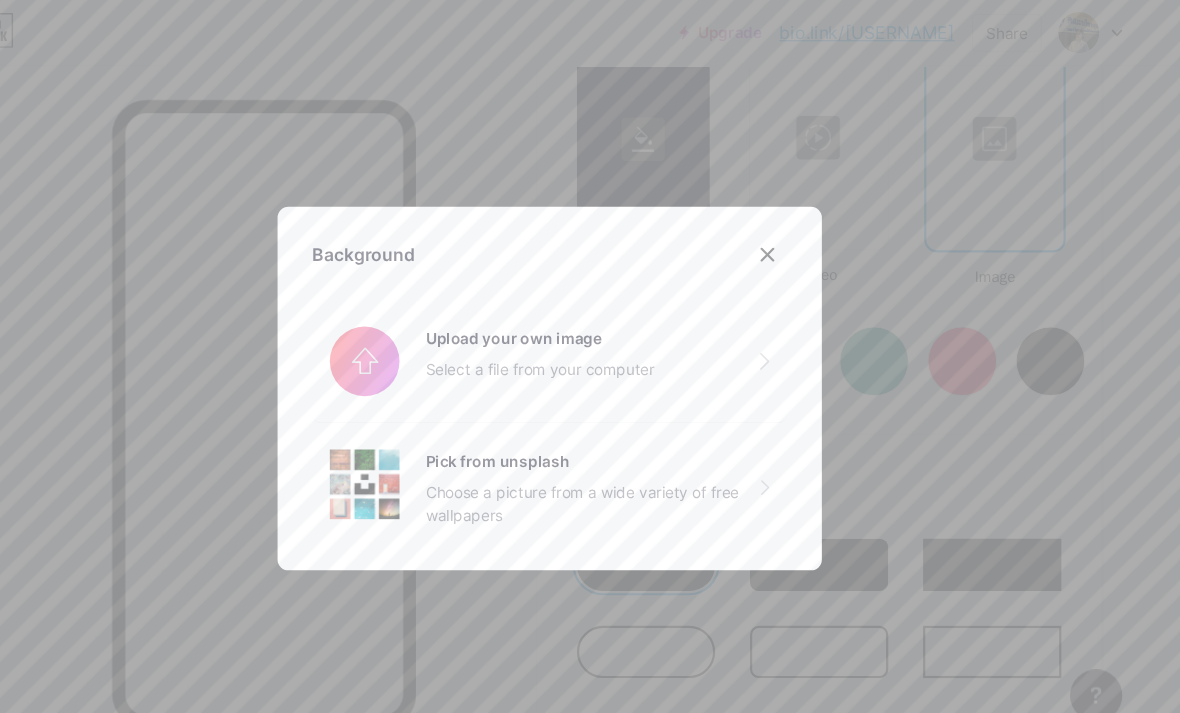 click 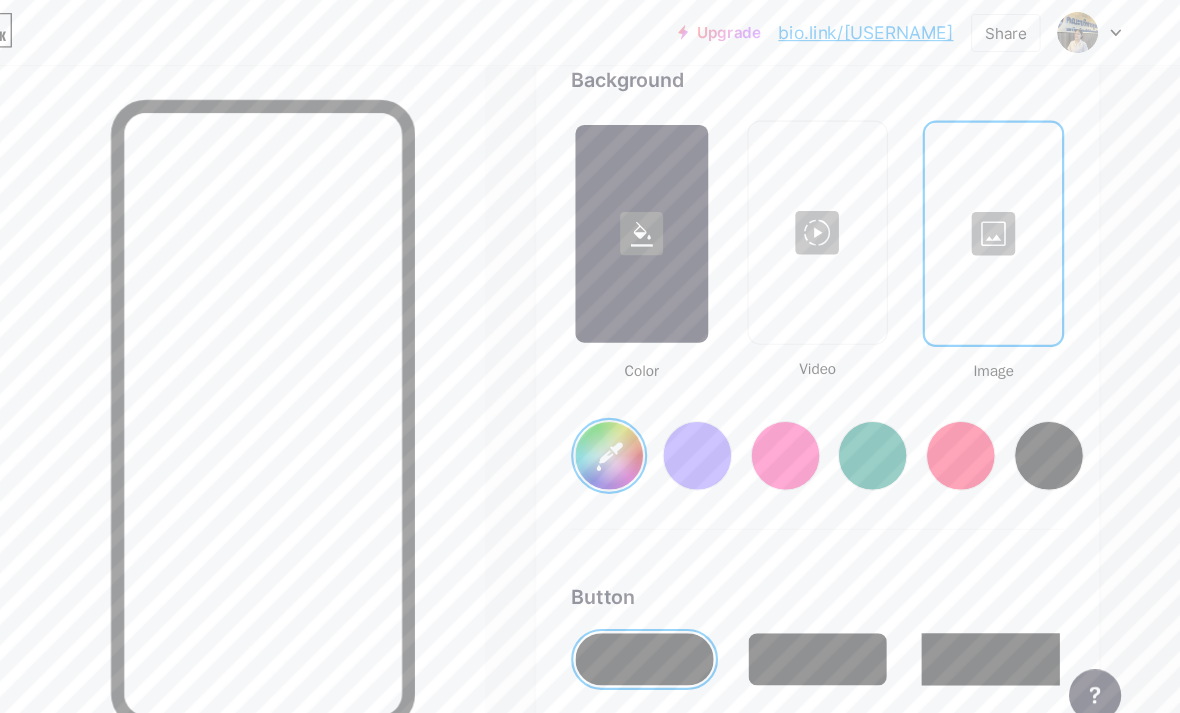 click at bounding box center [999, 215] 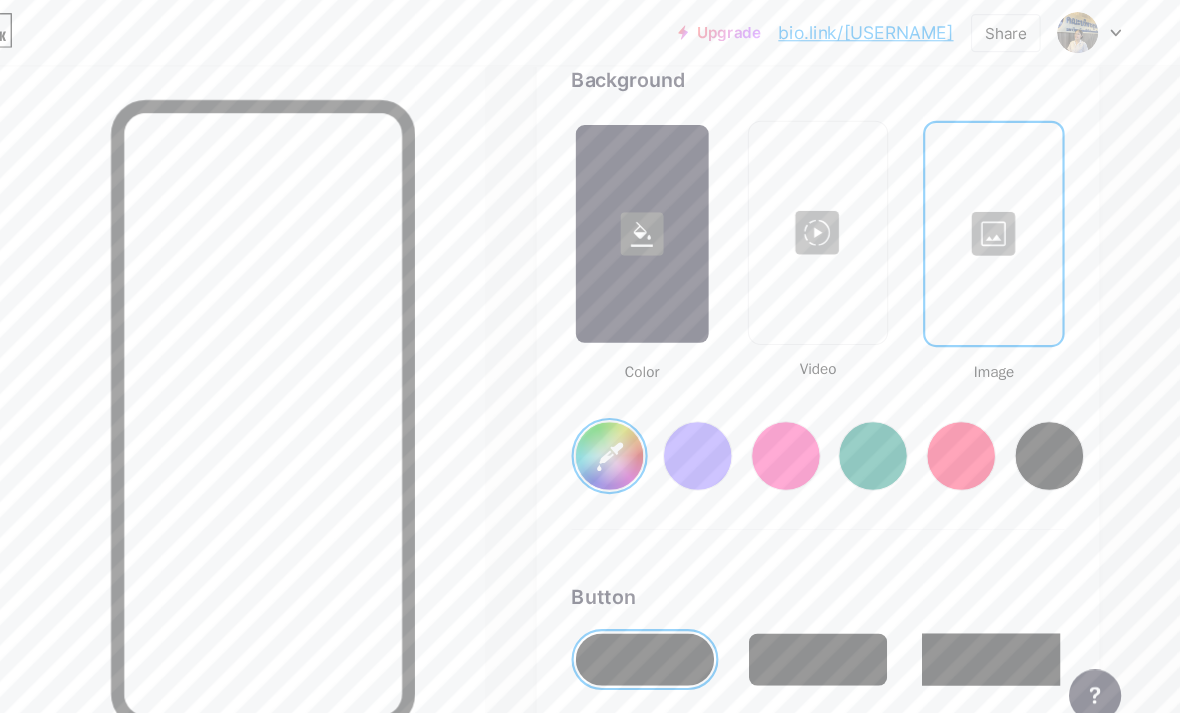 click at bounding box center (590, 332) 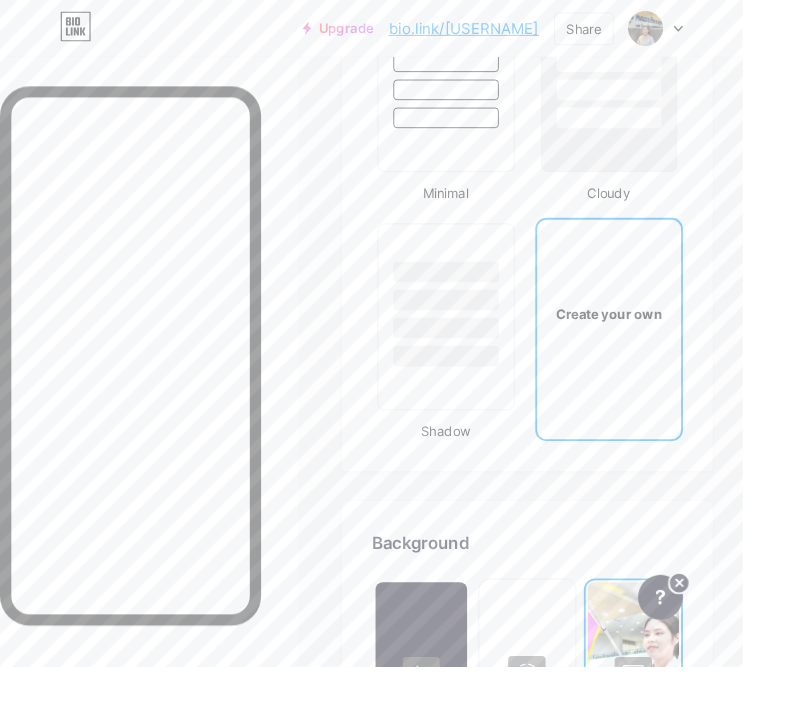scroll, scrollTop: 3343, scrollLeft: 0, axis: vertical 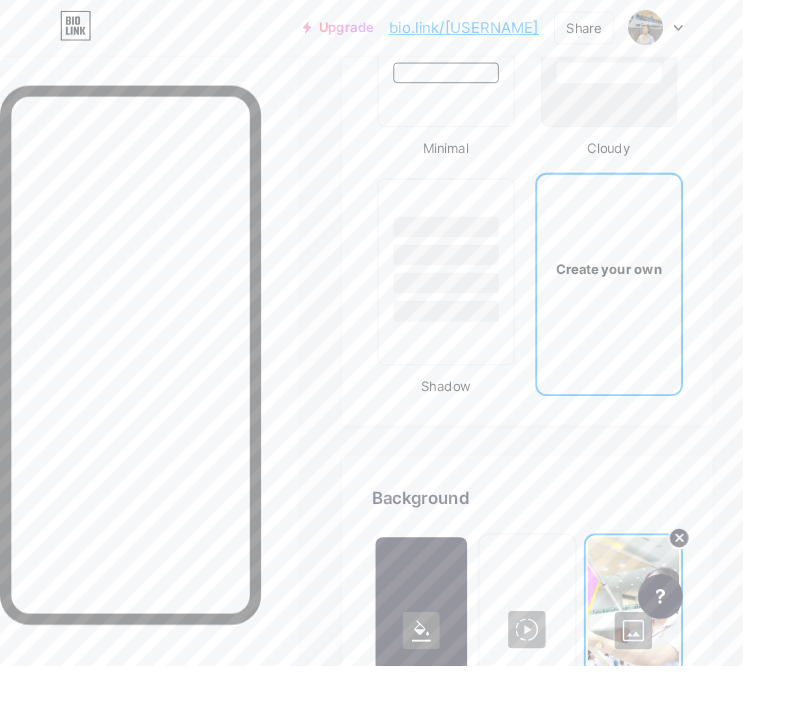 click at bounding box center (678, 675) 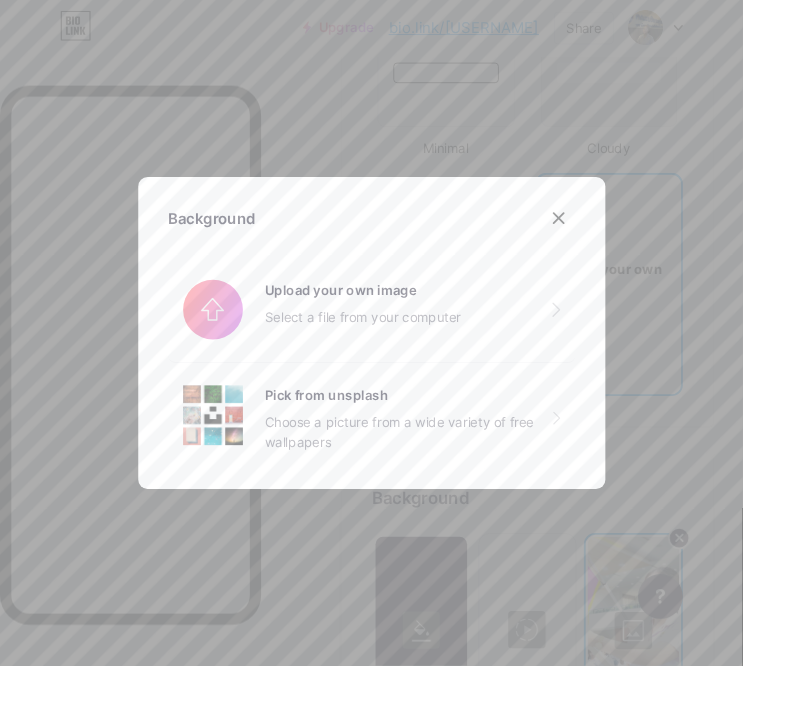 scroll, scrollTop: 3344, scrollLeft: 0, axis: vertical 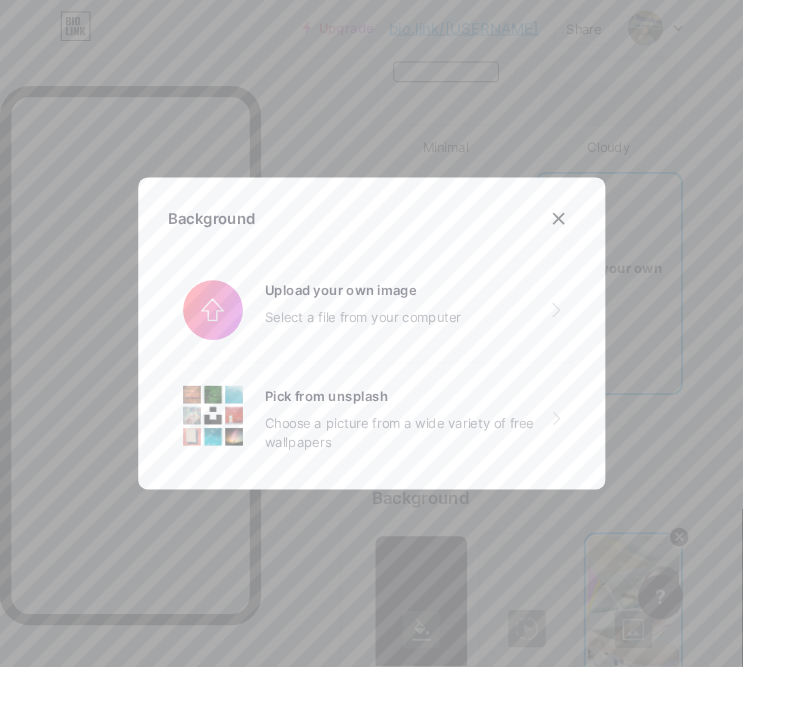 click at bounding box center (398, 332) 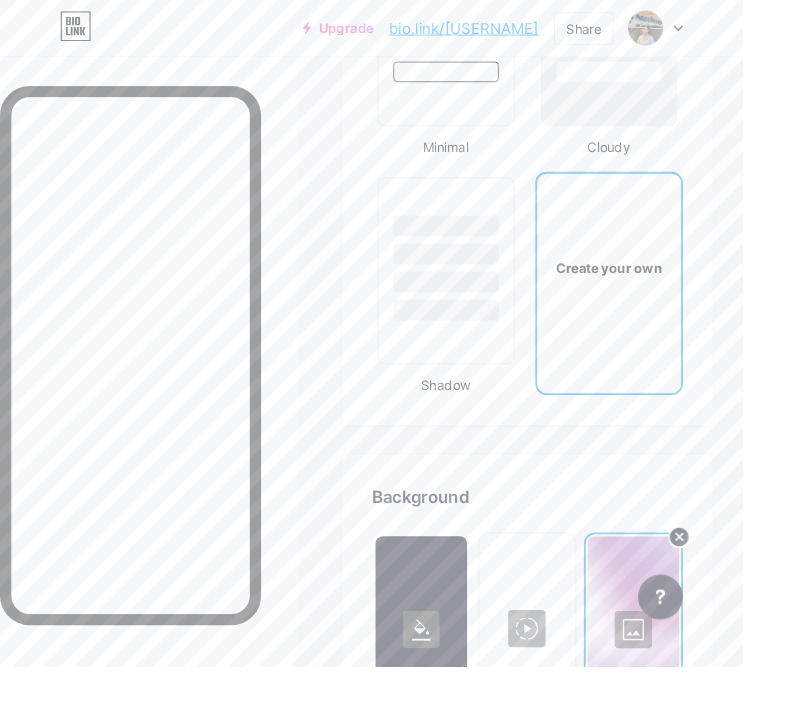 click at bounding box center (678, 674) 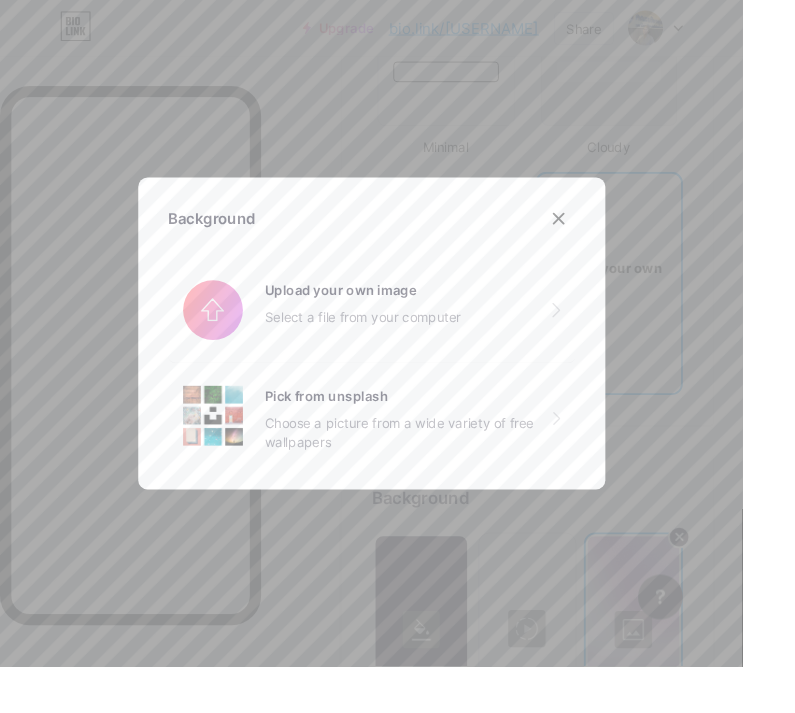 click at bounding box center [398, 332] 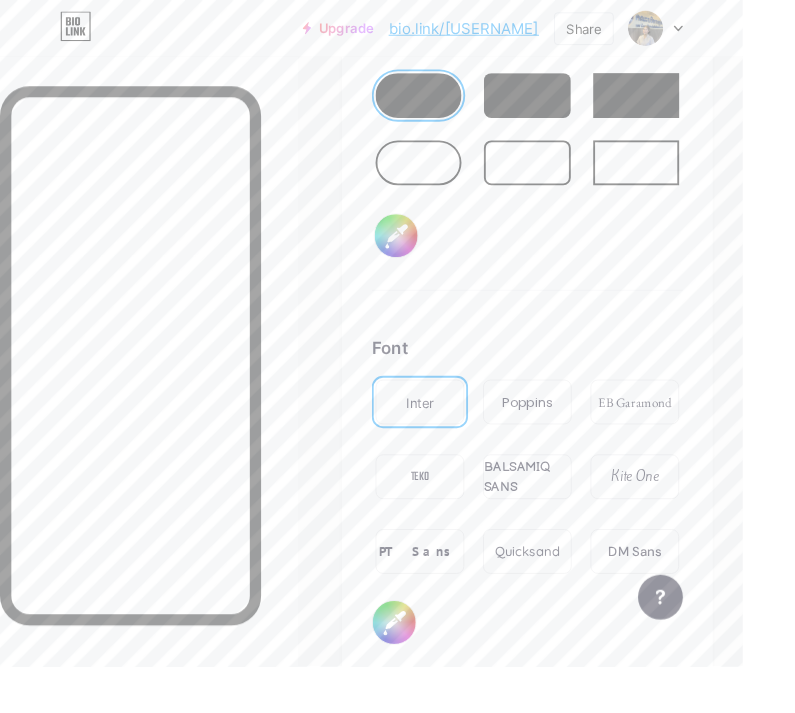 scroll, scrollTop: 4204, scrollLeft: 0, axis: vertical 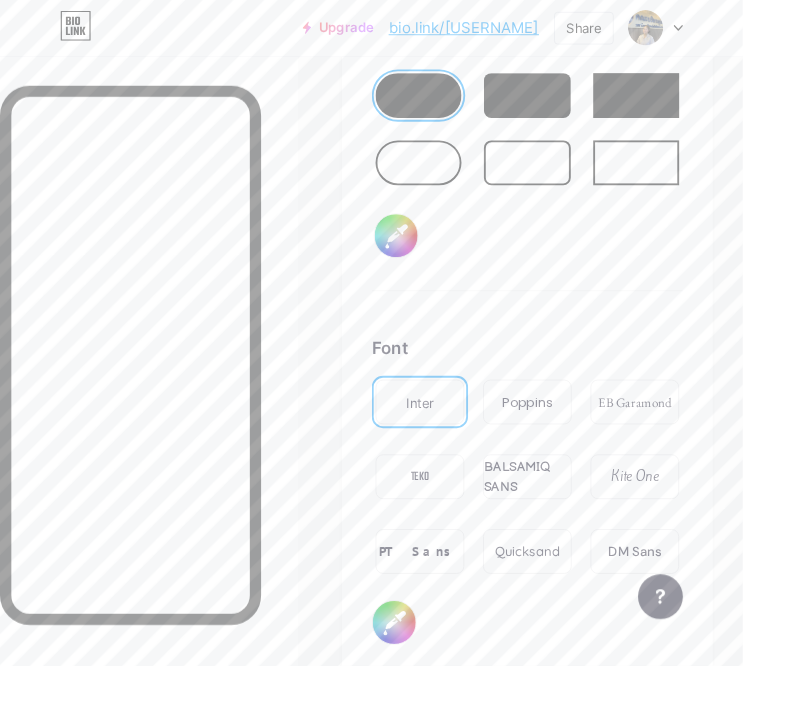 click on "PT Sans" at bounding box center [450, 591] 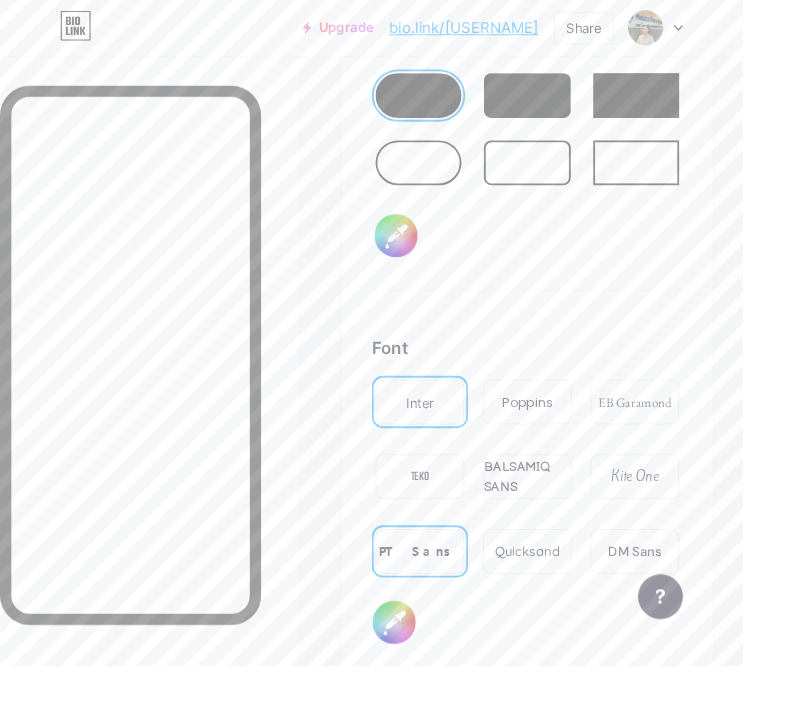 scroll, scrollTop: 4205, scrollLeft: 0, axis: vertical 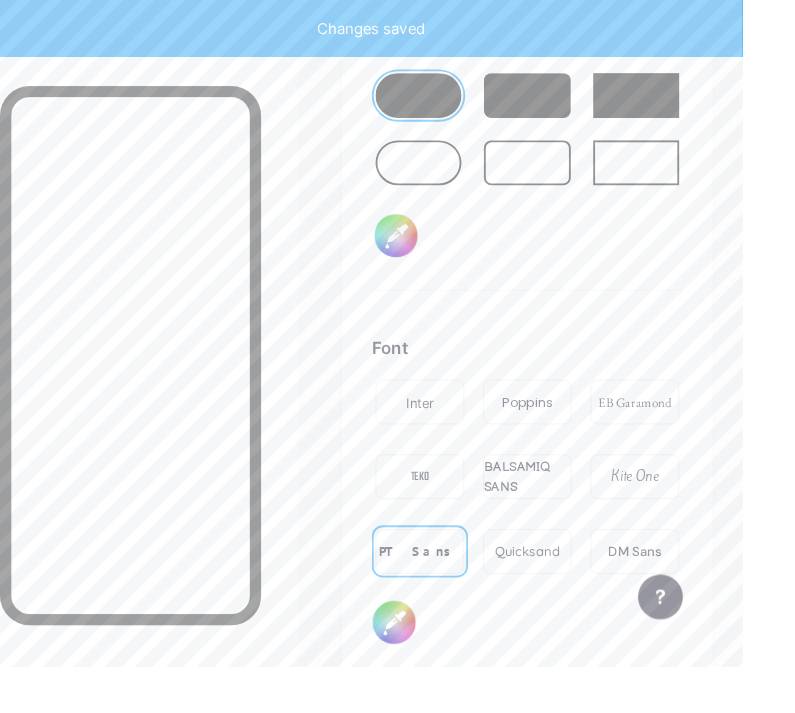 click on "BALSAMIQ SANS" at bounding box center (564, 510) 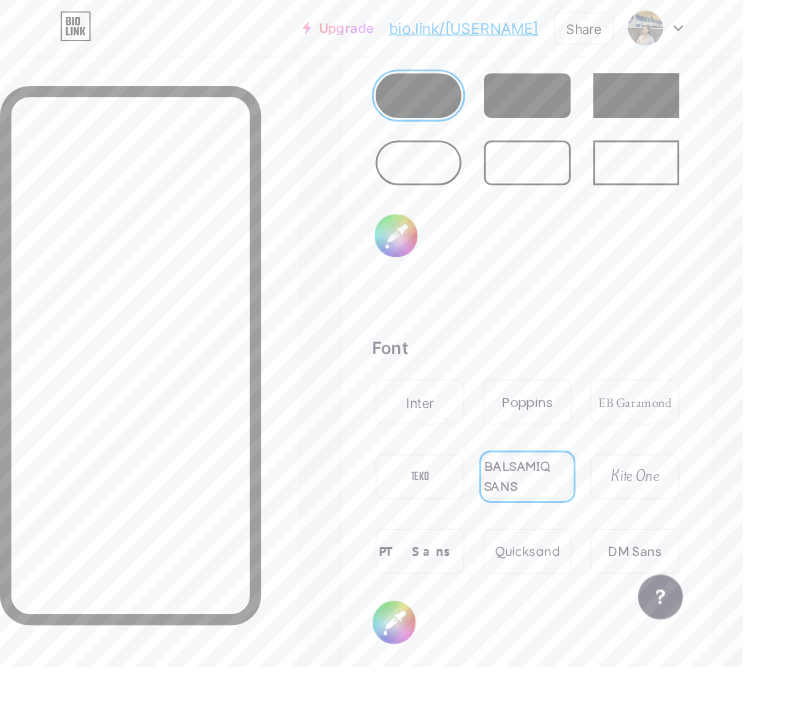 click on "Kite One" at bounding box center [680, 510] 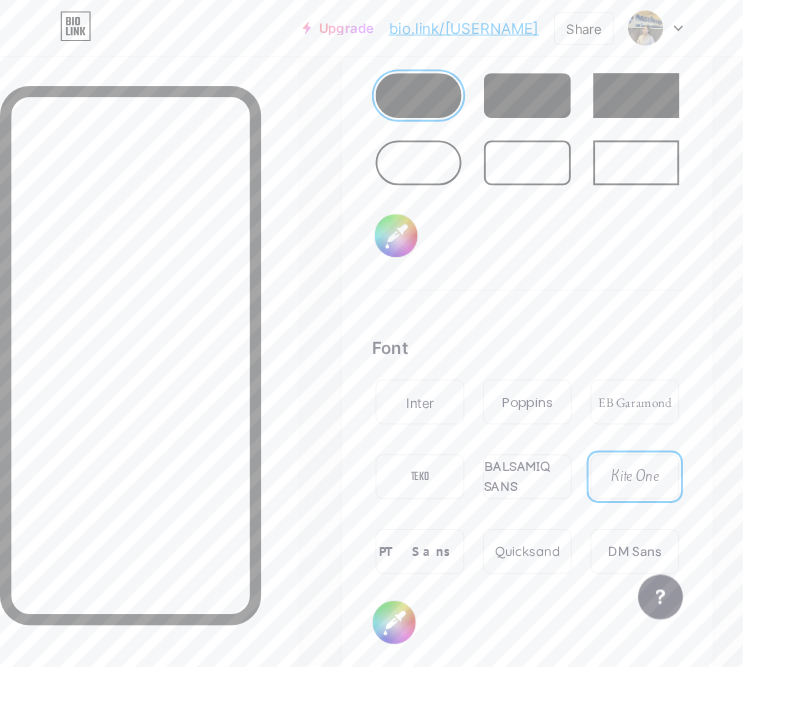 click on "BALSAMIQ SANS" at bounding box center [564, 510] 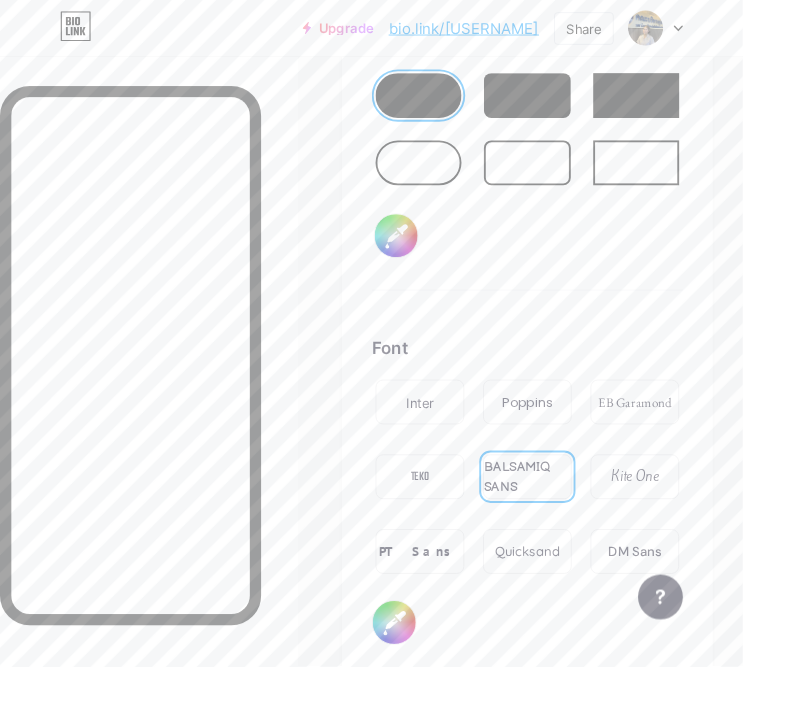 click on "#000000" at bounding box center [422, 666] 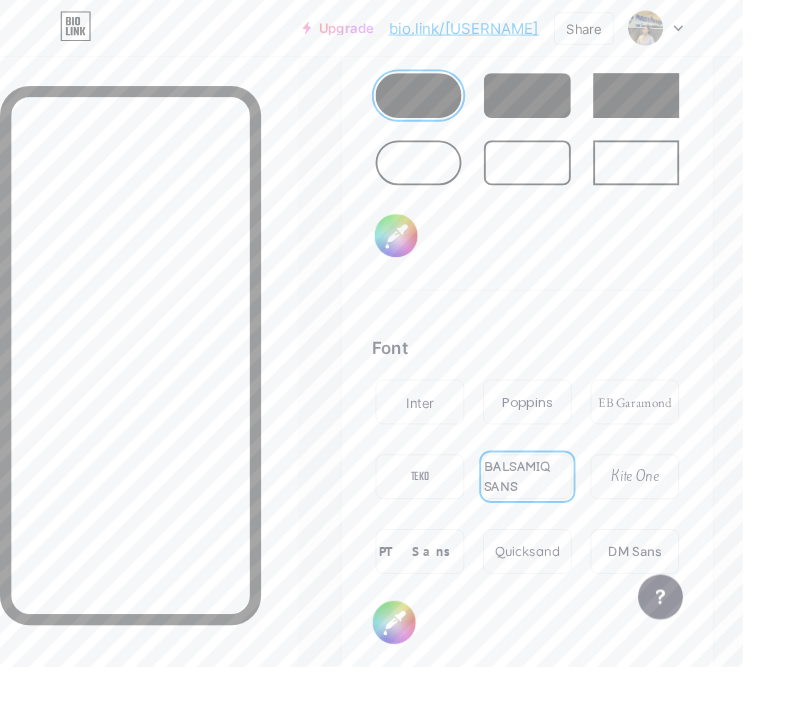 type on "#591e78" 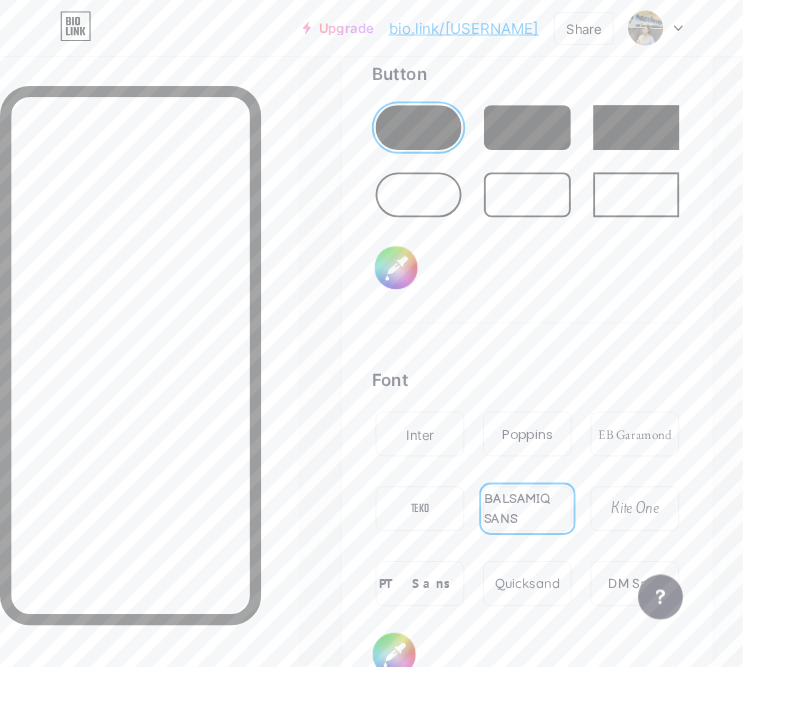 scroll, scrollTop: 4172, scrollLeft: 0, axis: vertical 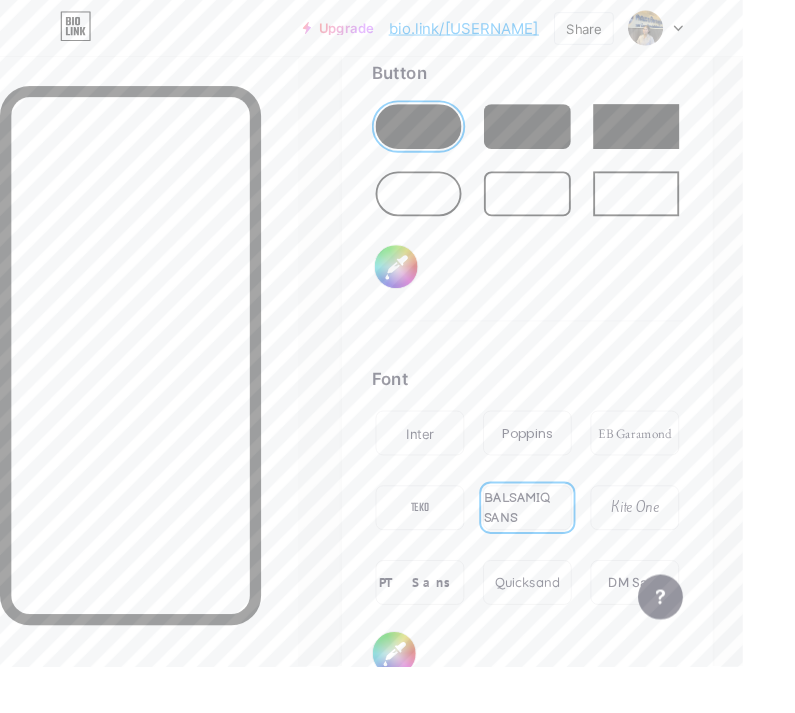 click at bounding box center [564, 207] 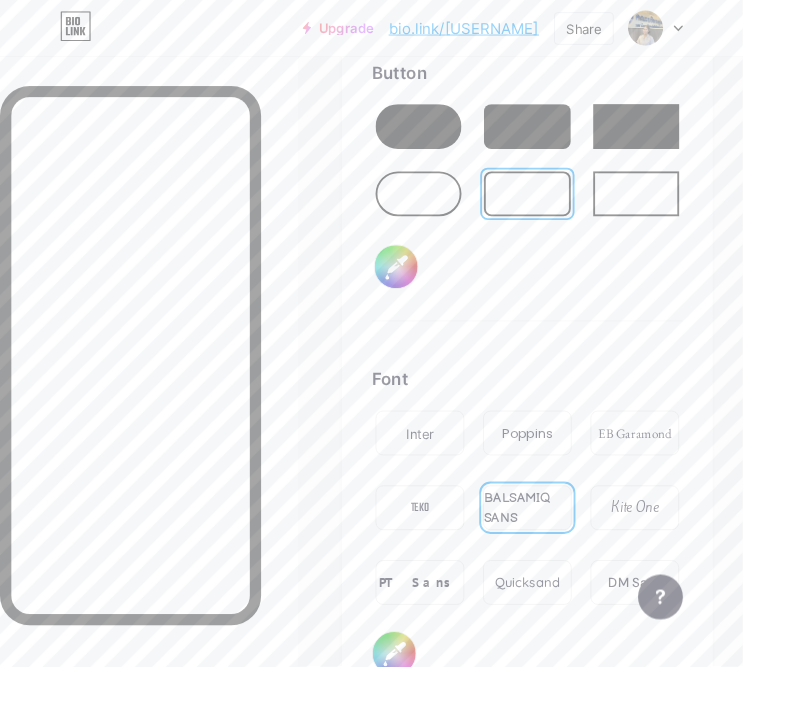 click at bounding box center (564, 135) 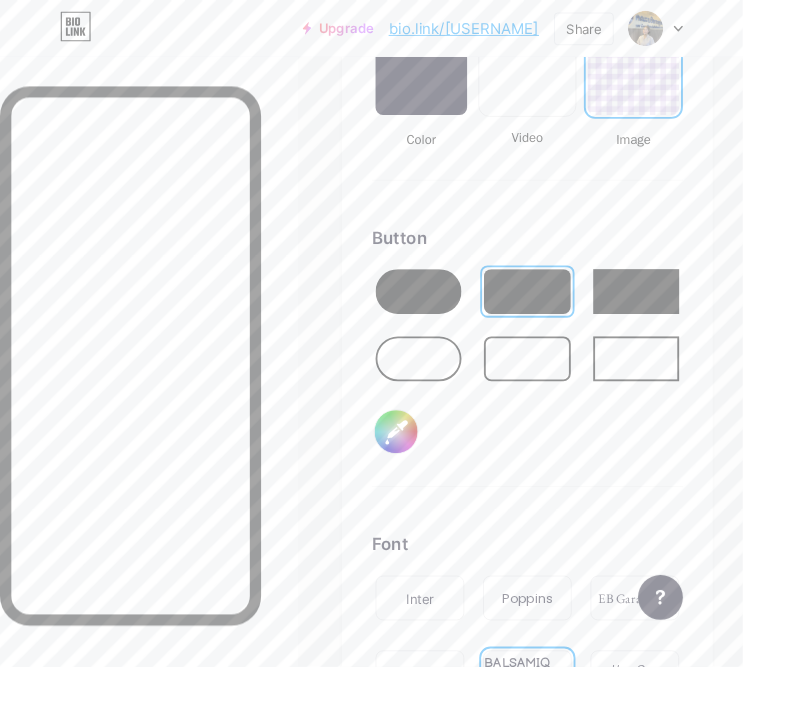 scroll, scrollTop: 3992, scrollLeft: 0, axis: vertical 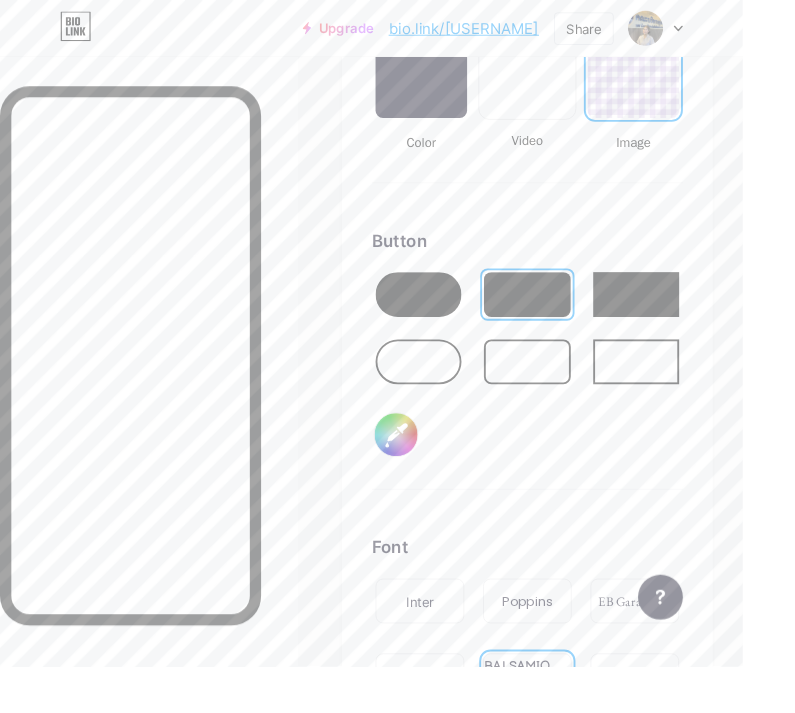 click at bounding box center [681, 315] 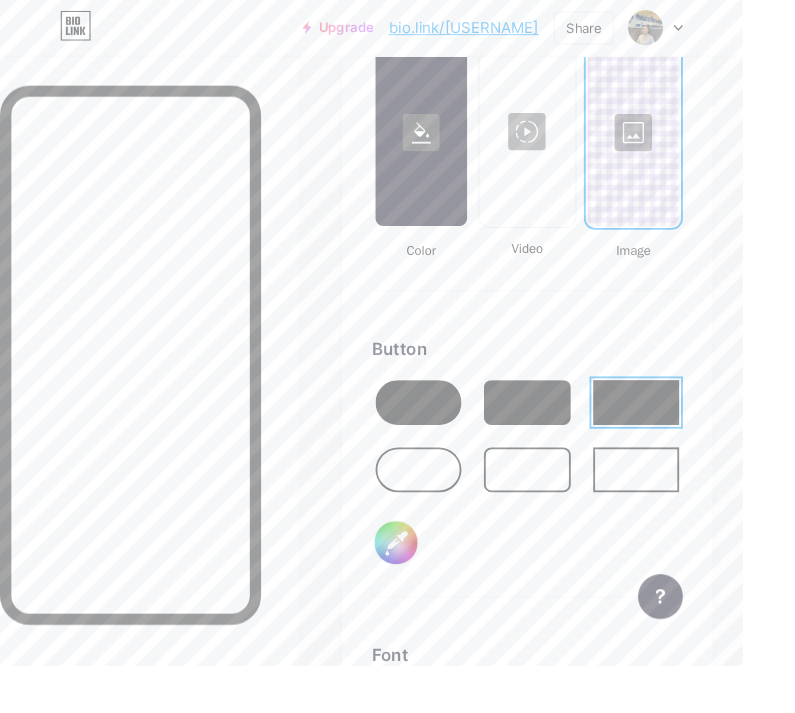 scroll, scrollTop: 3872, scrollLeft: 0, axis: vertical 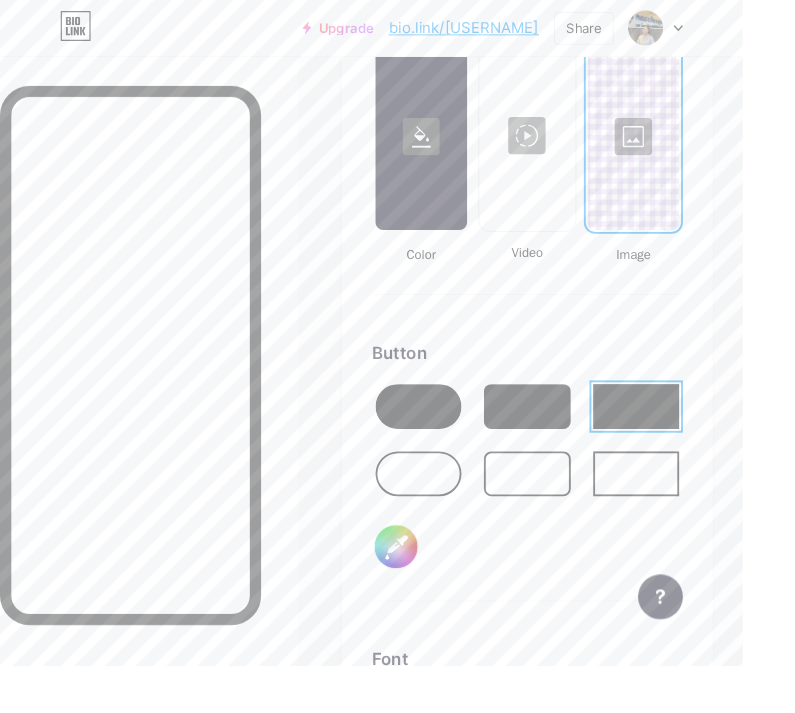 click at bounding box center [448, 435] 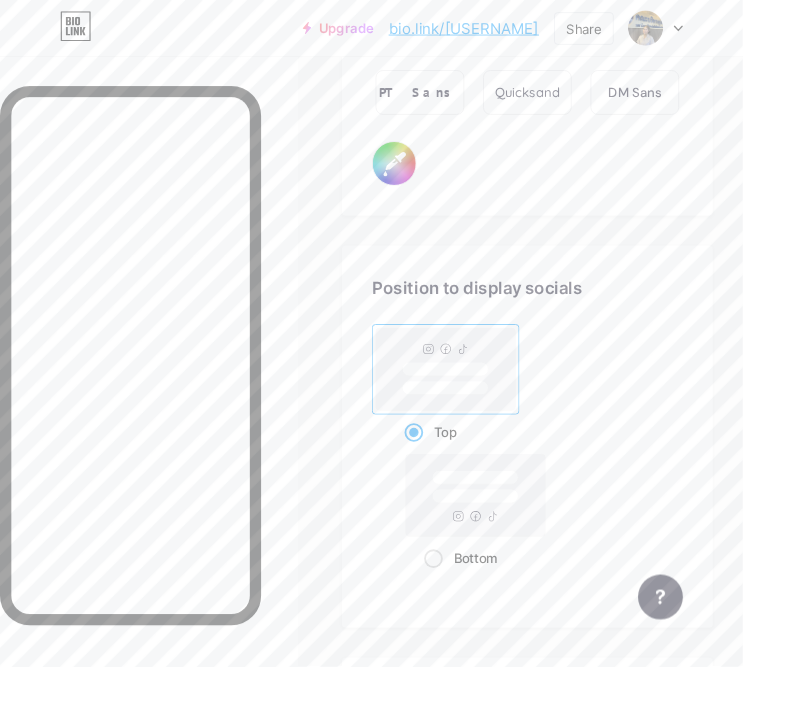 scroll, scrollTop: 4694, scrollLeft: 0, axis: vertical 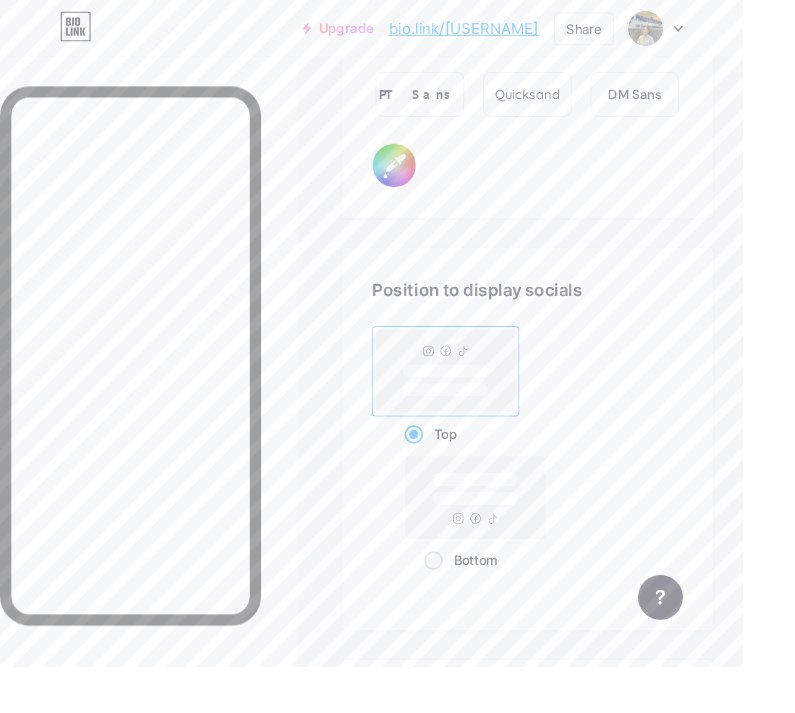 click on "Bottom" at bounding box center (509, 599) 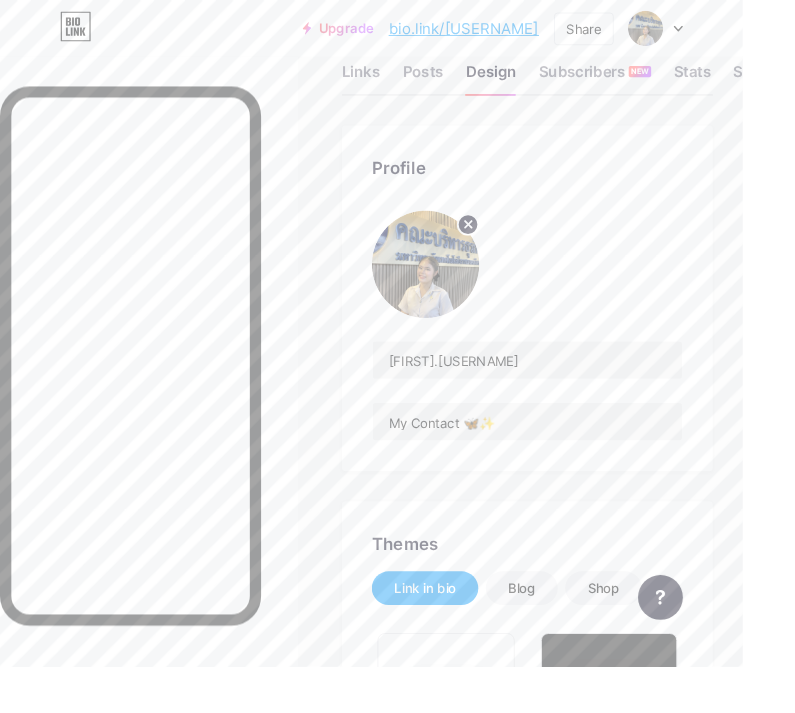 scroll, scrollTop: 0, scrollLeft: 0, axis: both 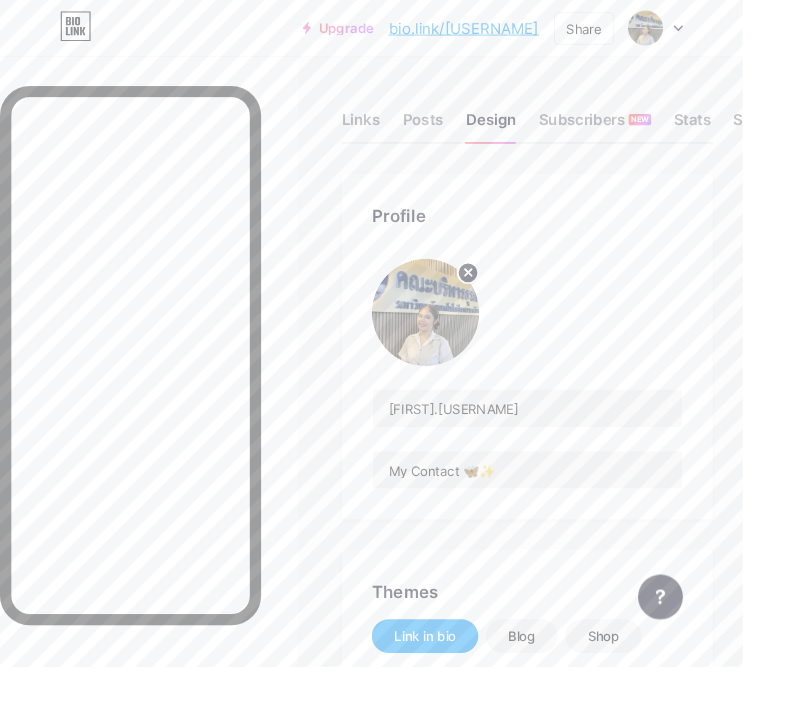 click on "Links" at bounding box center (386, 134) 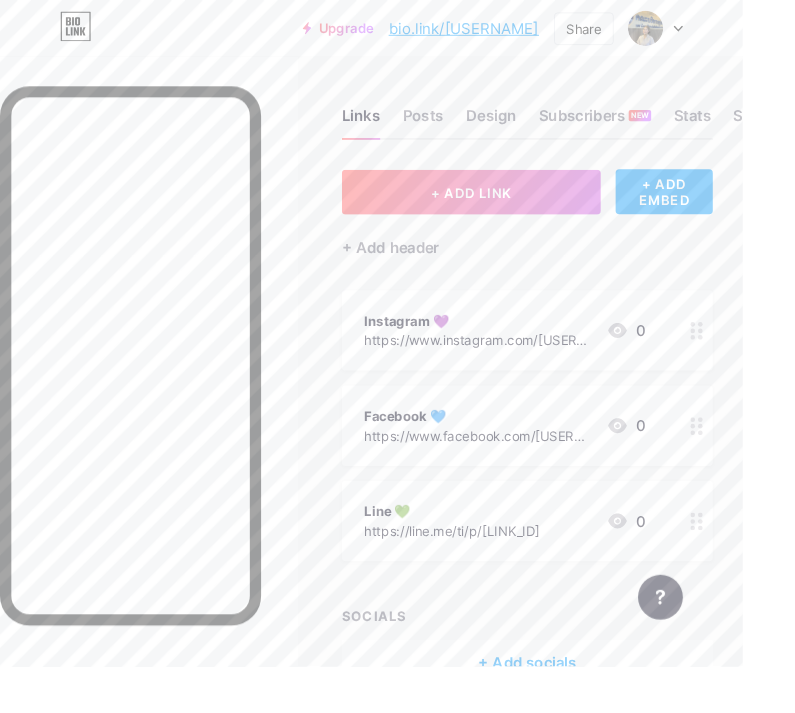 scroll, scrollTop: 5, scrollLeft: 0, axis: vertical 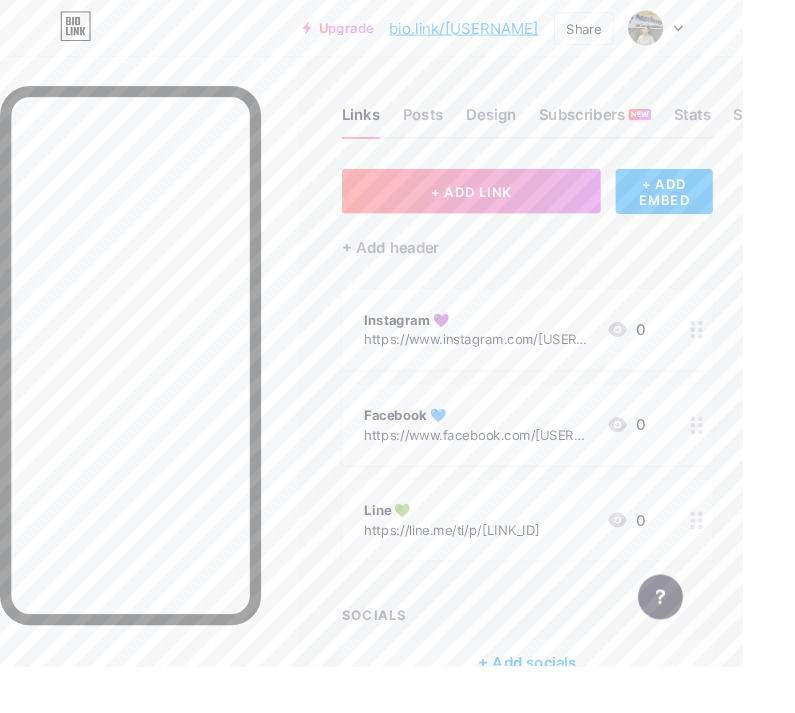 click 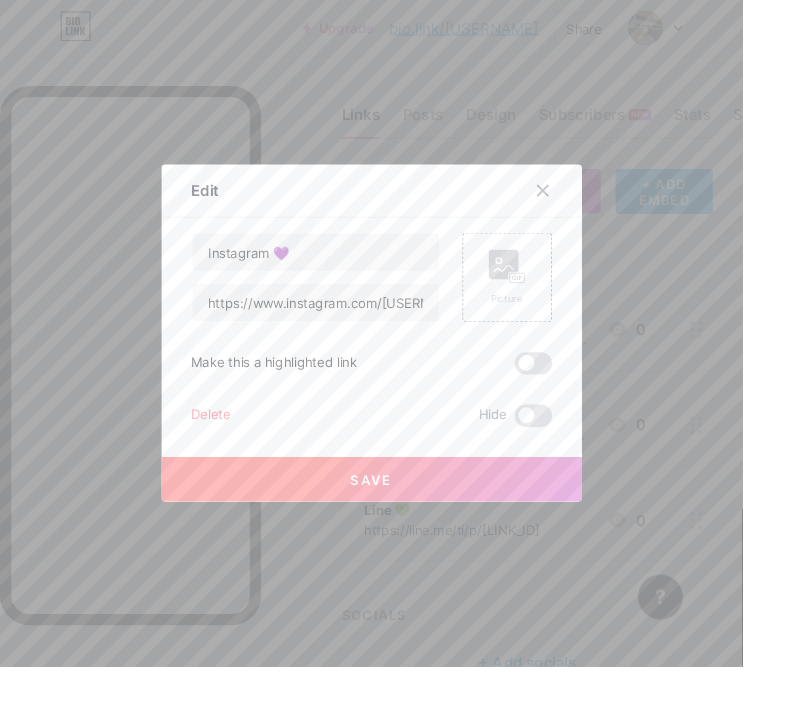 click at bounding box center [581, 204] 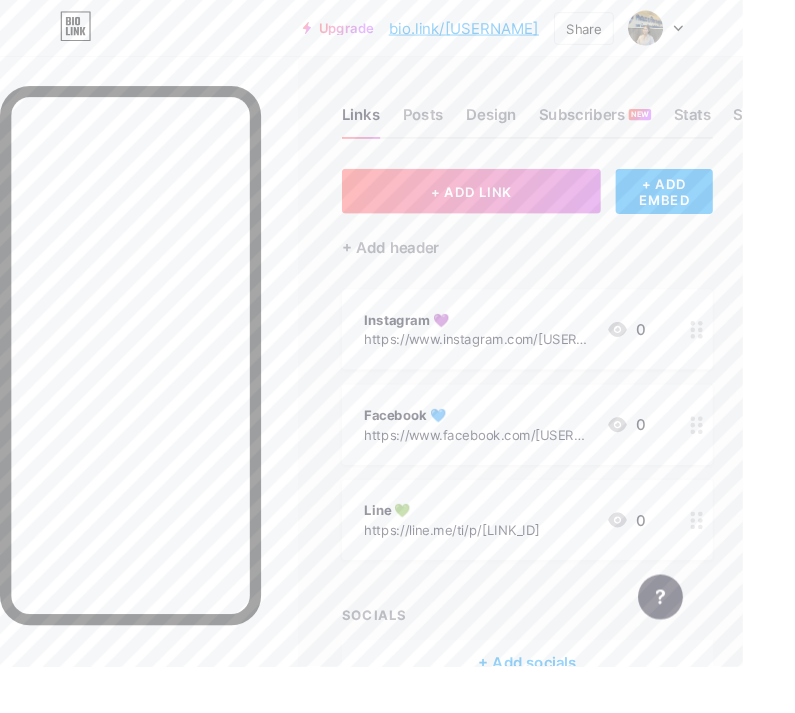 click on "Posts" at bounding box center [453, 129] 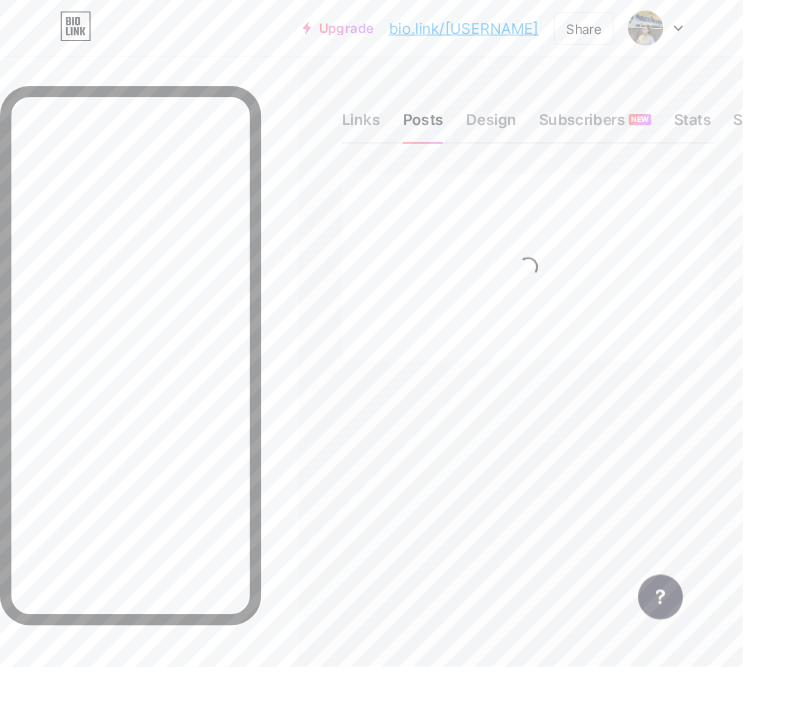 scroll, scrollTop: 13, scrollLeft: 0, axis: vertical 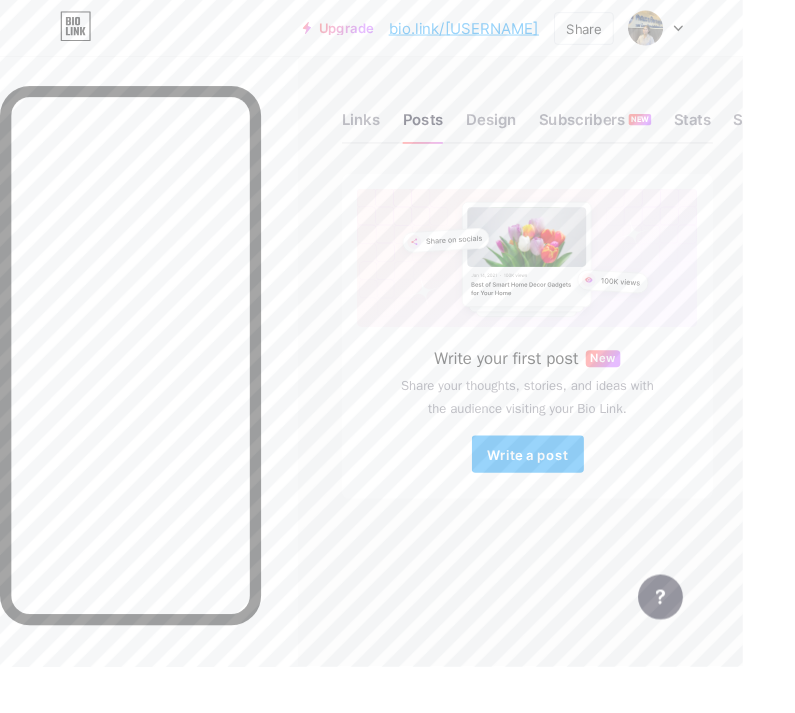click on "Stats" at bounding box center [741, 134] 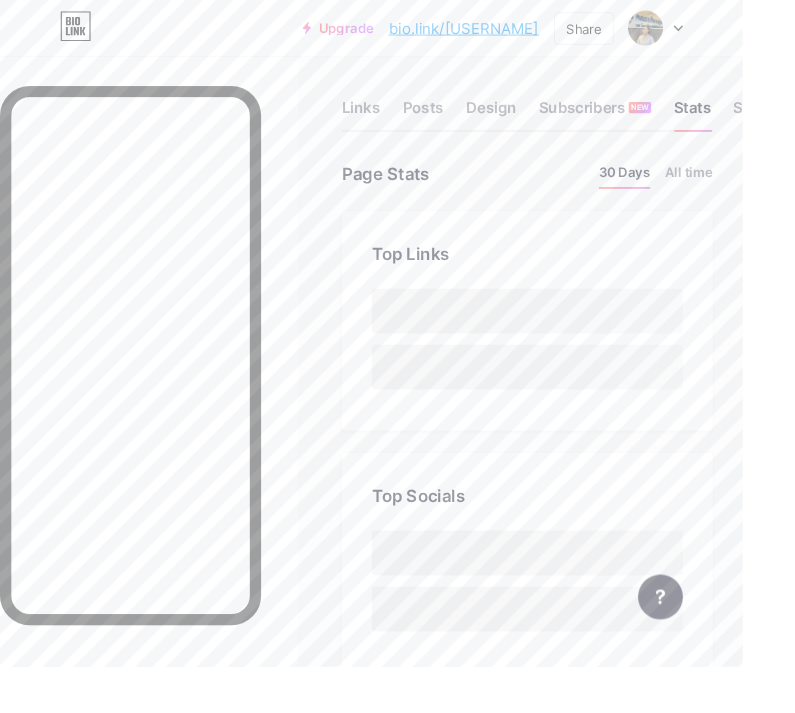 scroll, scrollTop: 0, scrollLeft: 0, axis: both 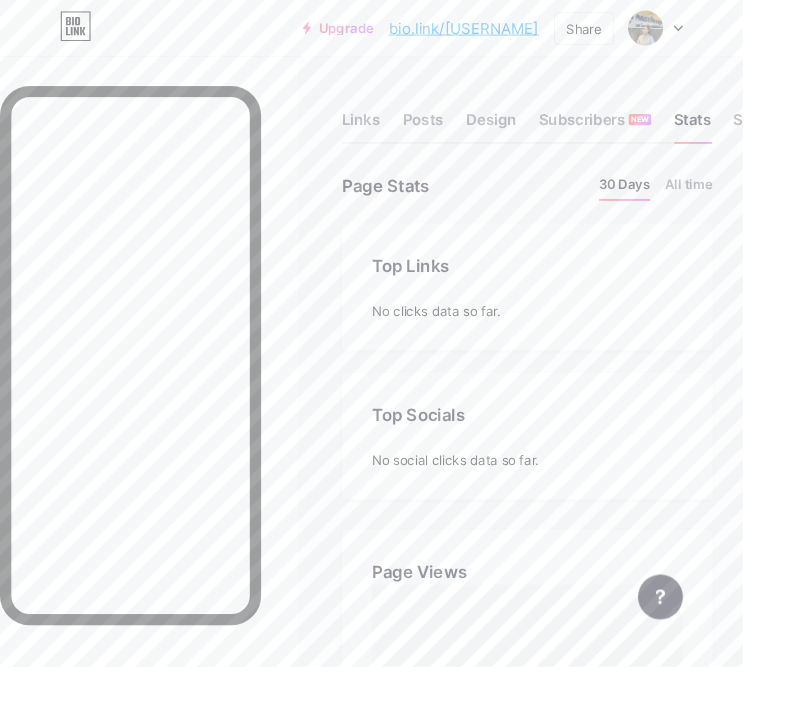 click on "Settings" at bounding box center (817, 134) 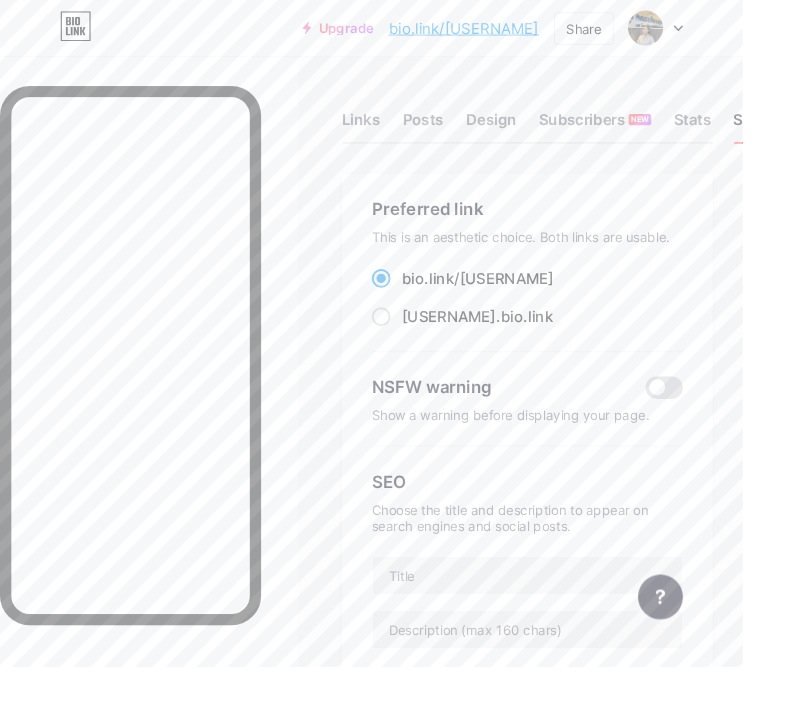 click on "Design" at bounding box center [526, 134] 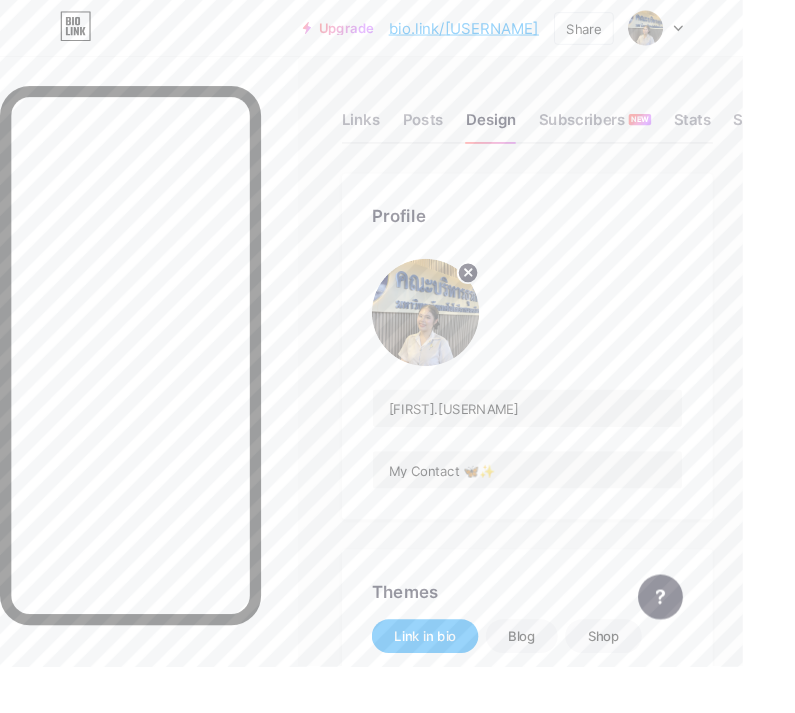 type on "#ffffff" 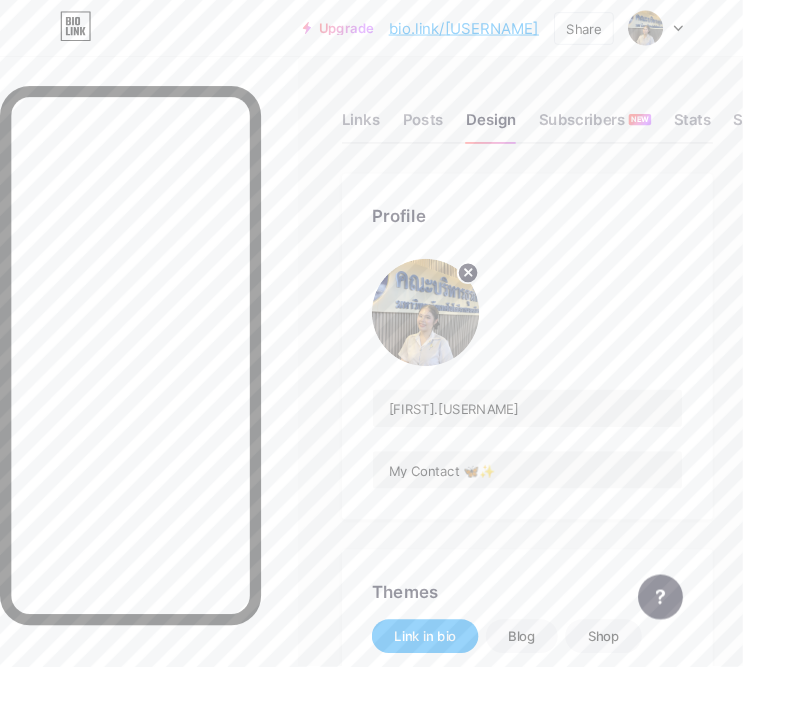 type on "#591e78" 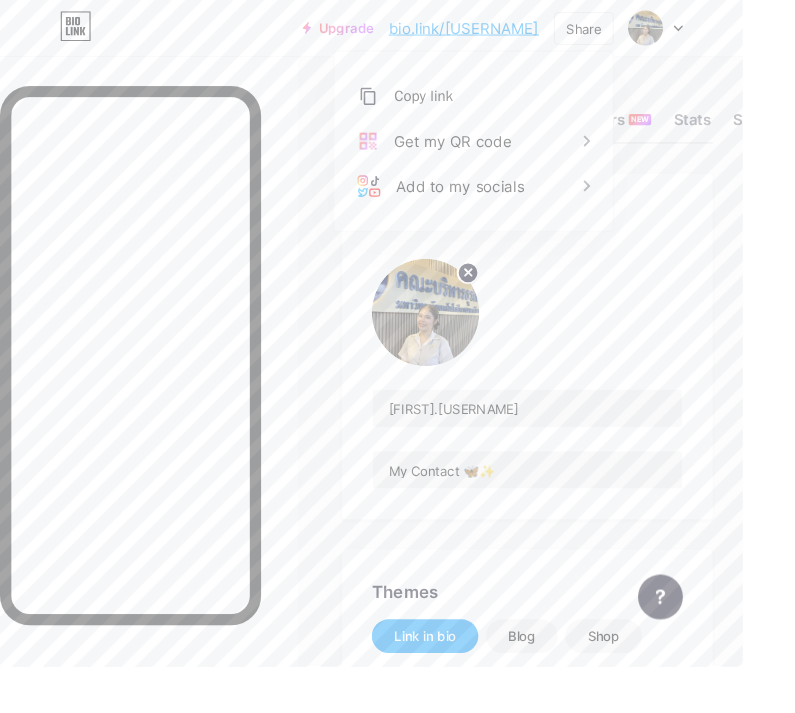 click 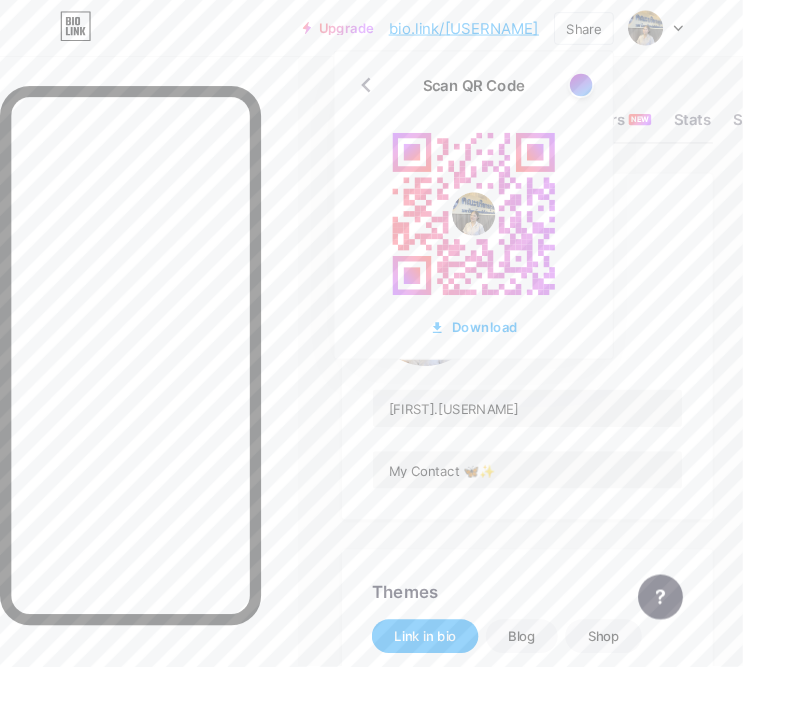 click at bounding box center [622, 91] 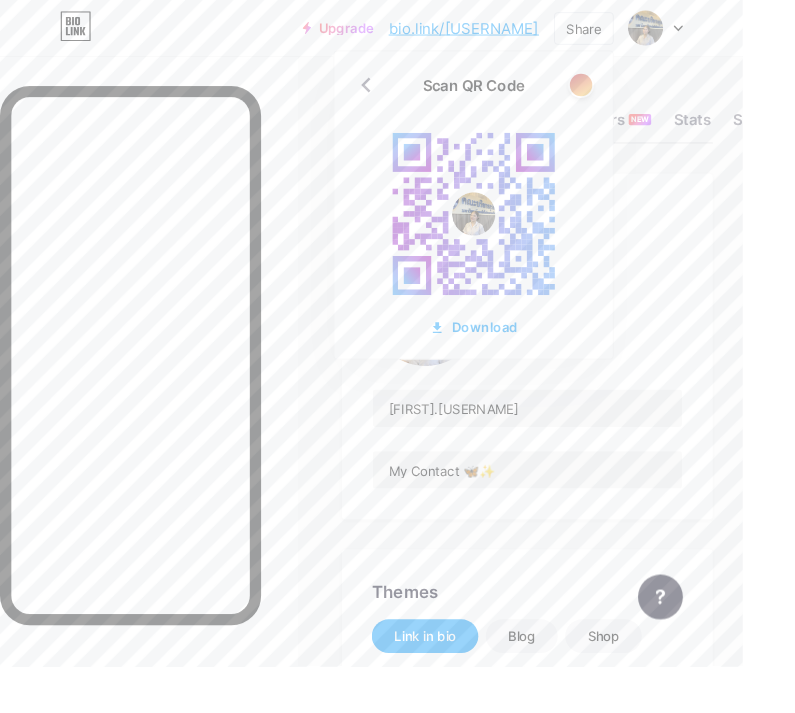 click at bounding box center [622, 91] 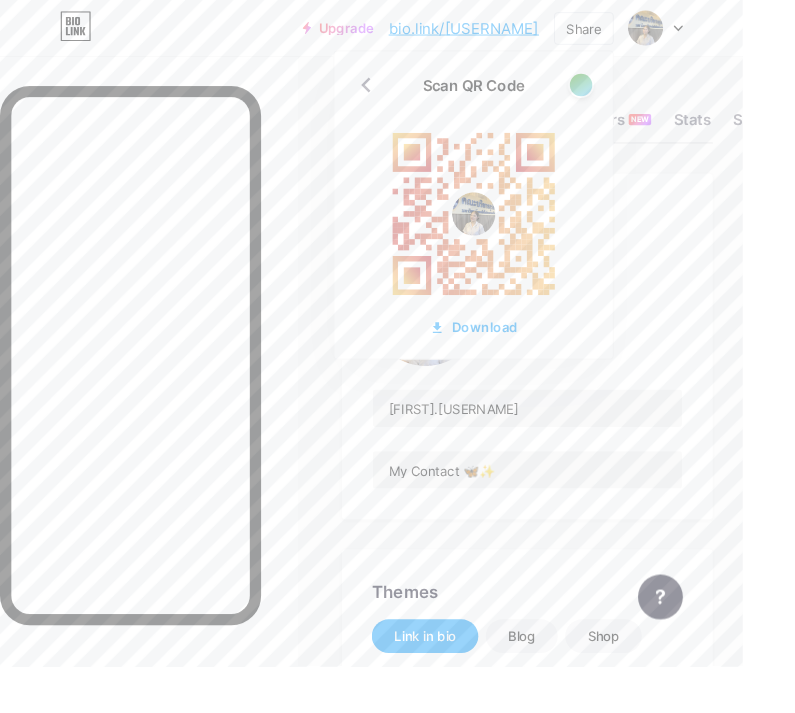 click on "Download" at bounding box center [507, 349] 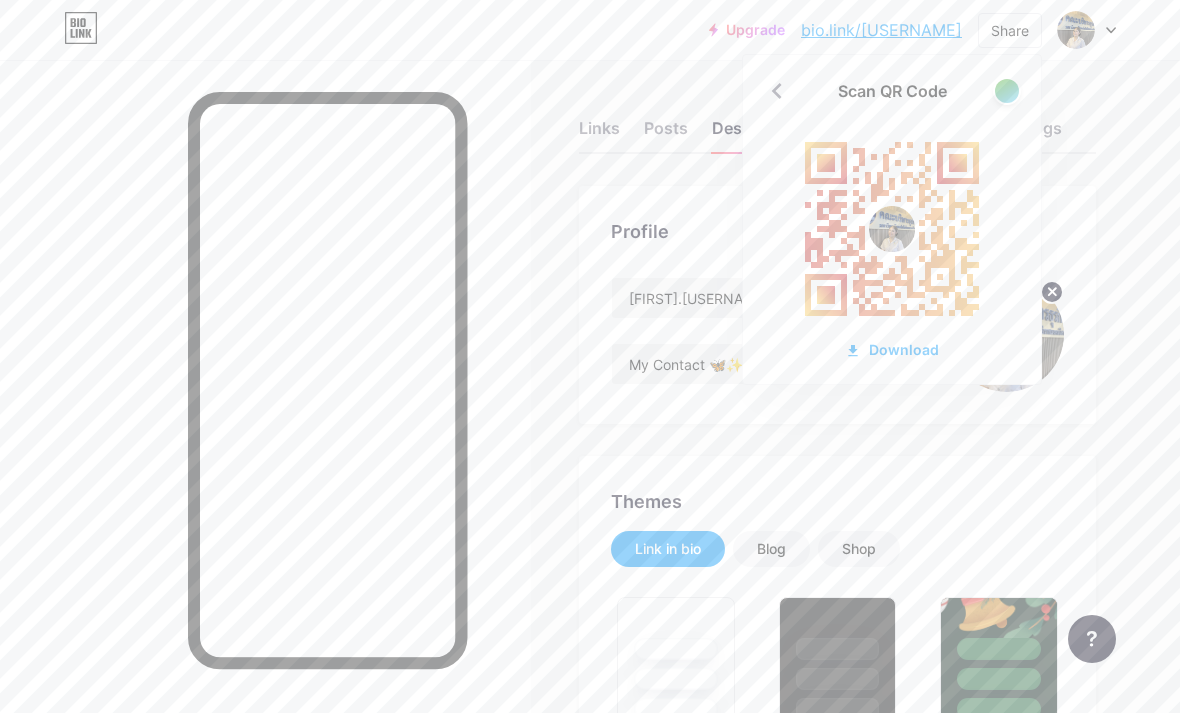 click on "Download" at bounding box center [892, 349] 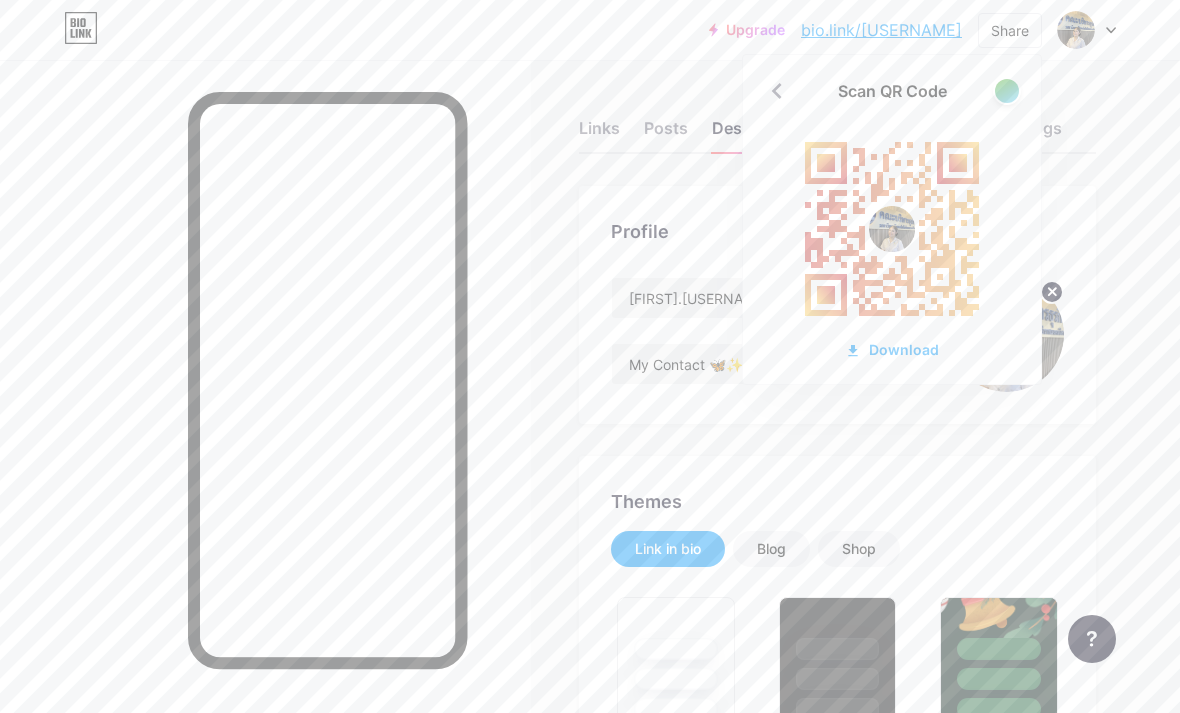 click on "Download" at bounding box center [892, 349] 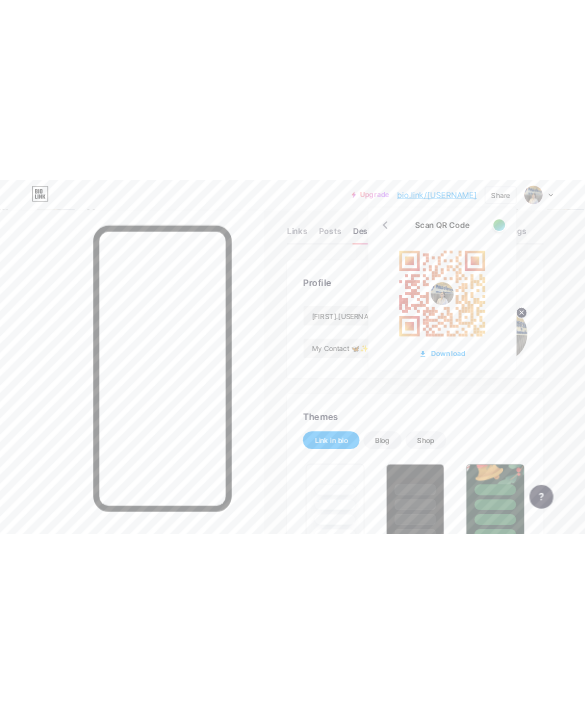 scroll, scrollTop: 0, scrollLeft: 0, axis: both 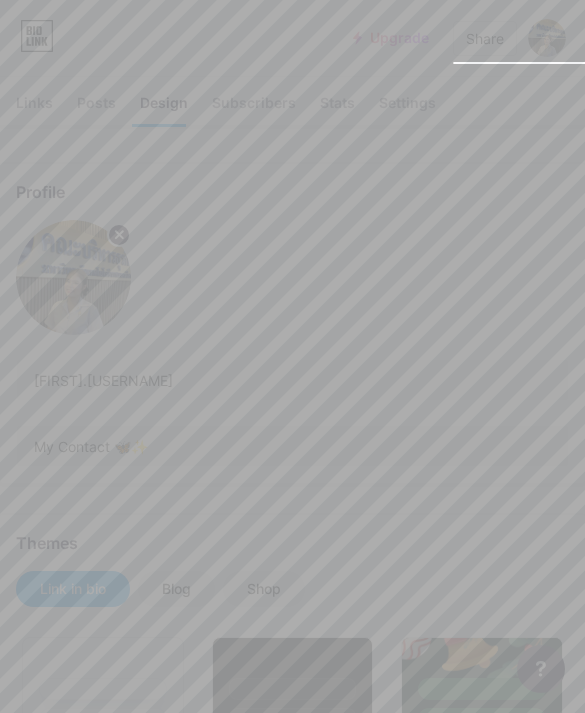 click at bounding box center [292, 356] 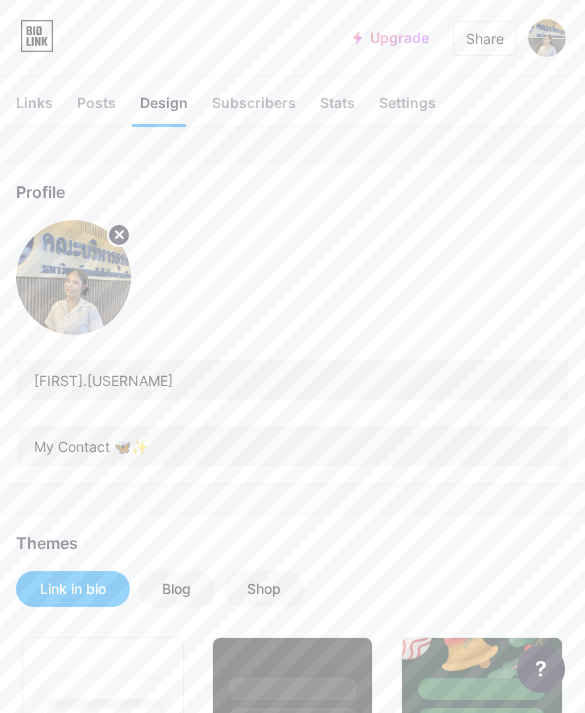 click 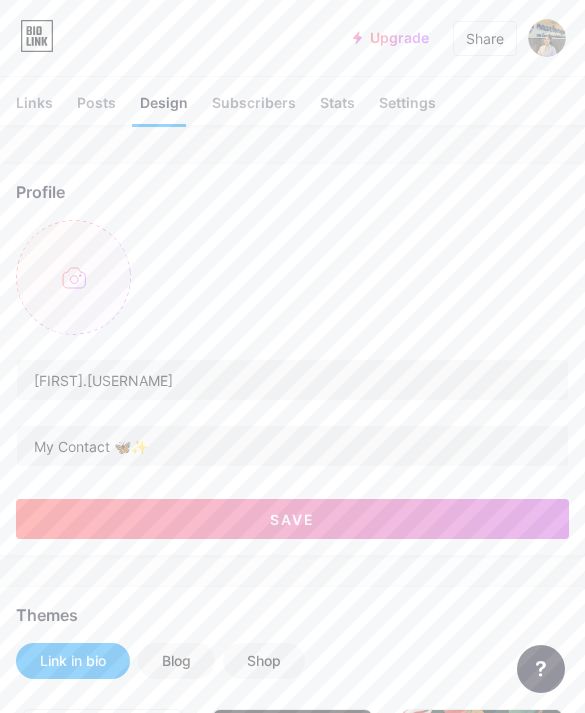 click at bounding box center (73, 277) 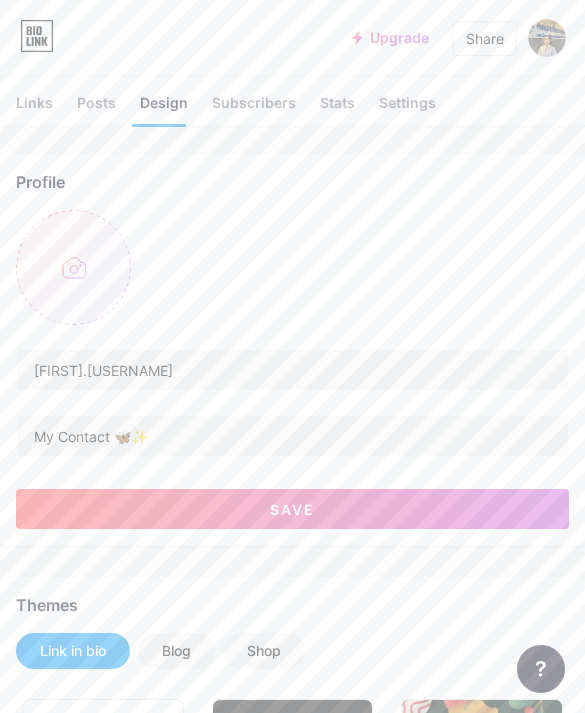 scroll, scrollTop: 0, scrollLeft: 0, axis: both 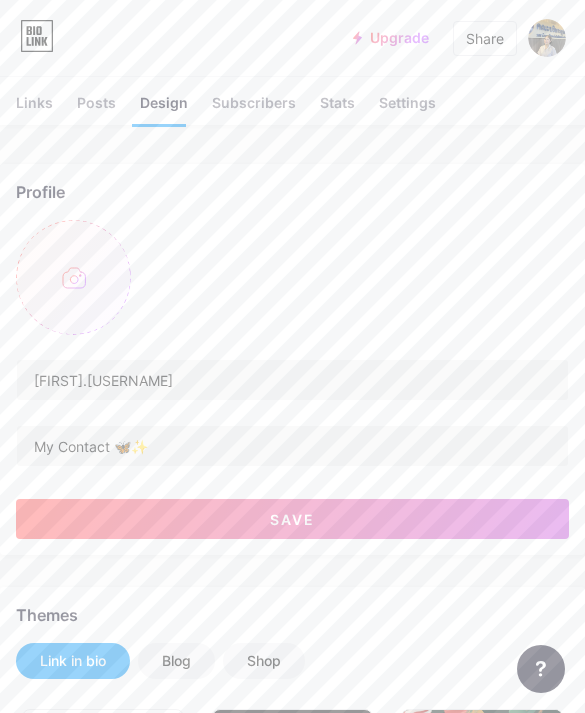 click at bounding box center (73, 277) 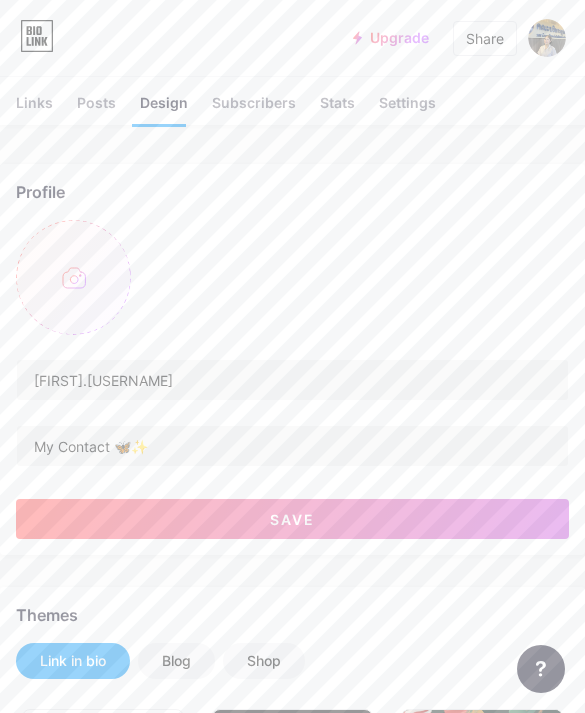 type on "C:\fakepath\IMG_1658.jpeg" 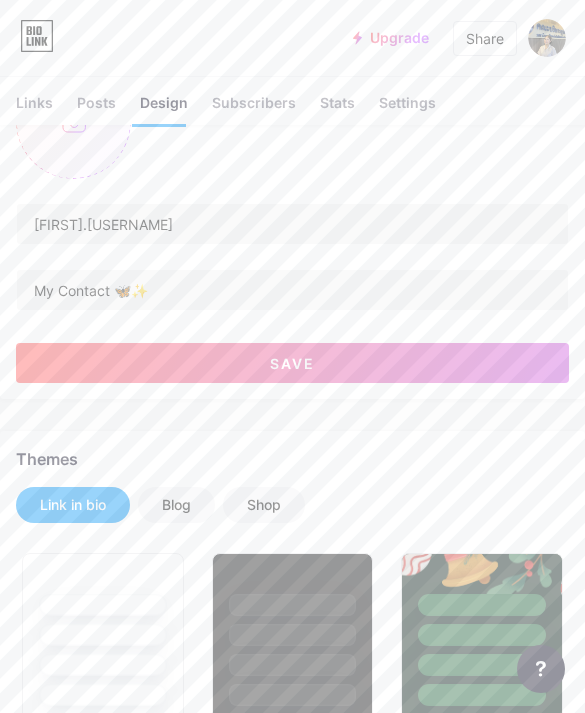 scroll, scrollTop: 0, scrollLeft: 0, axis: both 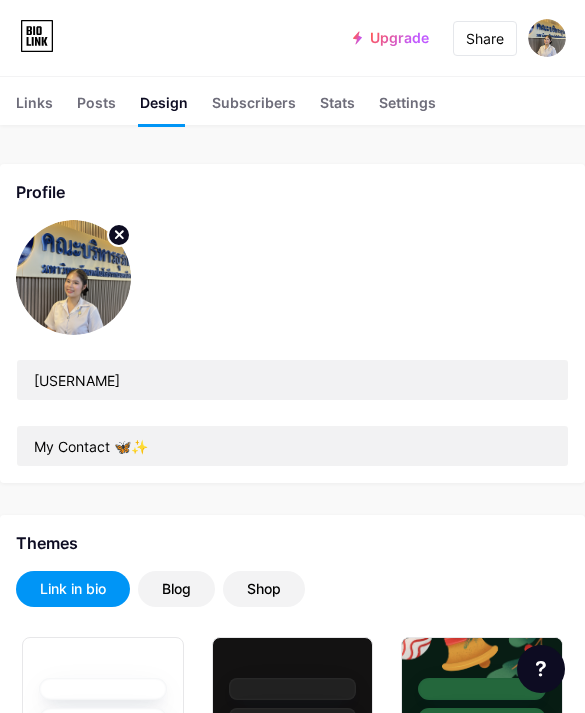 click 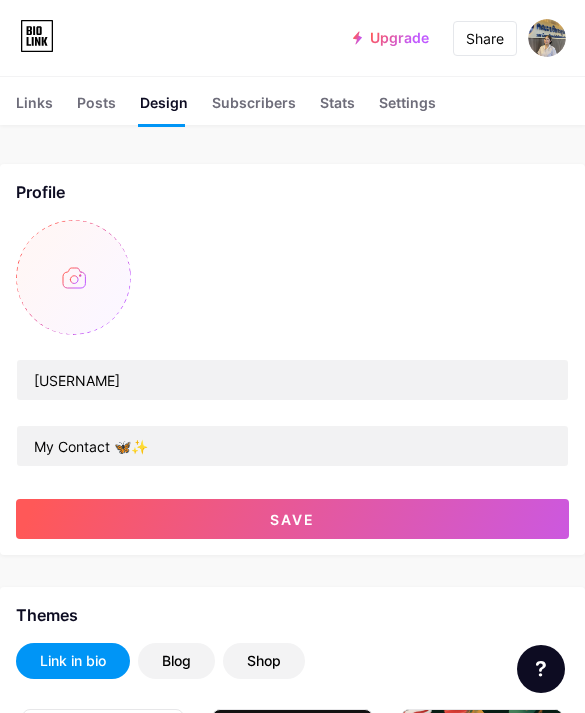 type on "#ffffff" 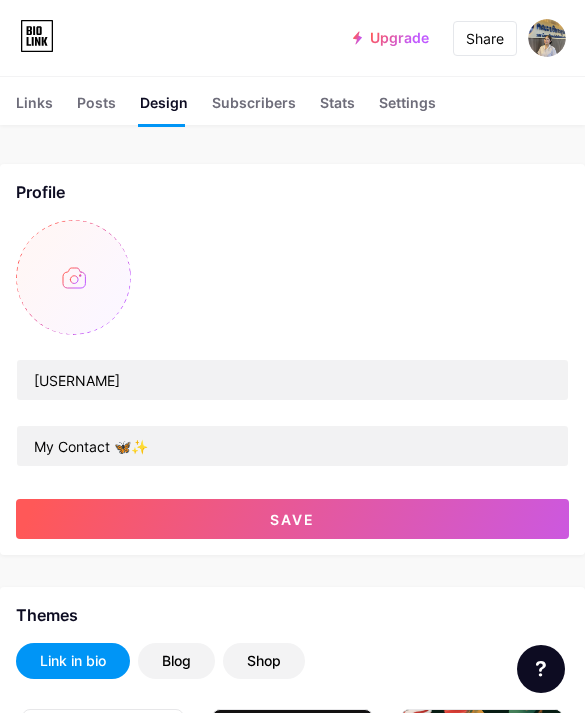 type on "C:\fakepath\IMG_1658.jpeg" 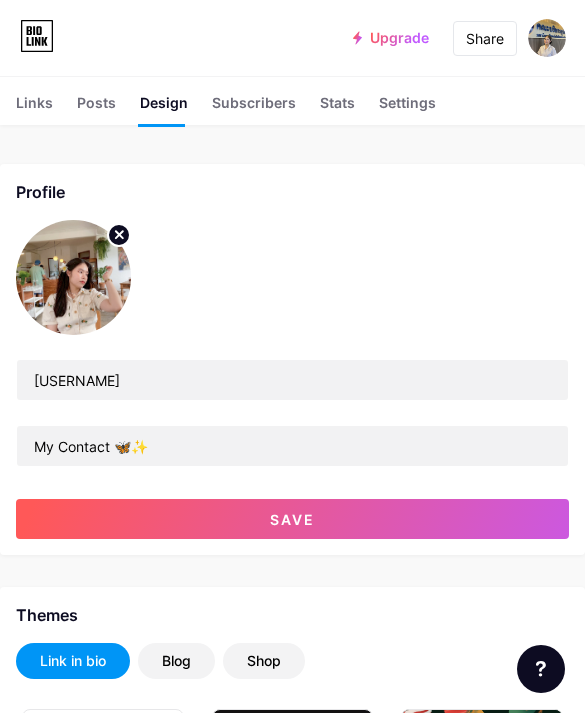 click on "Save" at bounding box center (292, 519) 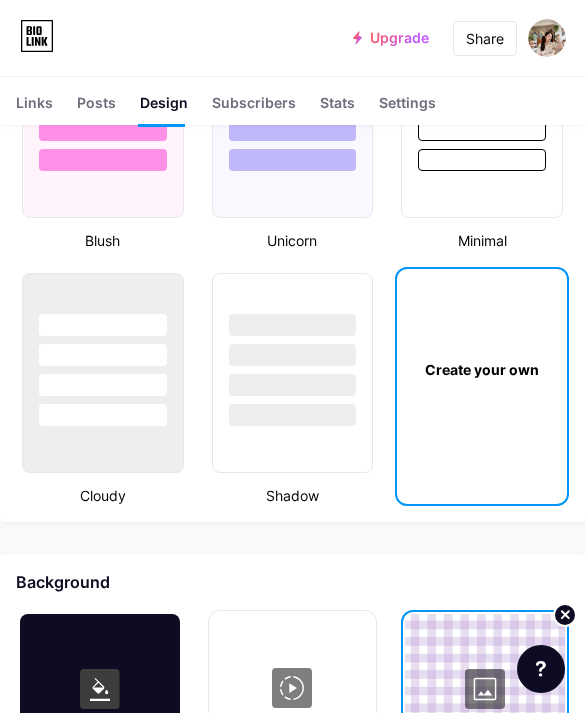 scroll, scrollTop: 2106, scrollLeft: 0, axis: vertical 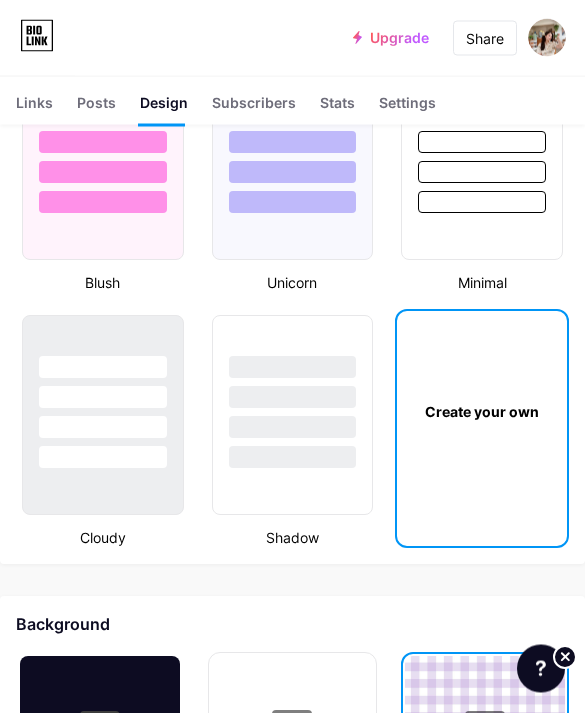 click on "Share" at bounding box center (485, 38) 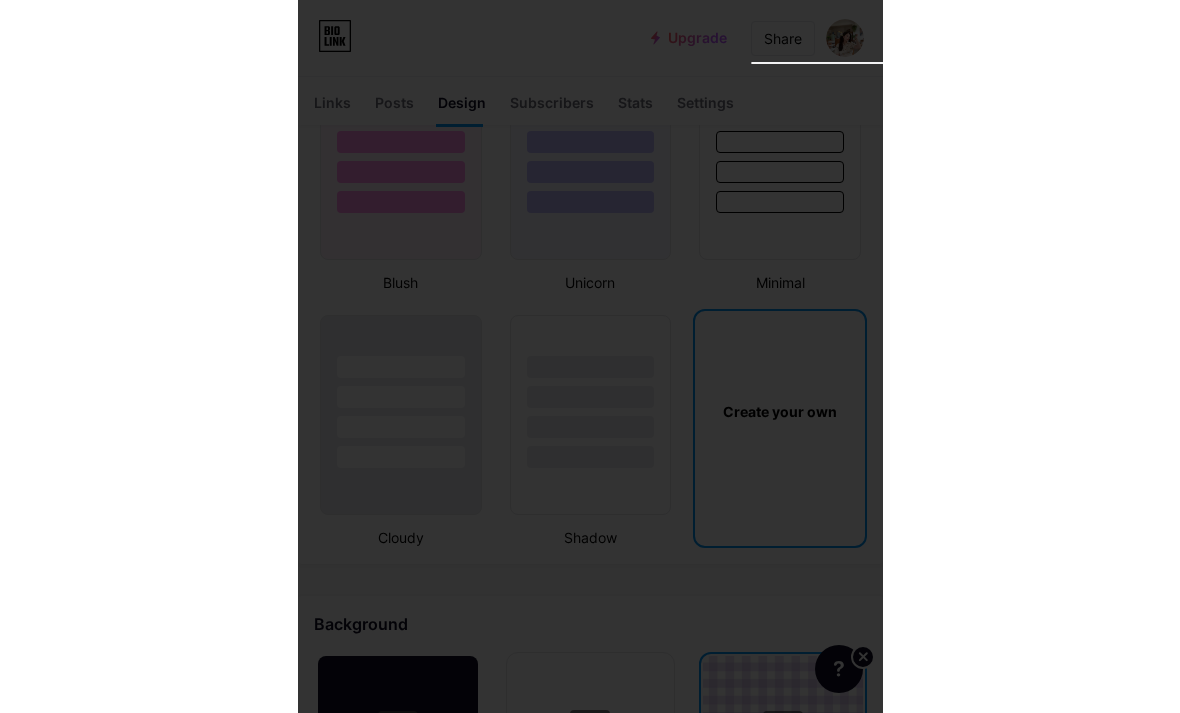 scroll, scrollTop: 1781, scrollLeft: 0, axis: vertical 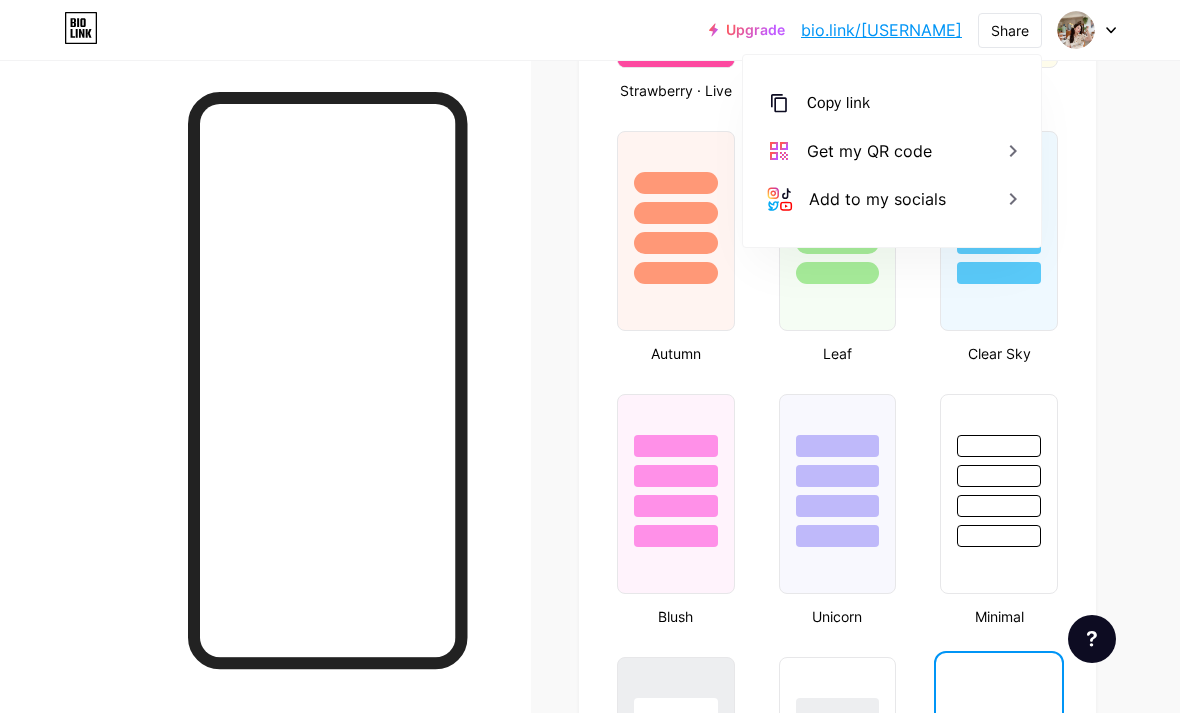 click on "Share" at bounding box center (1010, 30) 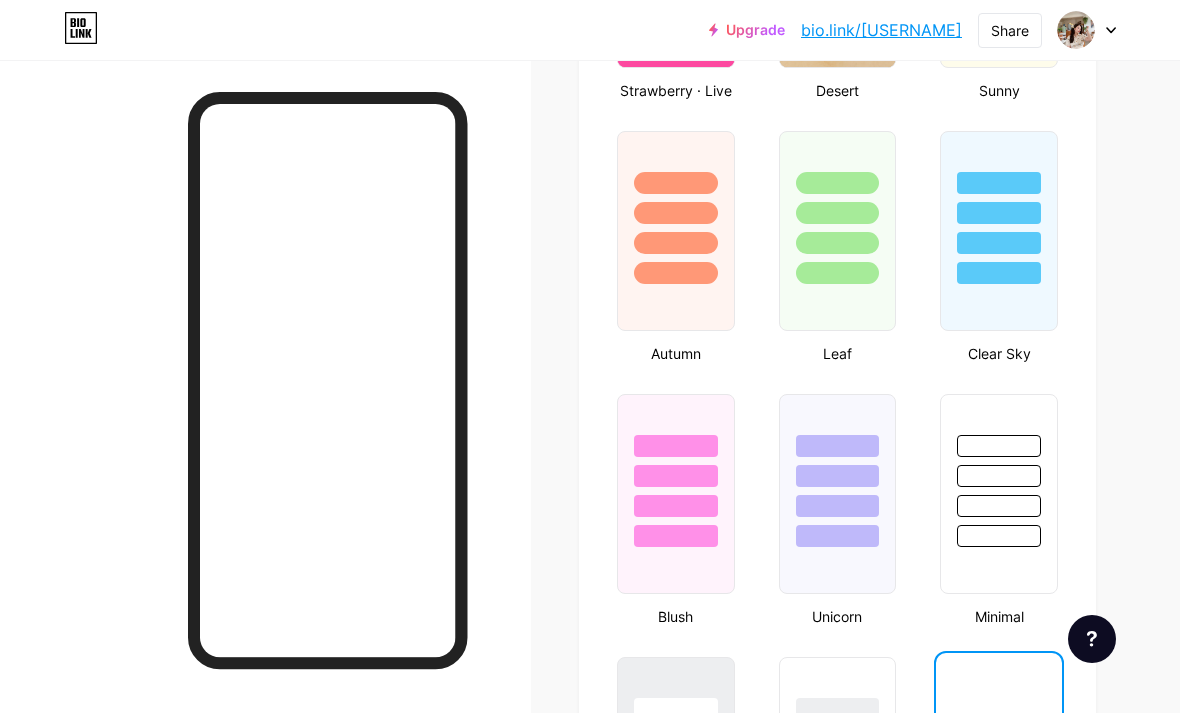 click on "Share" at bounding box center (1010, 30) 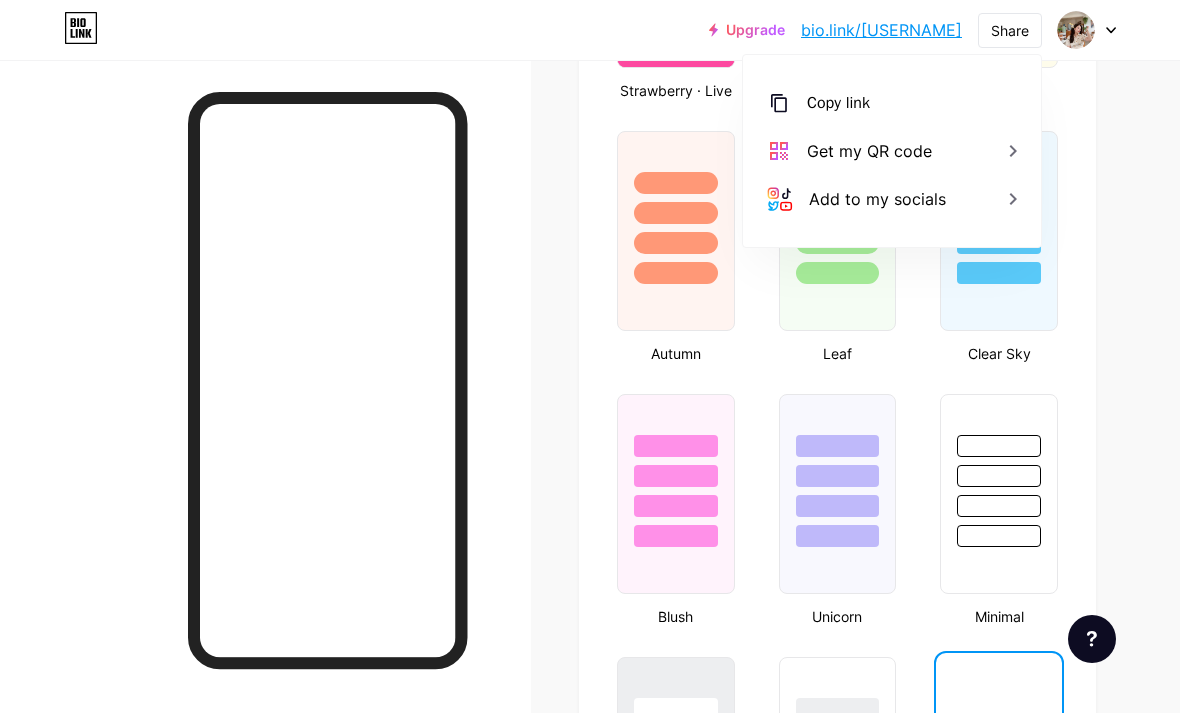 click 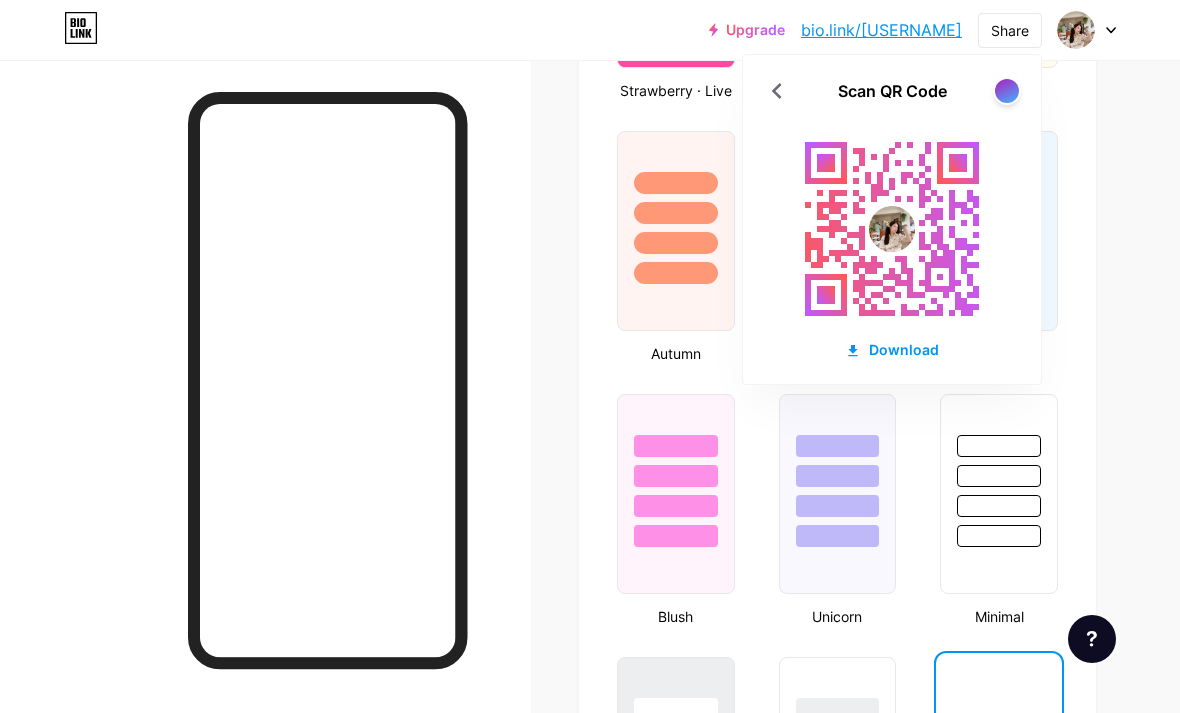 click on "Download" at bounding box center [892, 349] 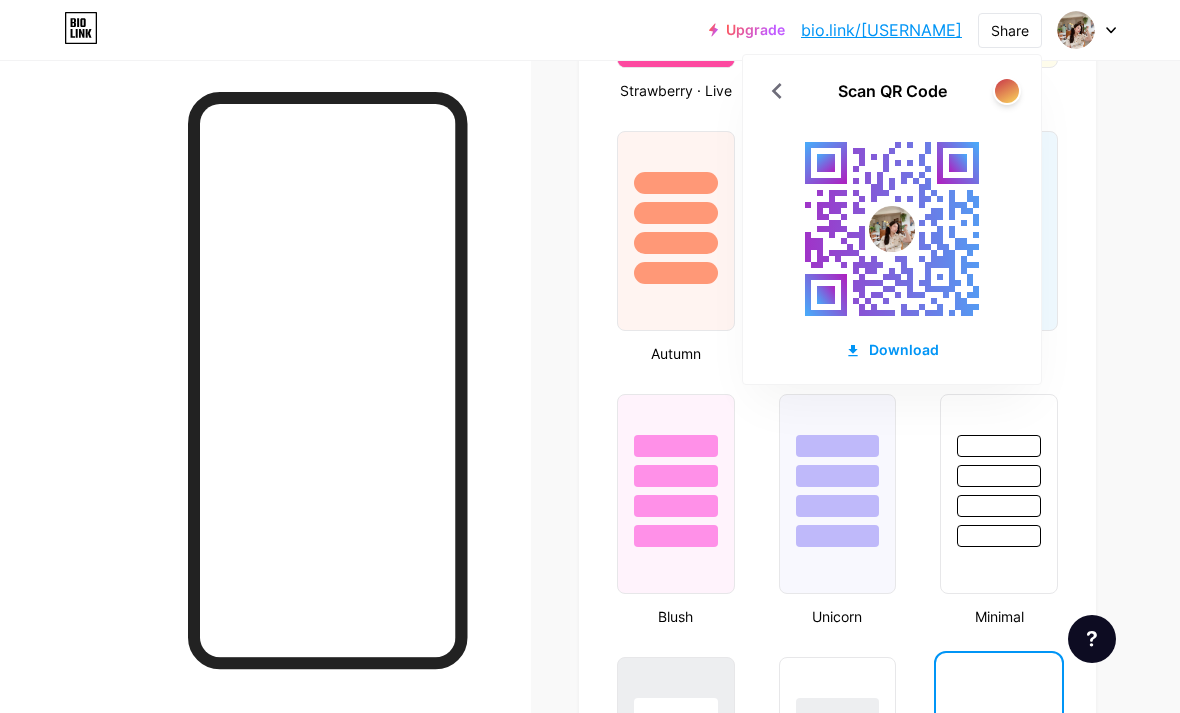 click at bounding box center [1007, 91] 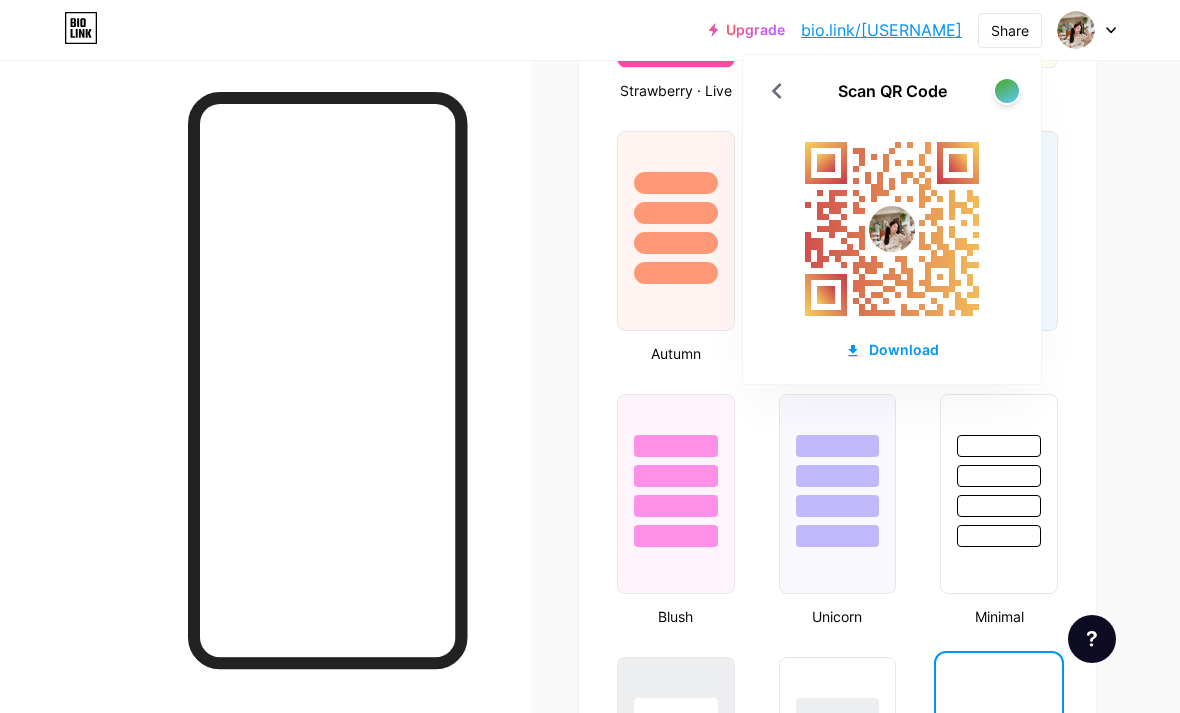 click 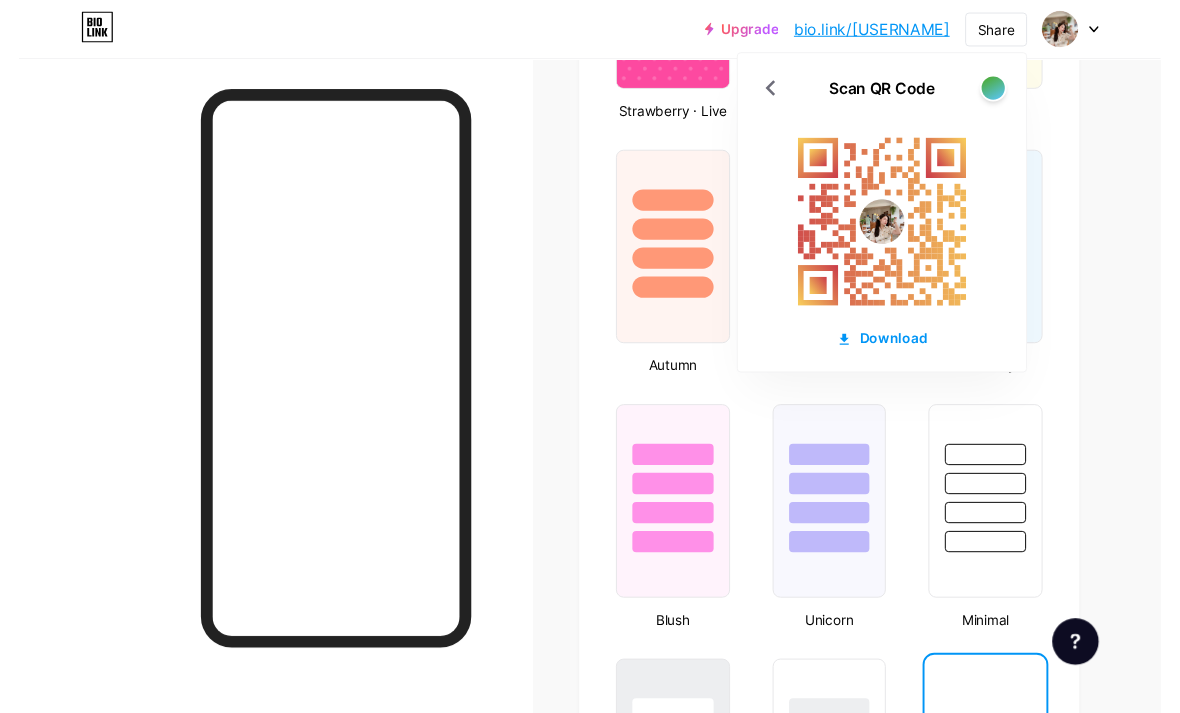 scroll, scrollTop: 1781, scrollLeft: 0, axis: vertical 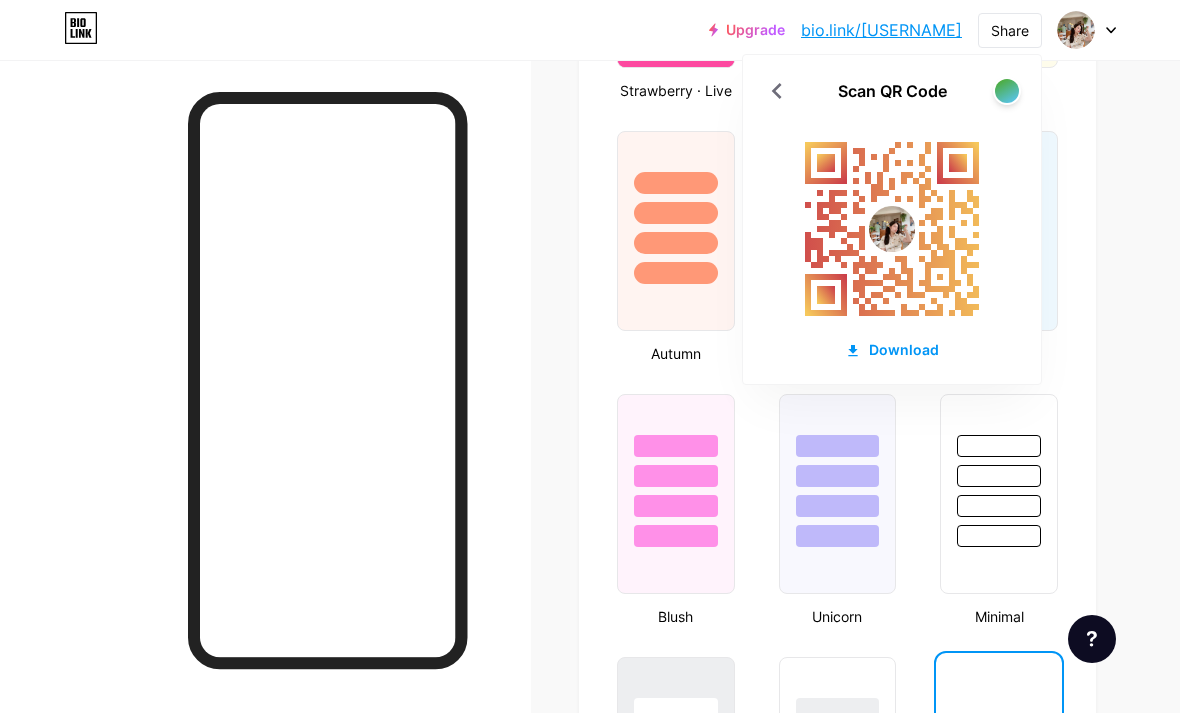 click on "Share" at bounding box center [1010, 30] 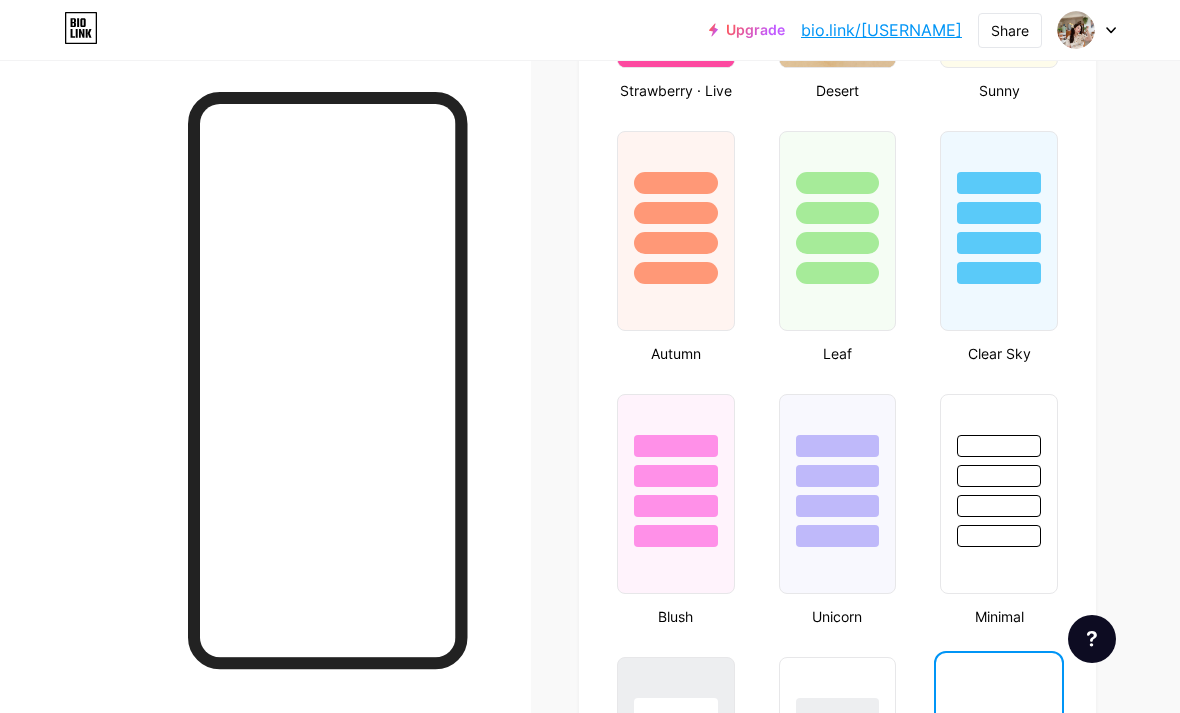 click on "Share" at bounding box center [1010, 30] 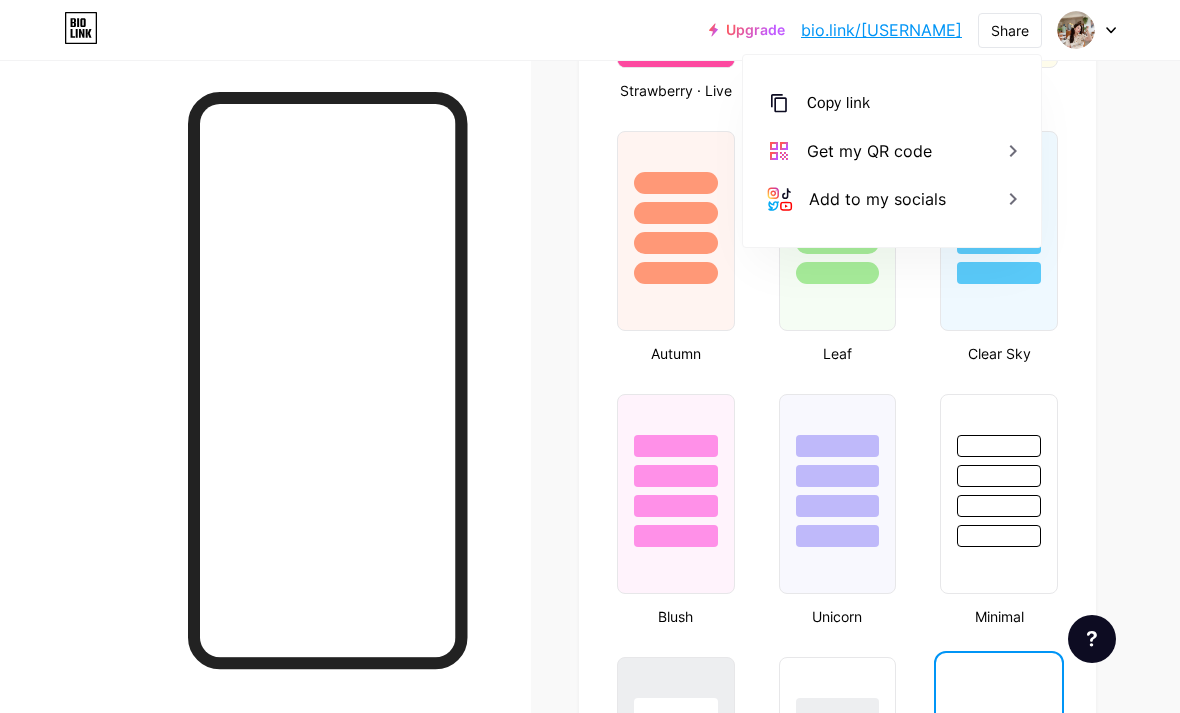 click on "Copy link" at bounding box center (892, 103) 